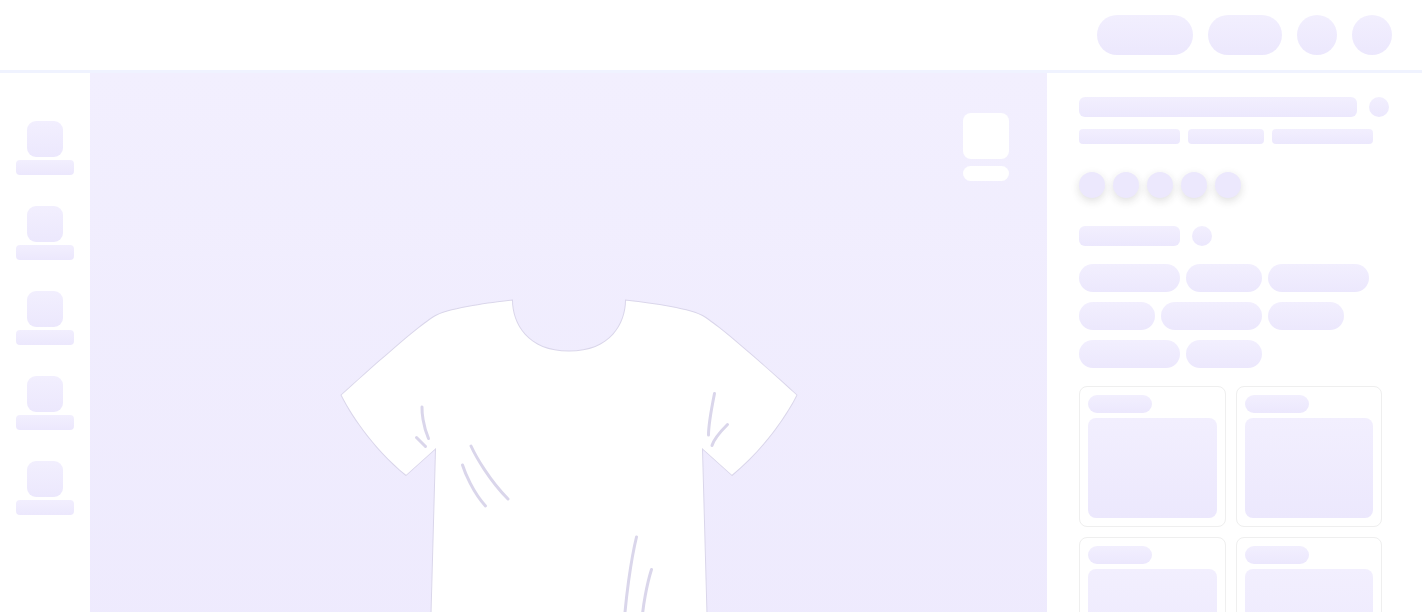 scroll, scrollTop: 0, scrollLeft: 0, axis: both 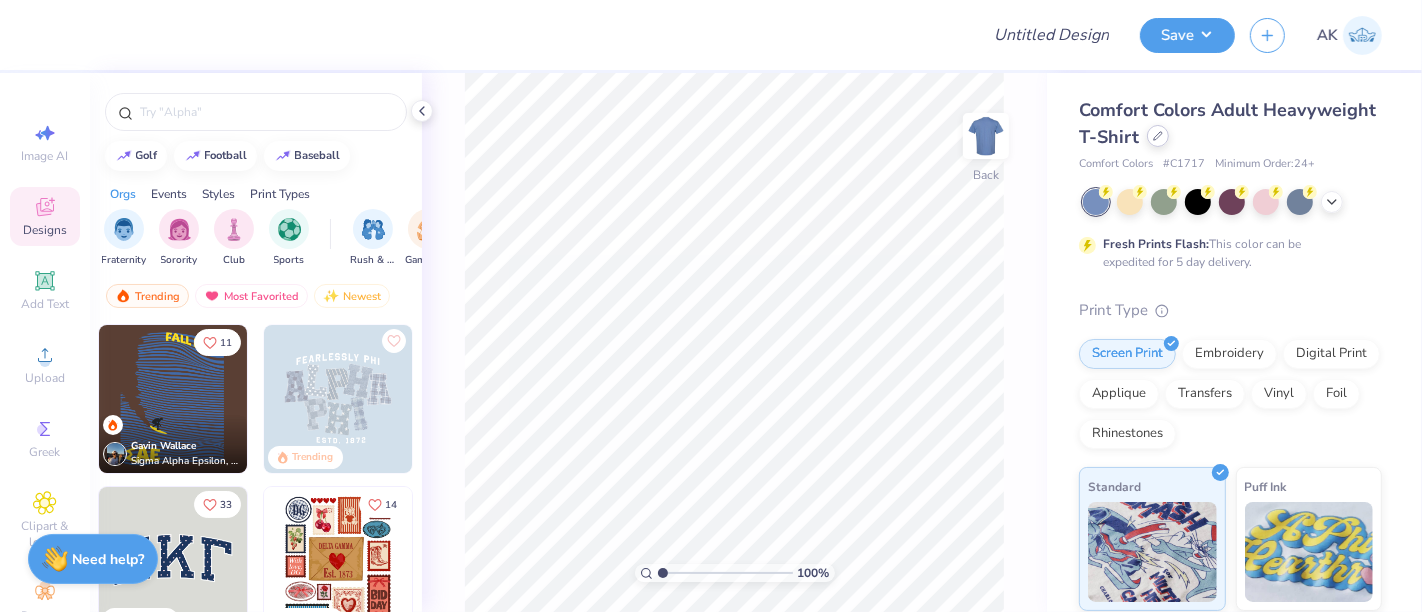 click 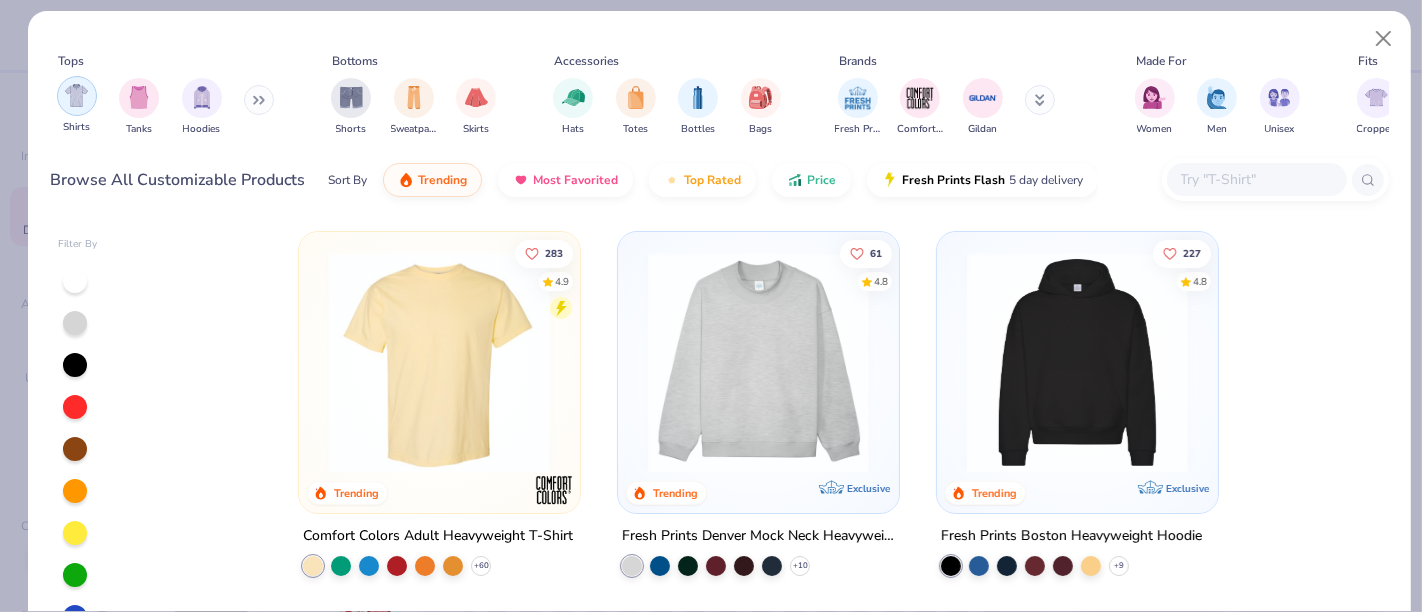 click at bounding box center (76, 95) 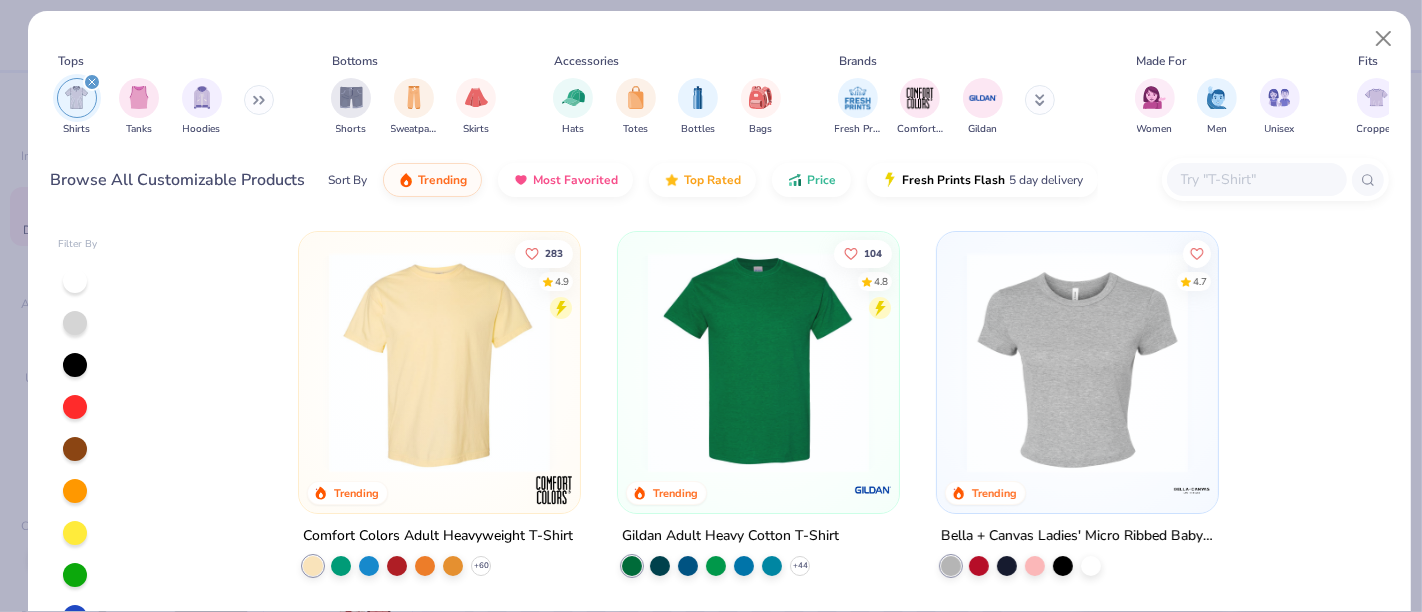 click at bounding box center (439, 362) 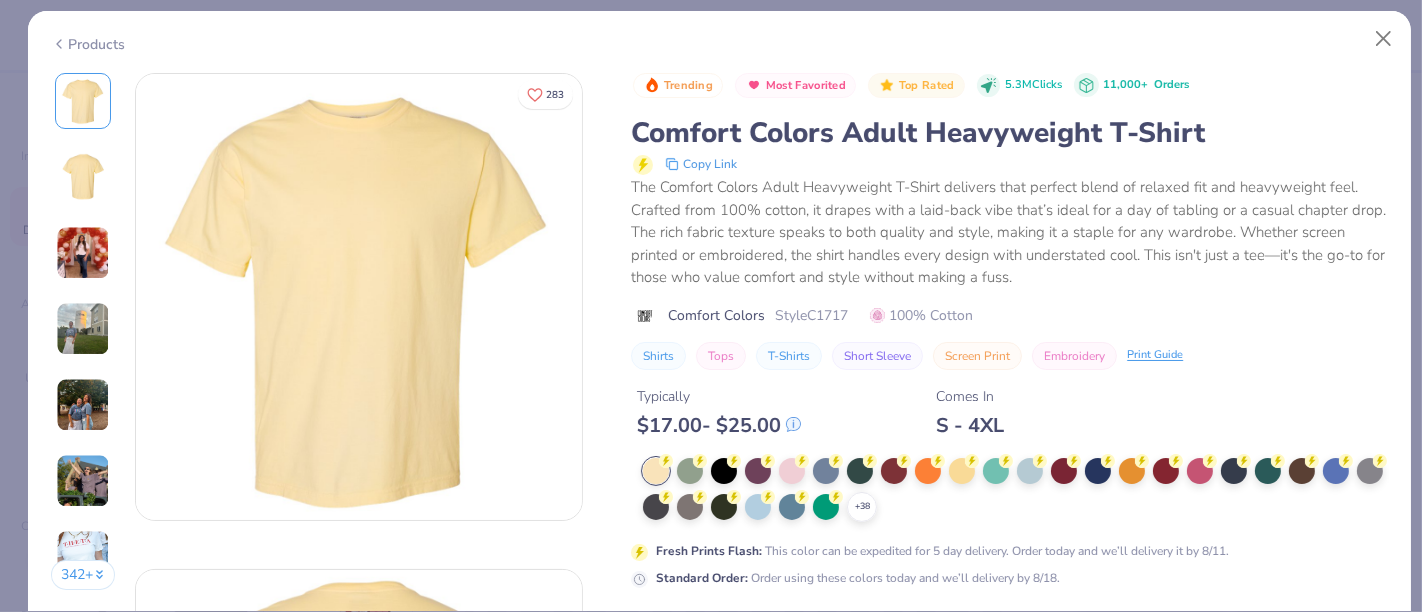 click on "Products" at bounding box center (88, 44) 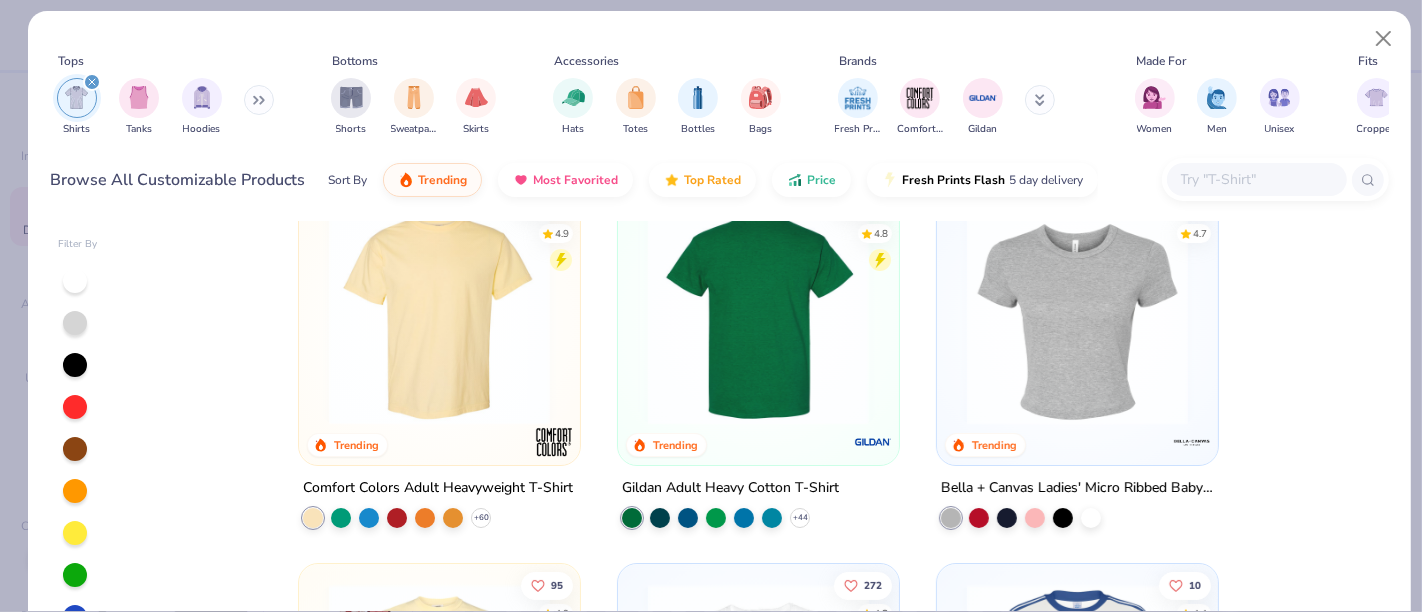 scroll, scrollTop: 0, scrollLeft: 0, axis: both 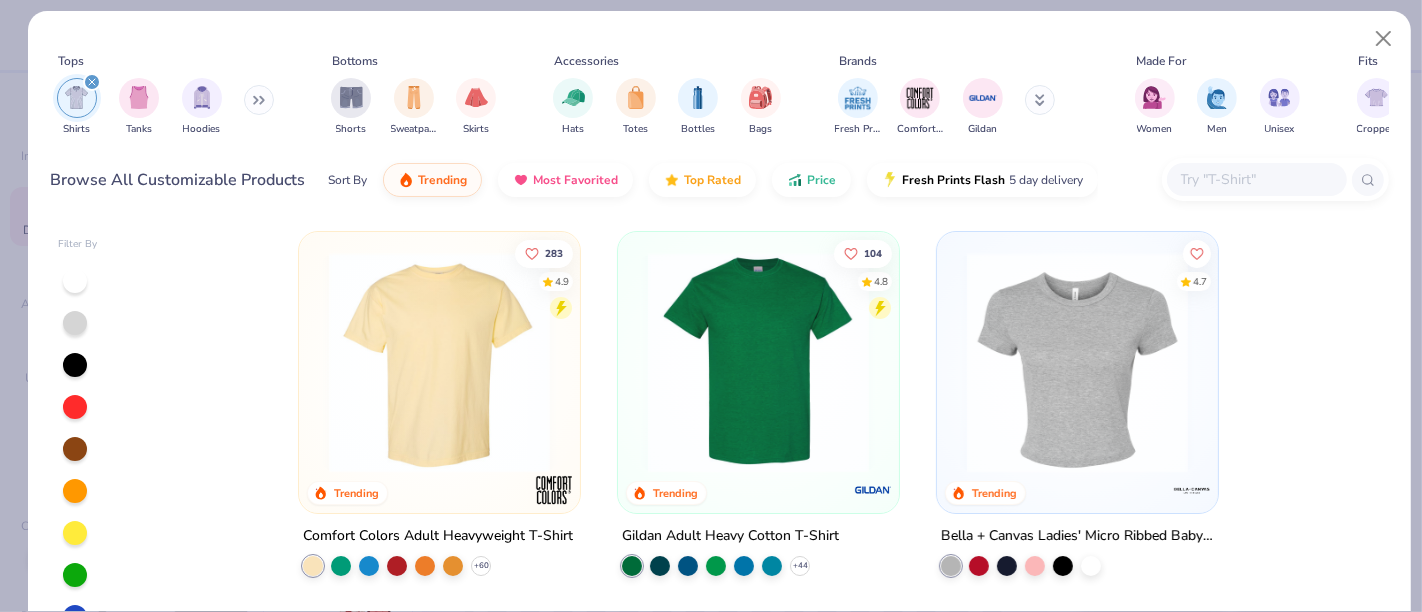 click at bounding box center (758, 362) 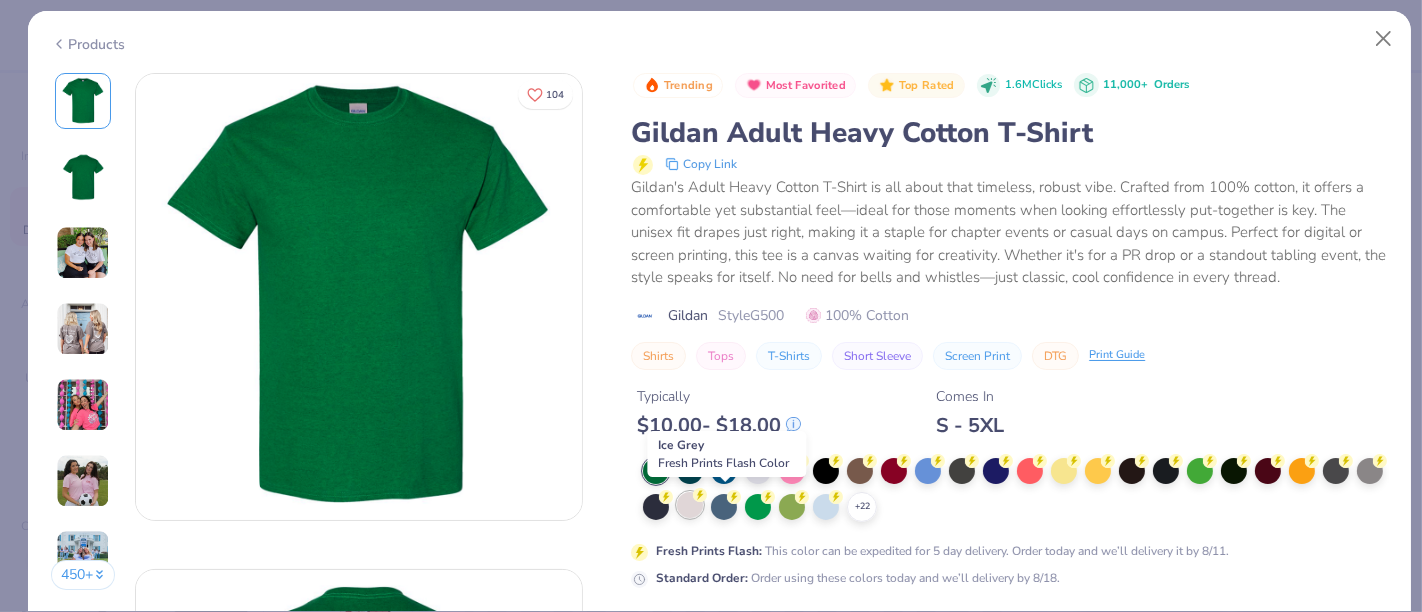 click at bounding box center (690, 505) 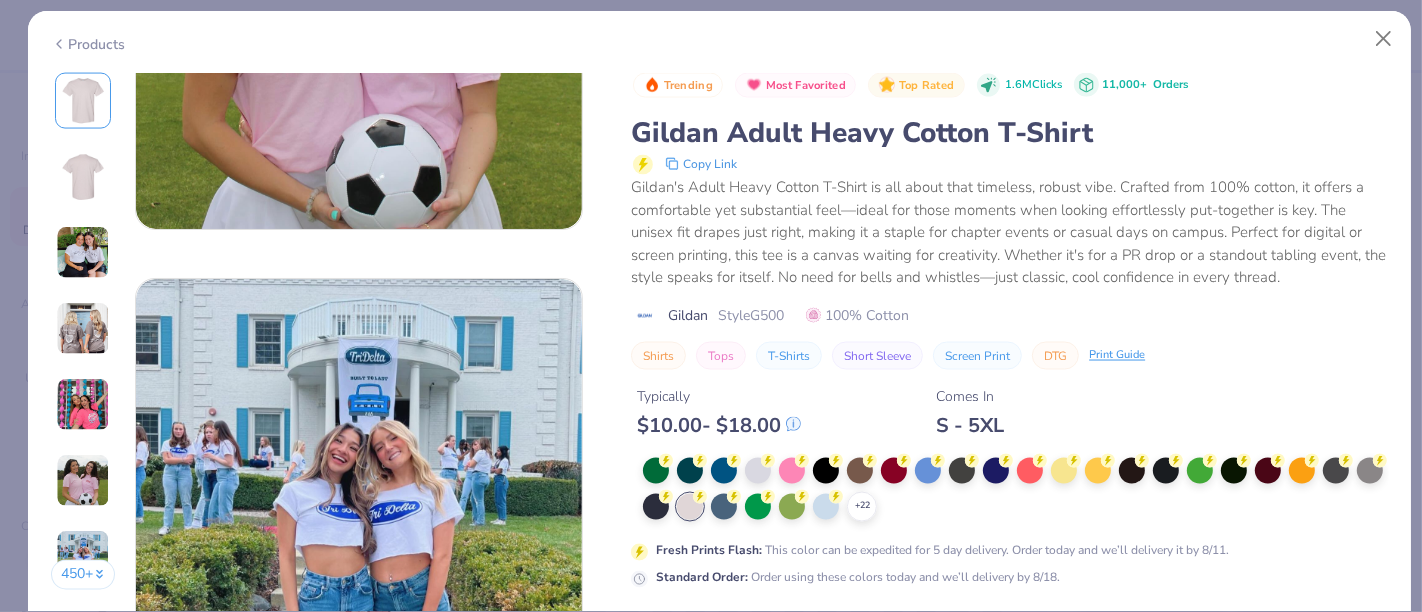 scroll, scrollTop: 2777, scrollLeft: 0, axis: vertical 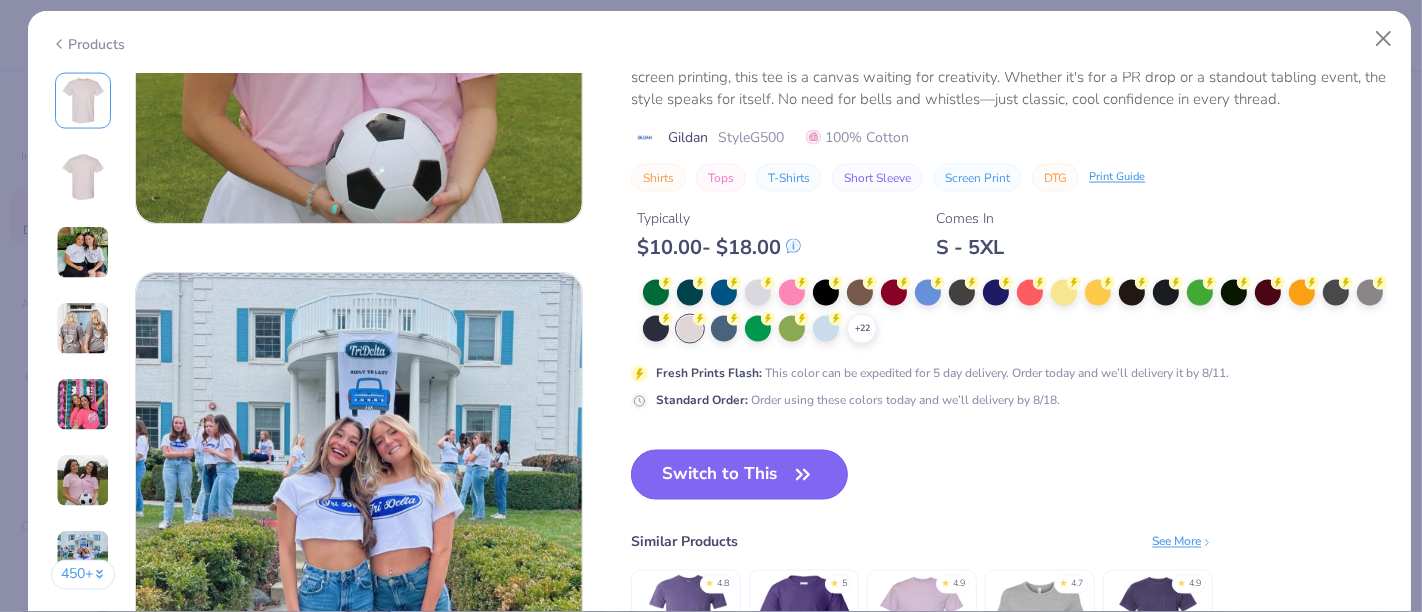click on "Switch to This" at bounding box center (739, 475) 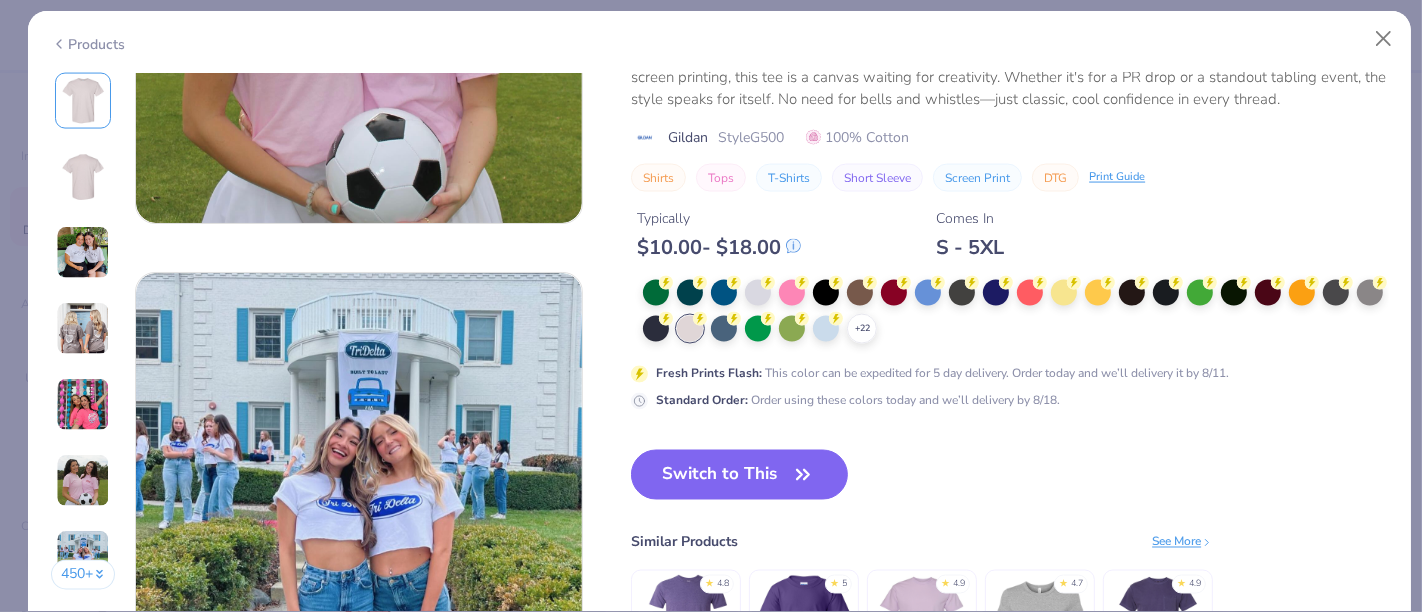 scroll, scrollTop: 3000, scrollLeft: 0, axis: vertical 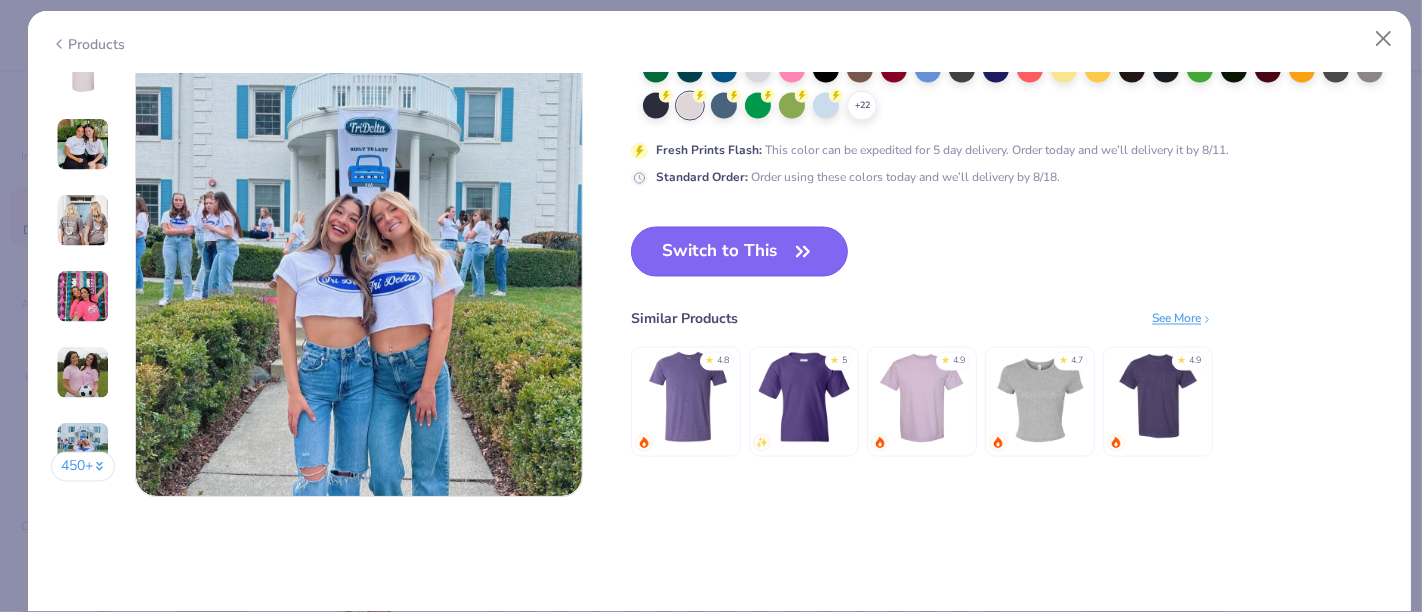 click on "Switch to This" at bounding box center [739, 252] 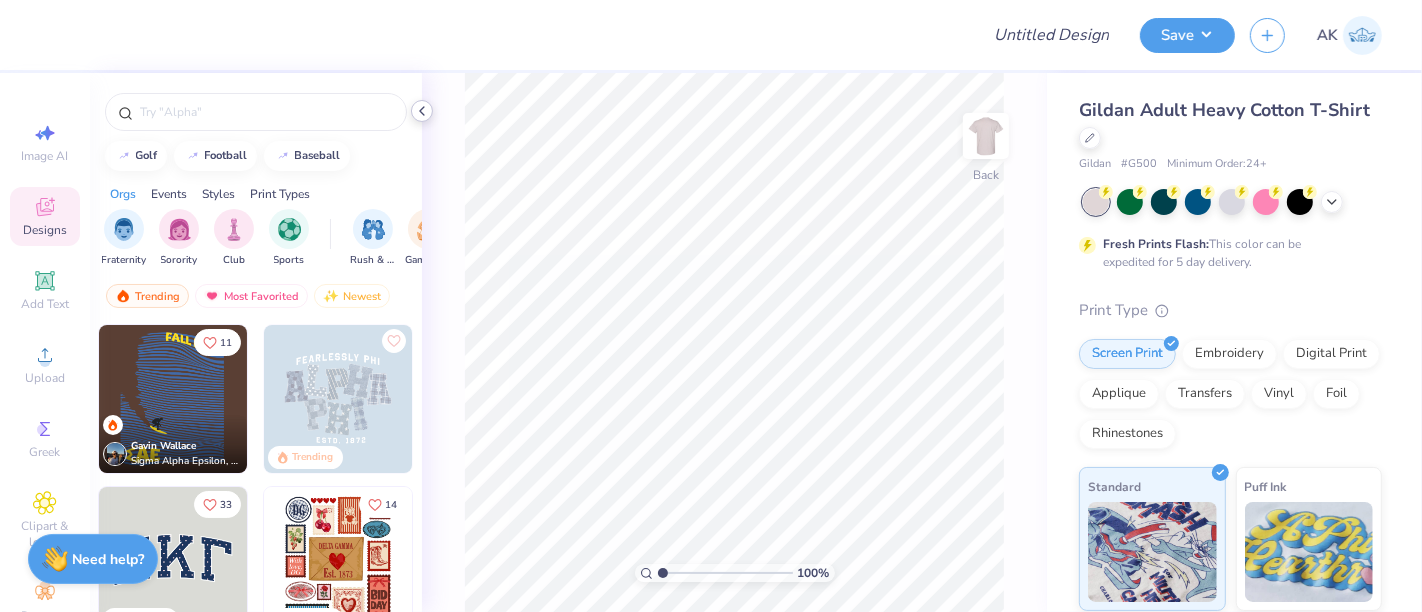 click 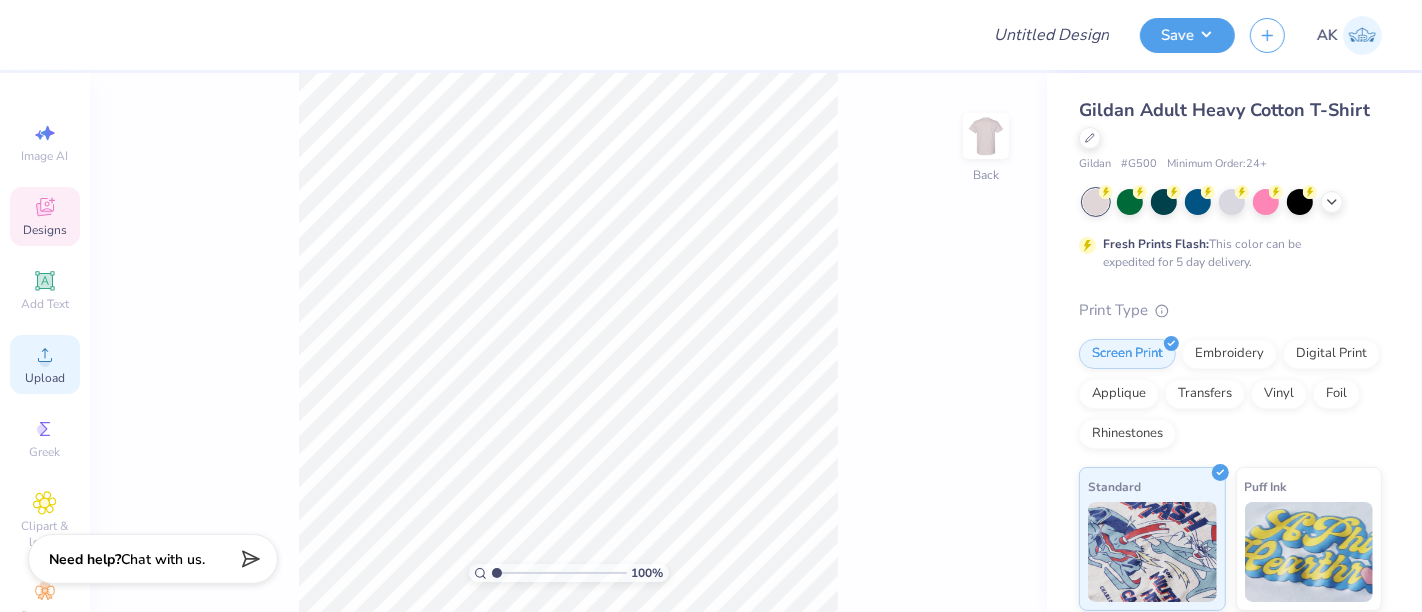 click on "Upload" at bounding box center [45, 378] 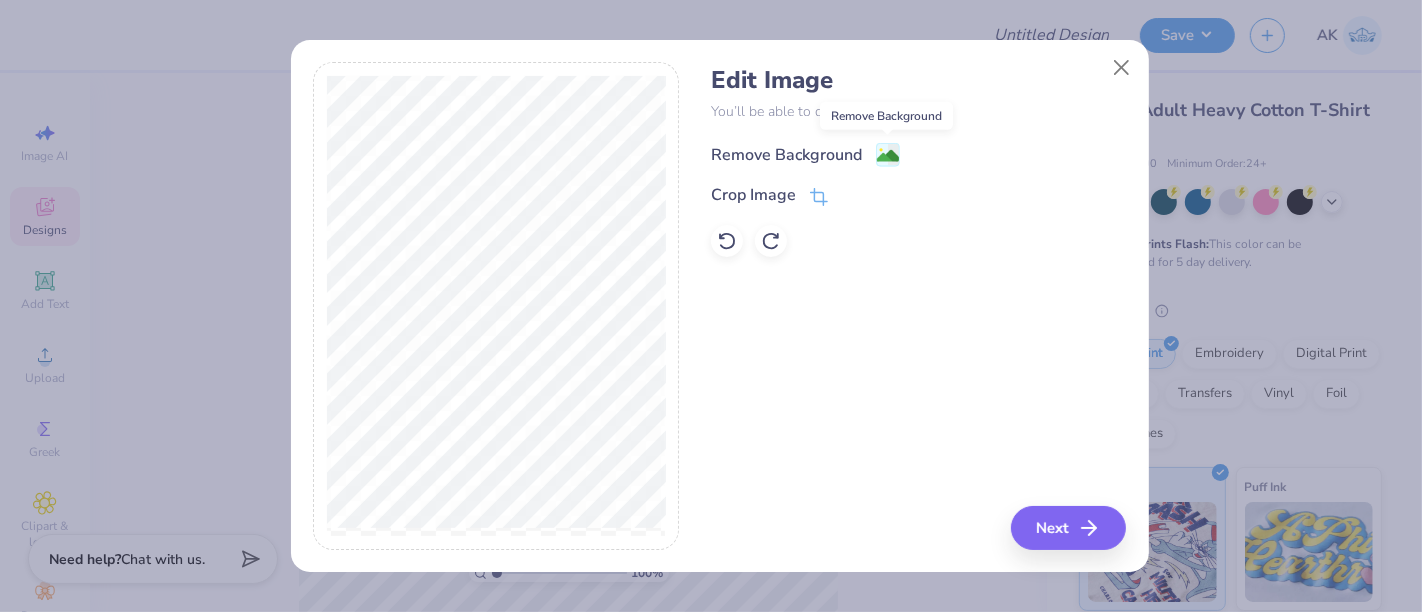 click 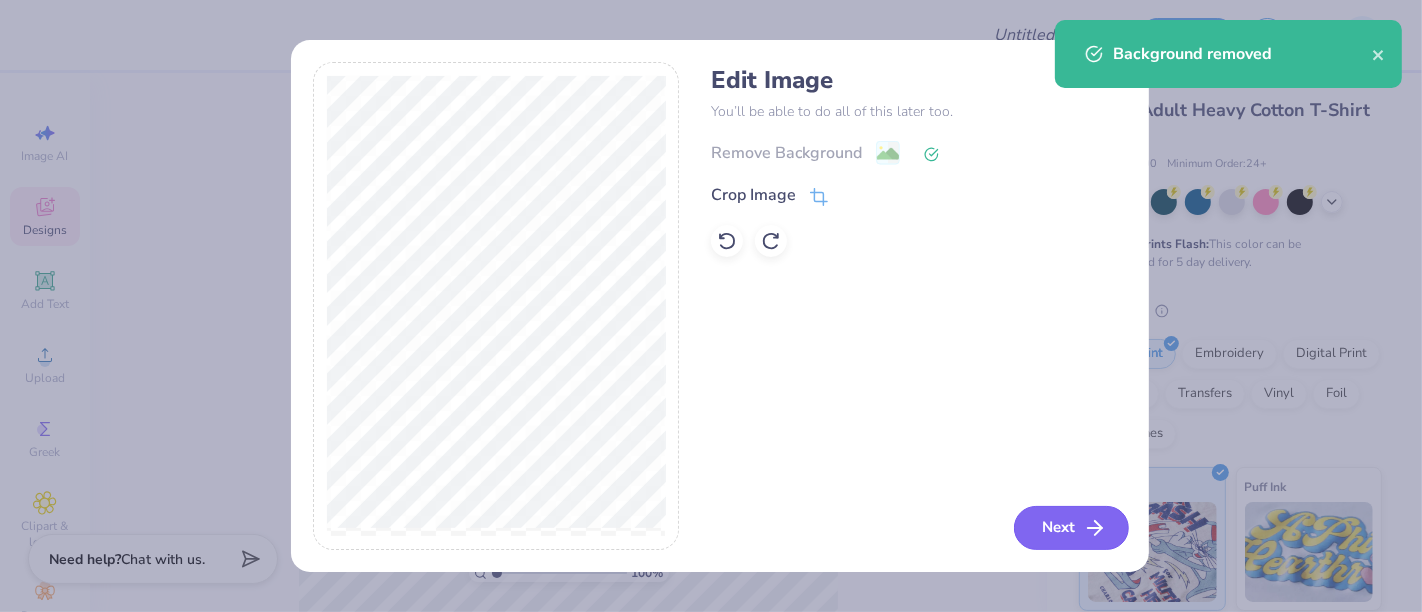 click 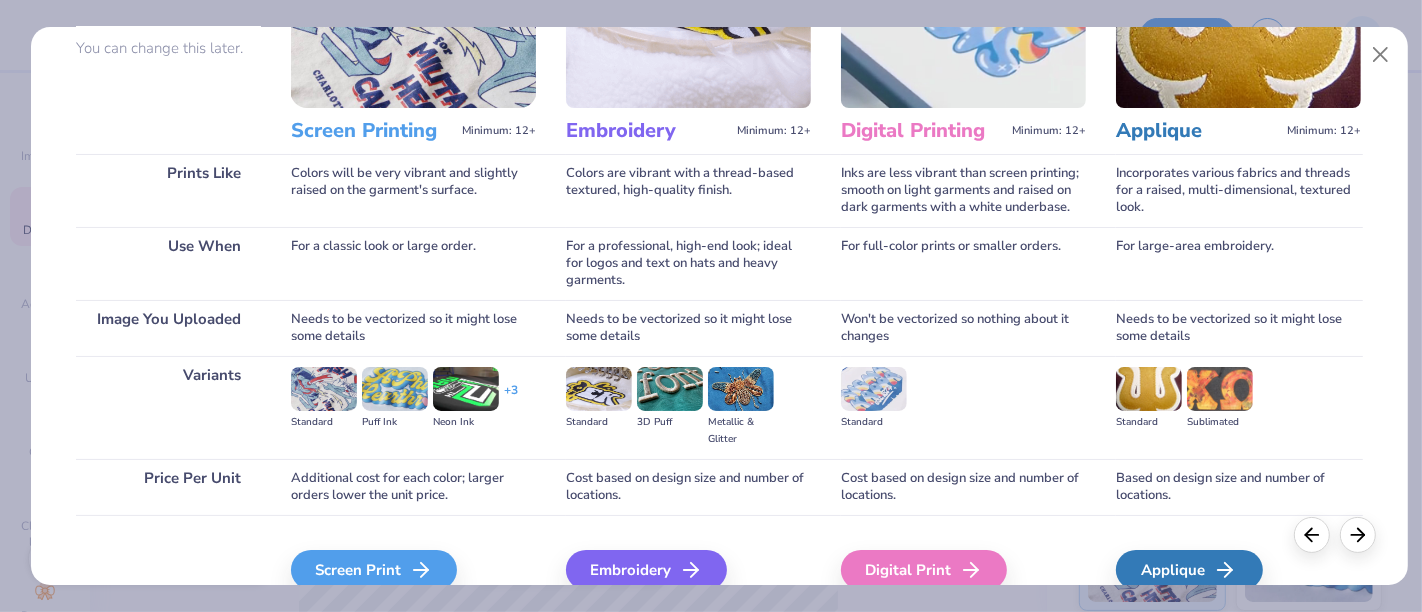 scroll, scrollTop: 283, scrollLeft: 0, axis: vertical 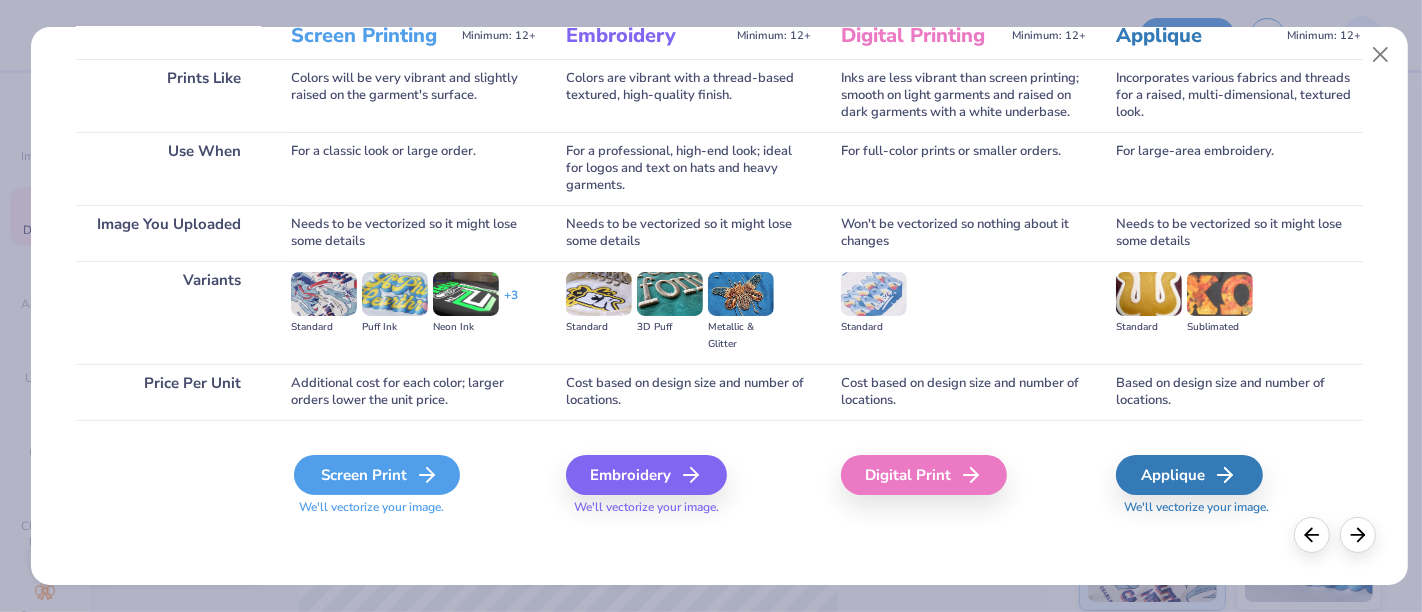 click on "Screen Print" at bounding box center (377, 475) 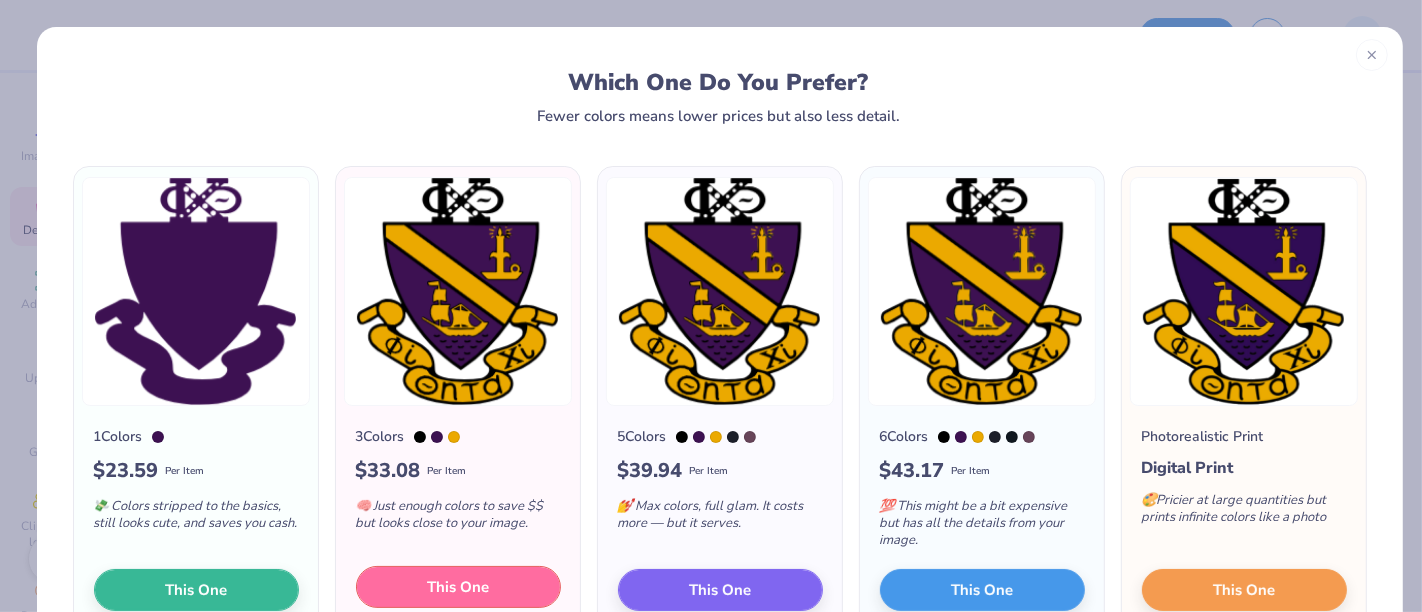click on "This One" at bounding box center [458, 587] 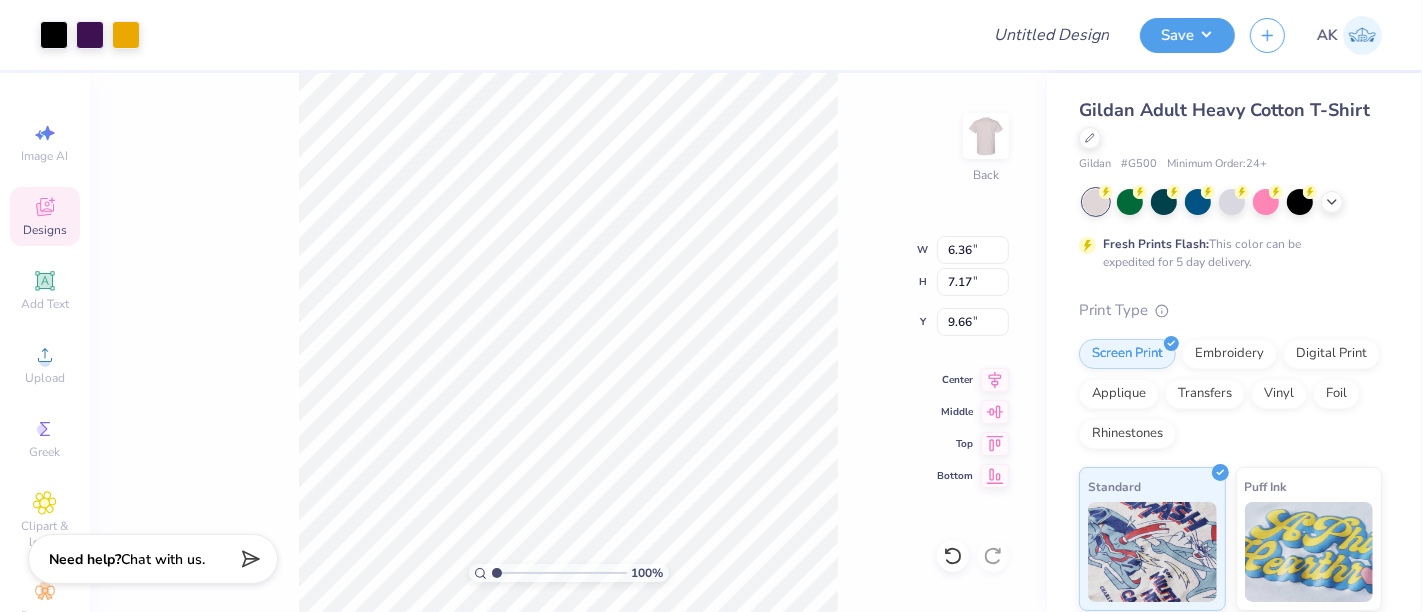 type on "4.15" 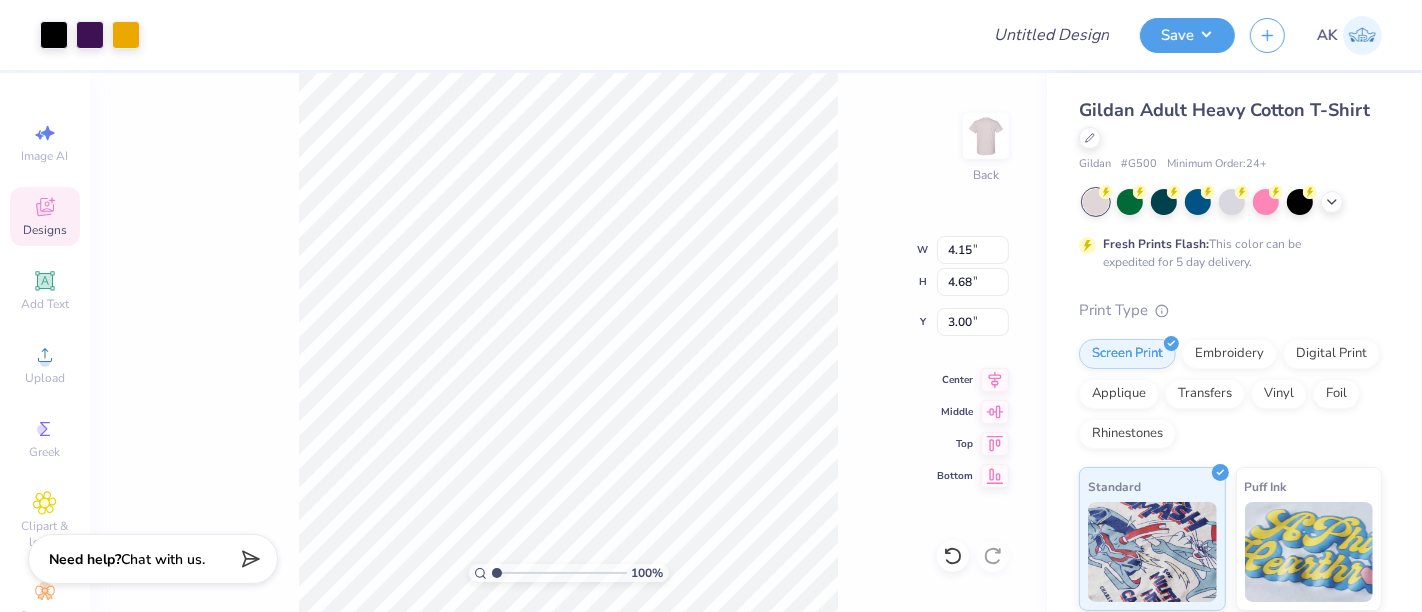 type on "5.42" 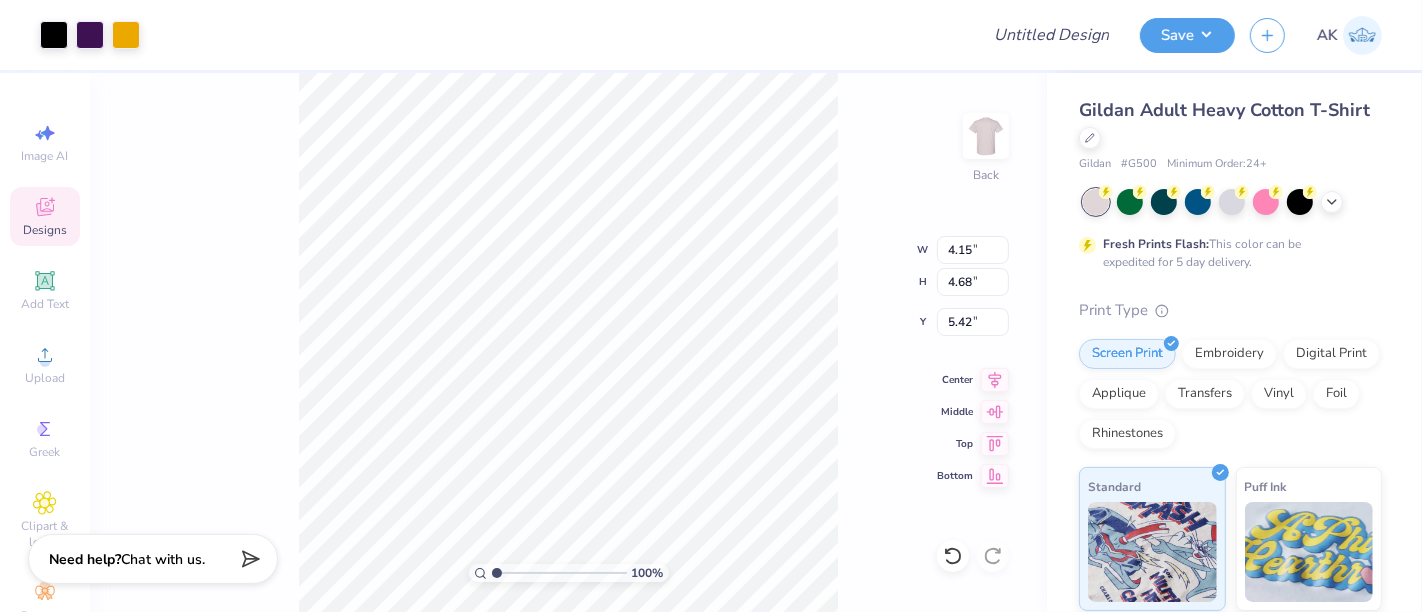type on "4.87" 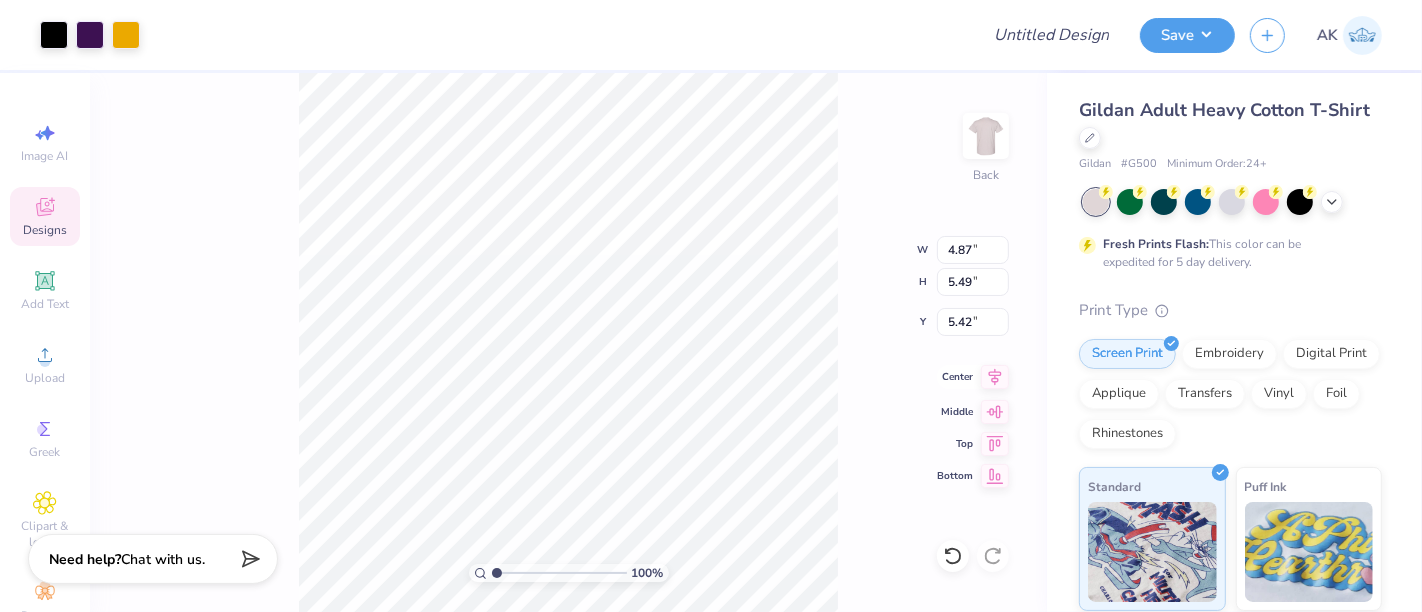 click 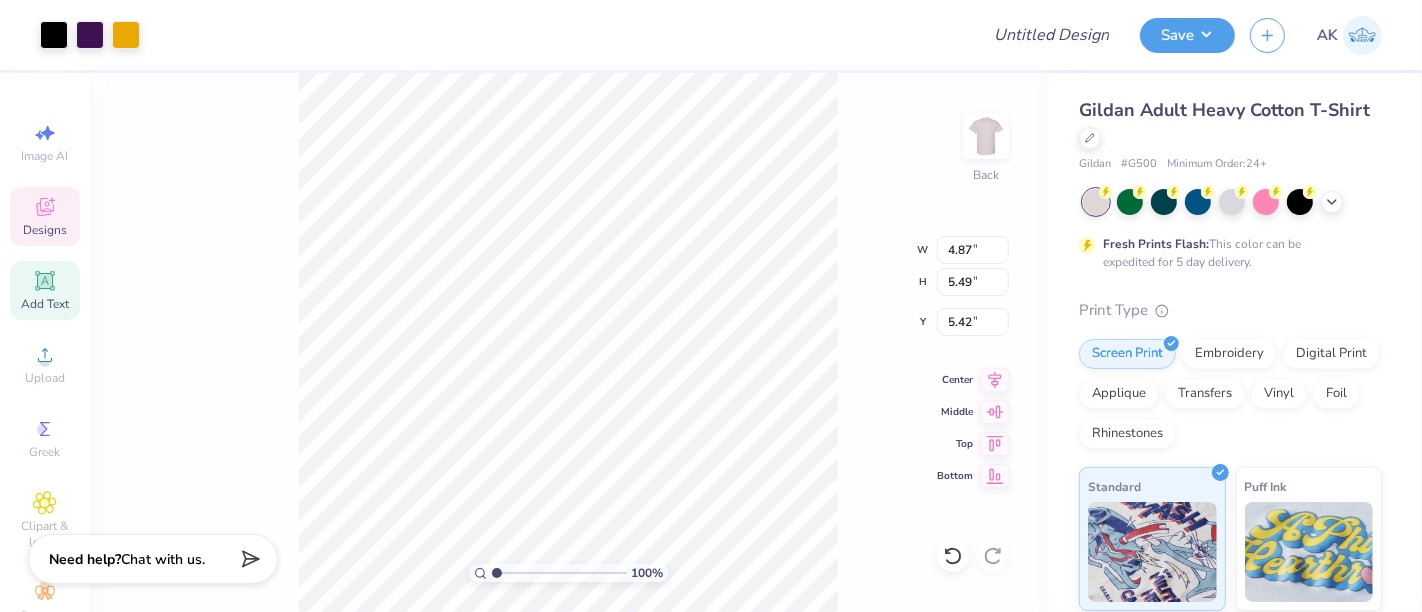 click 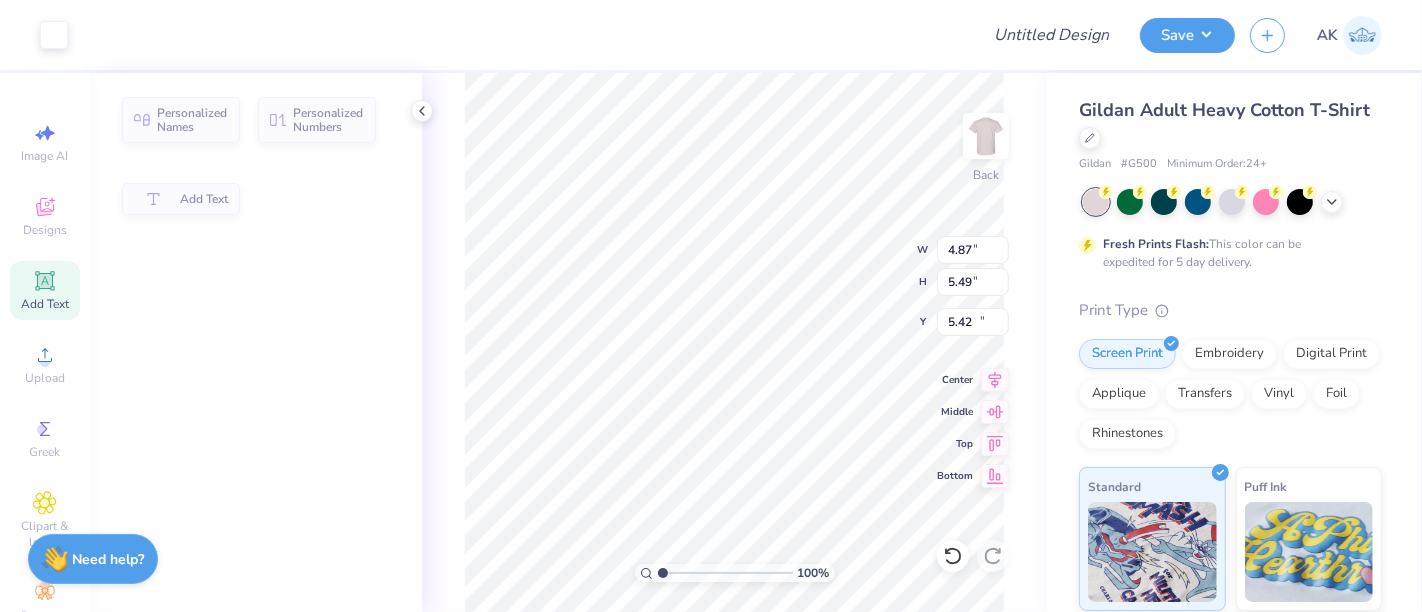 type on "6.00" 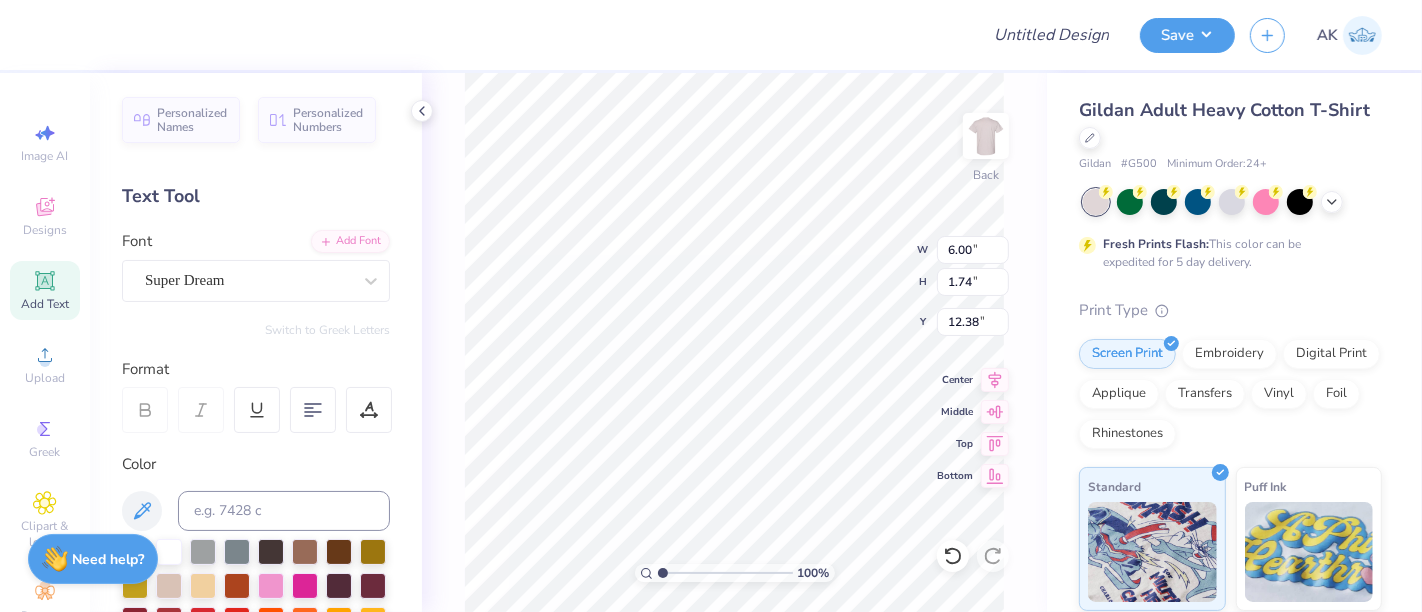 scroll, scrollTop: 18, scrollLeft: 5, axis: both 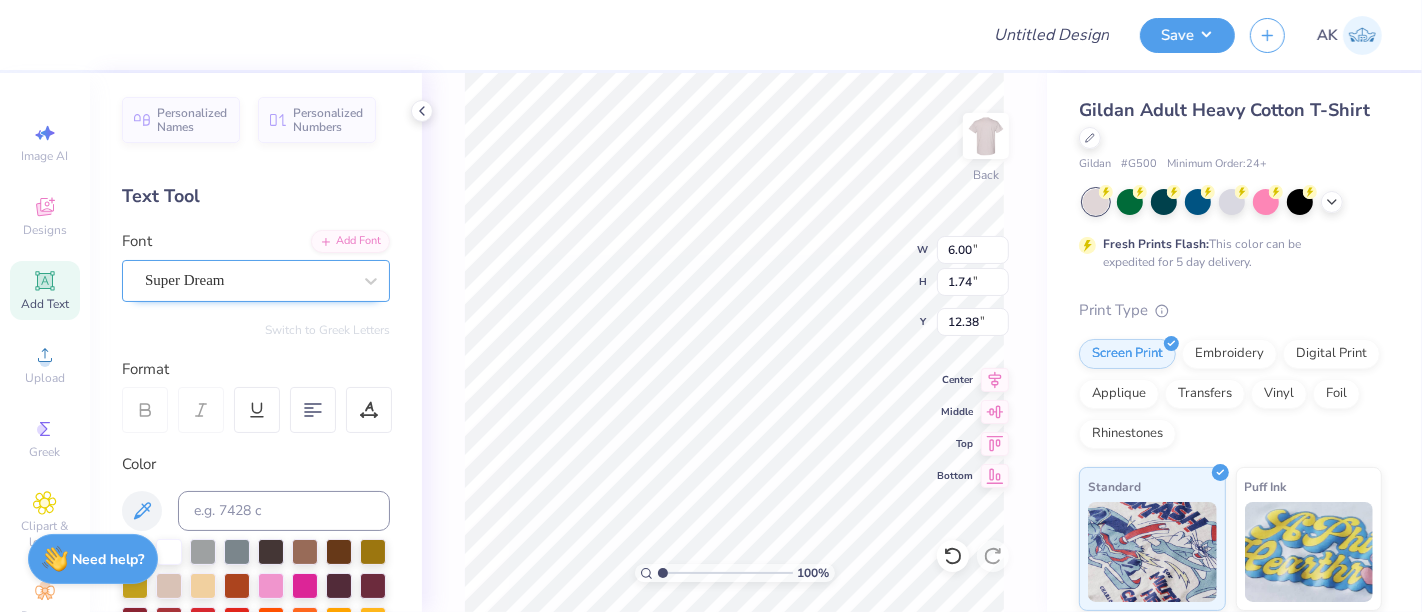 type on "Phi Chi Theta" 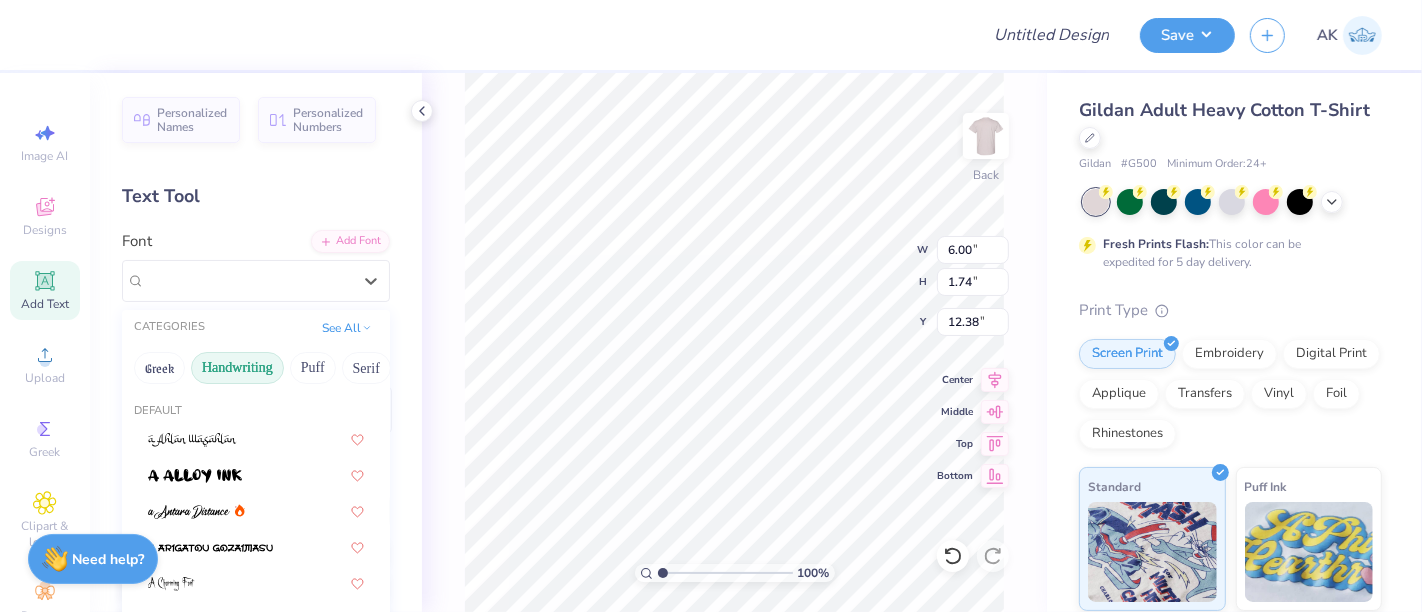 click on "Handwriting" at bounding box center (237, 368) 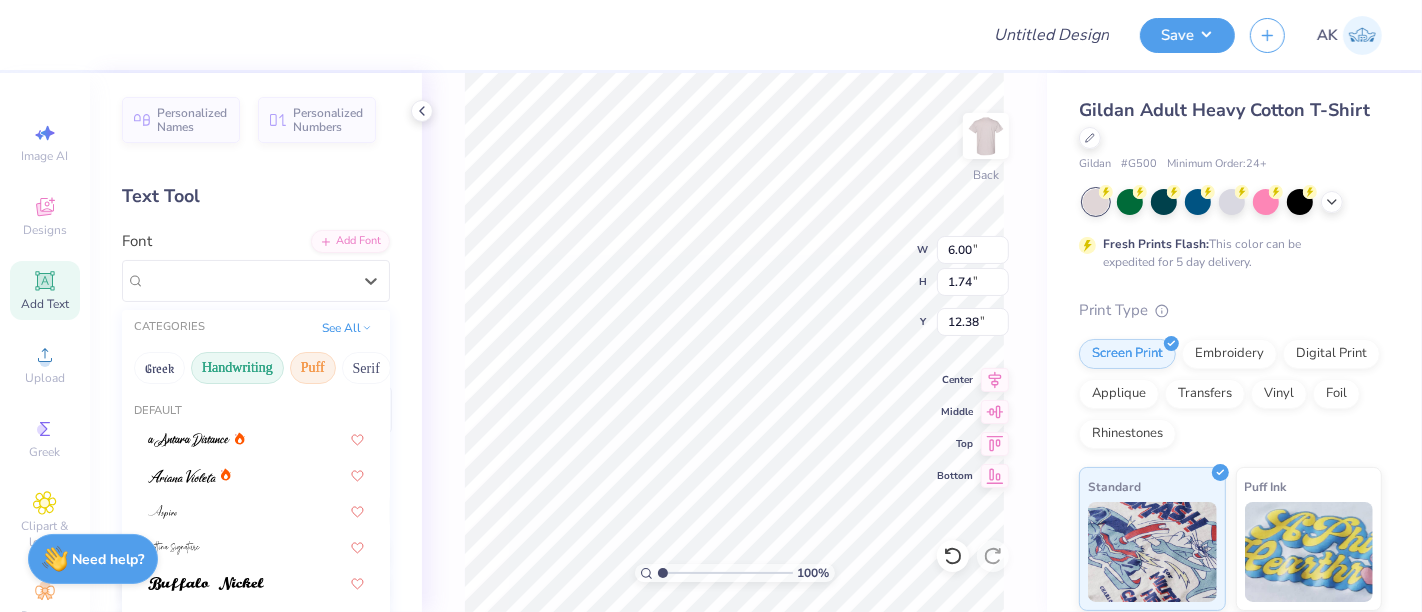 click on "Puff" at bounding box center (313, 368) 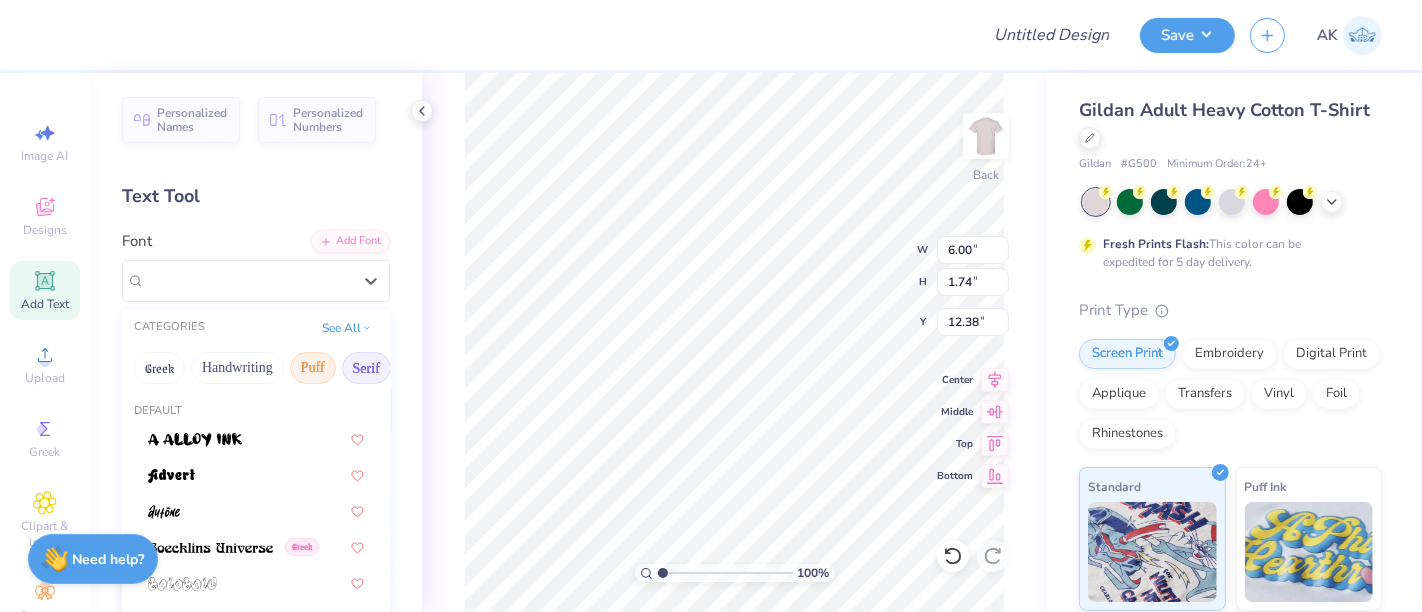 click on "Serif" at bounding box center (366, 368) 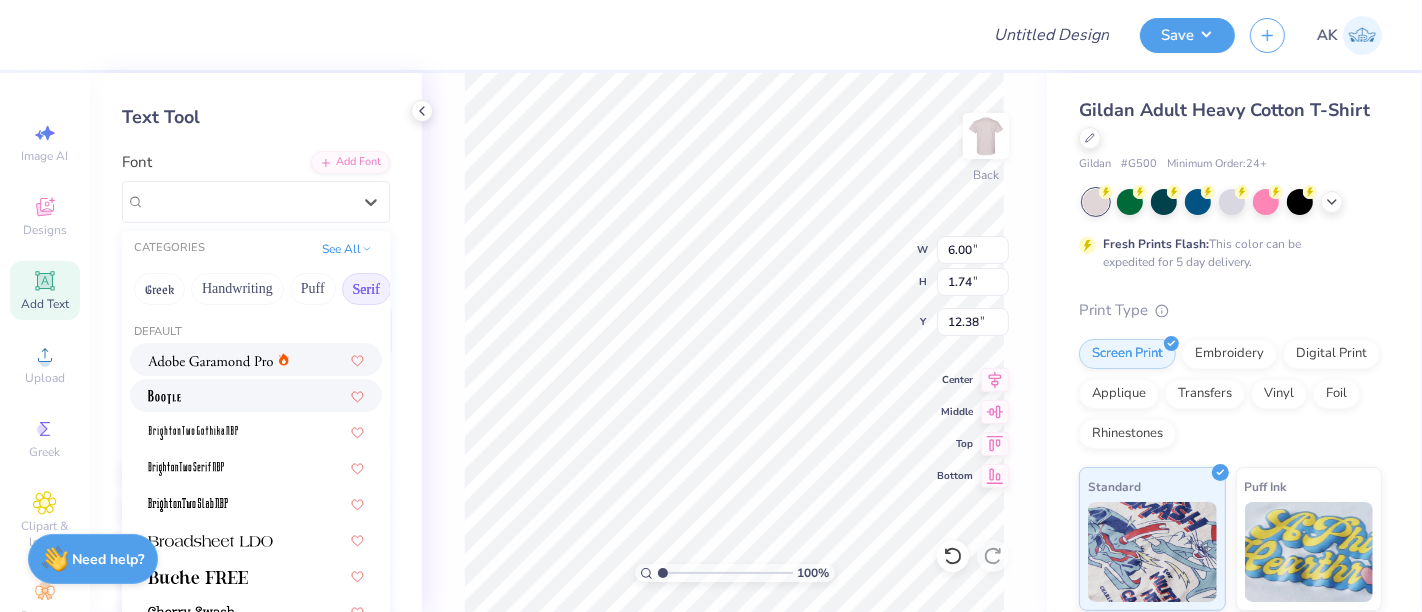 scroll, scrollTop: 111, scrollLeft: 0, axis: vertical 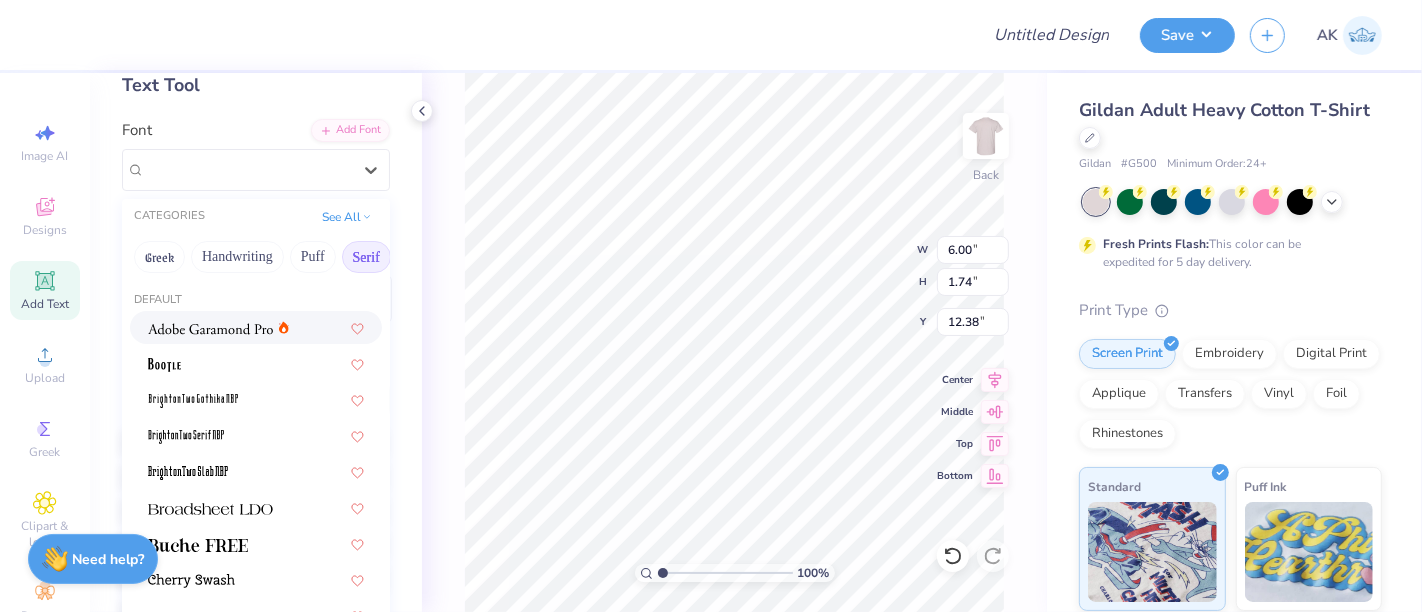 click at bounding box center [256, 327] 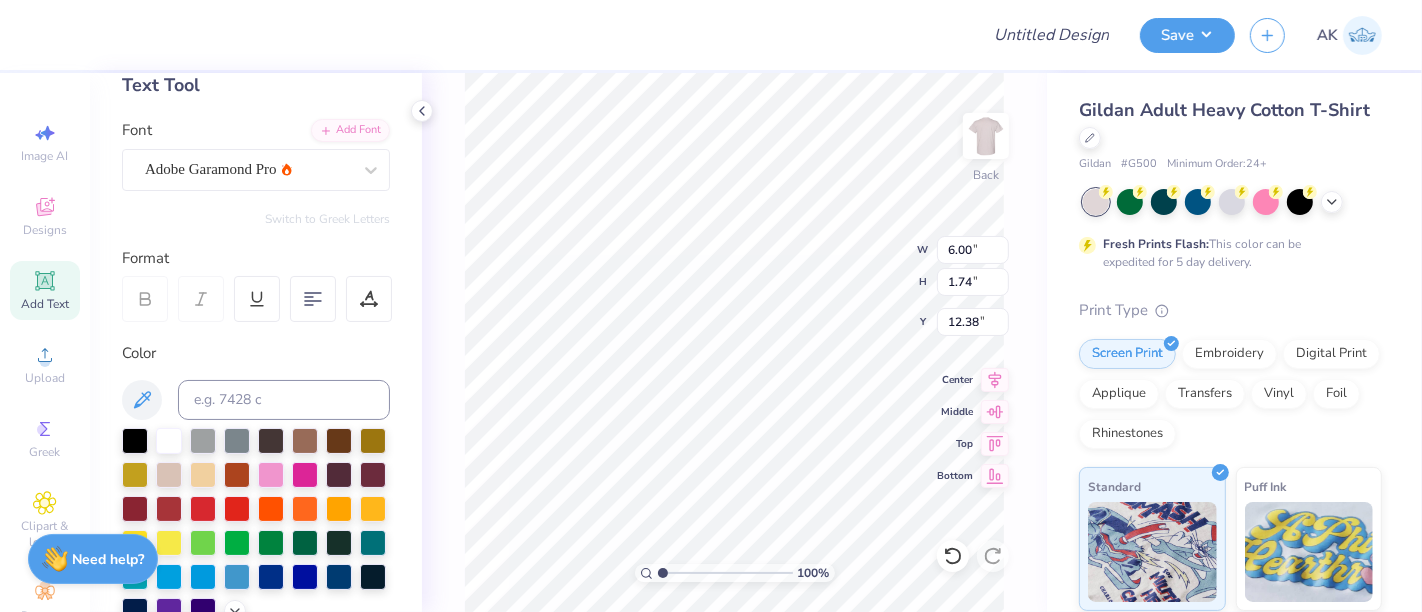 scroll, scrollTop: 18, scrollLeft: 6, axis: both 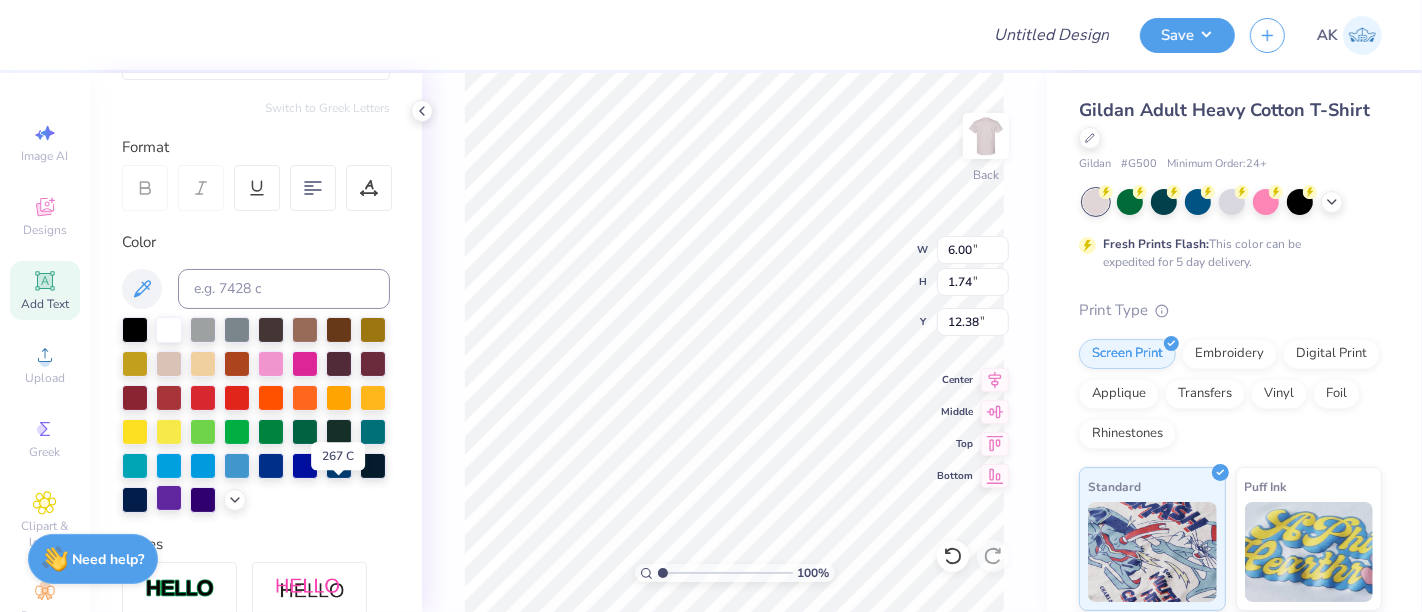 click at bounding box center [169, 498] 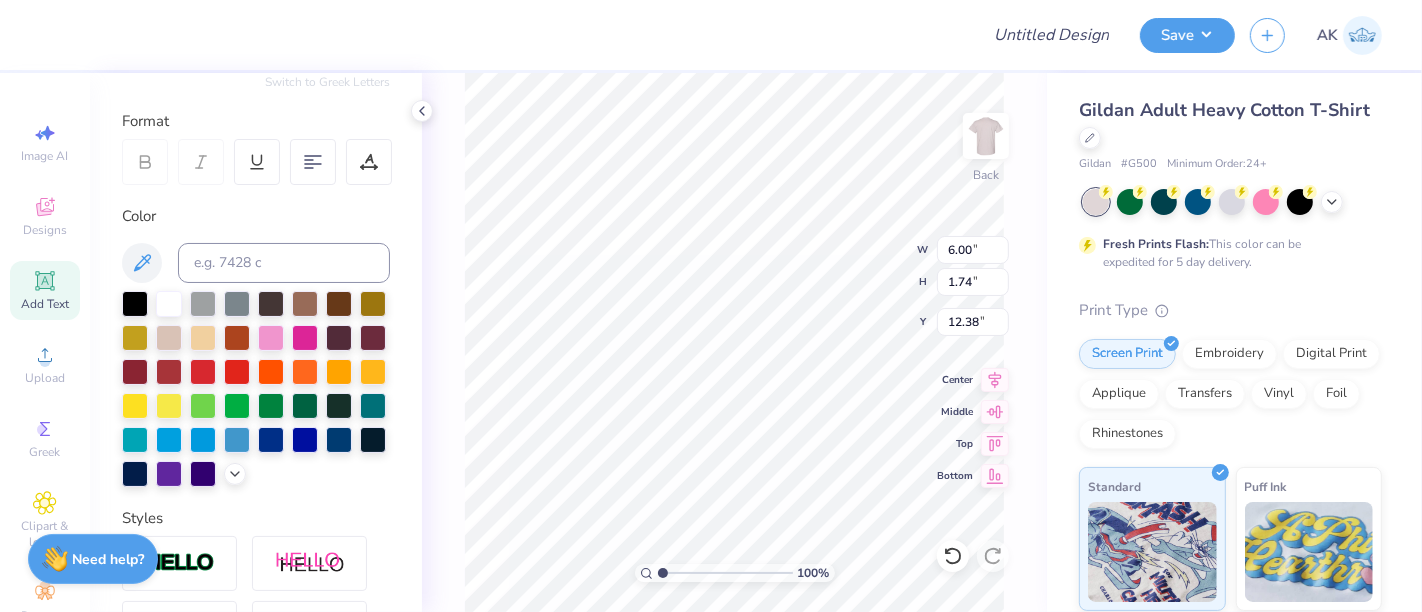 scroll, scrollTop: 333, scrollLeft: 0, axis: vertical 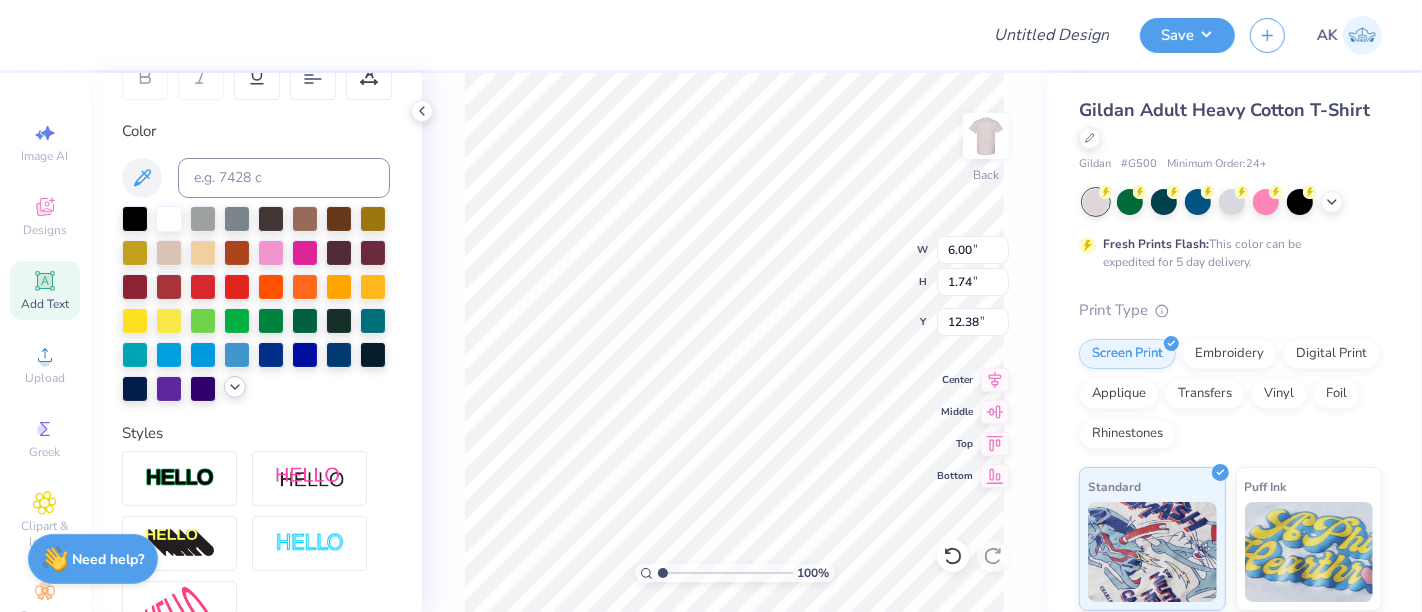 click 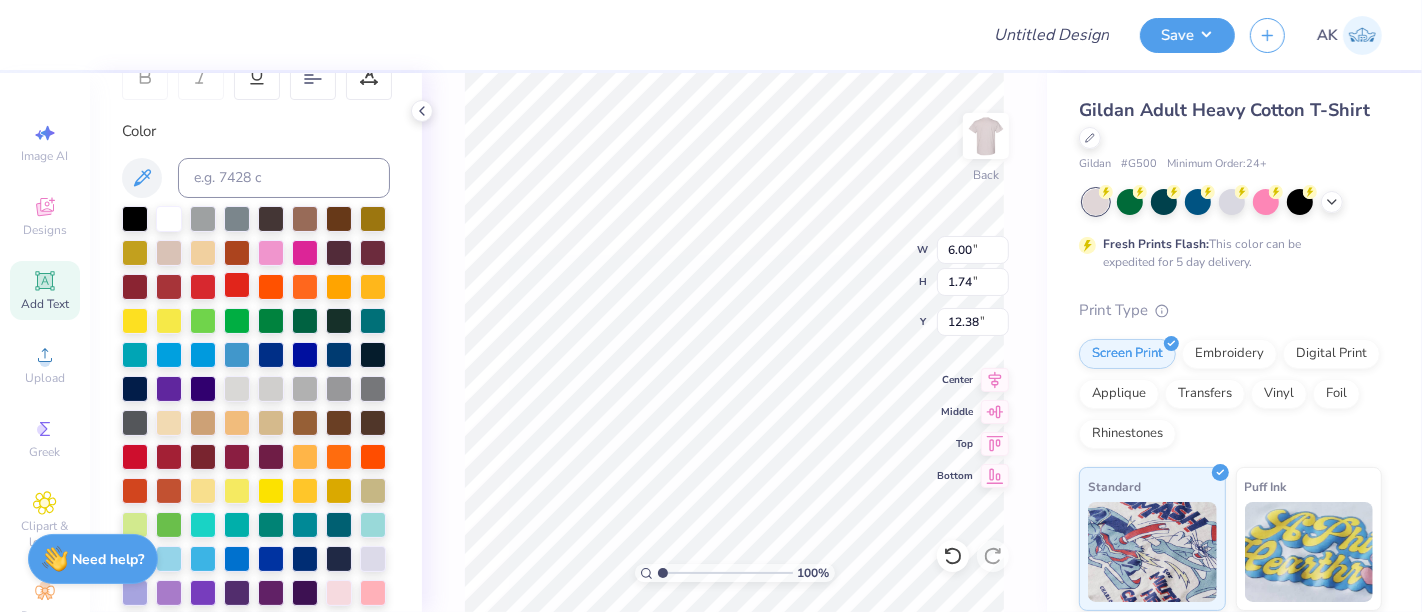 scroll, scrollTop: 0, scrollLeft: 0, axis: both 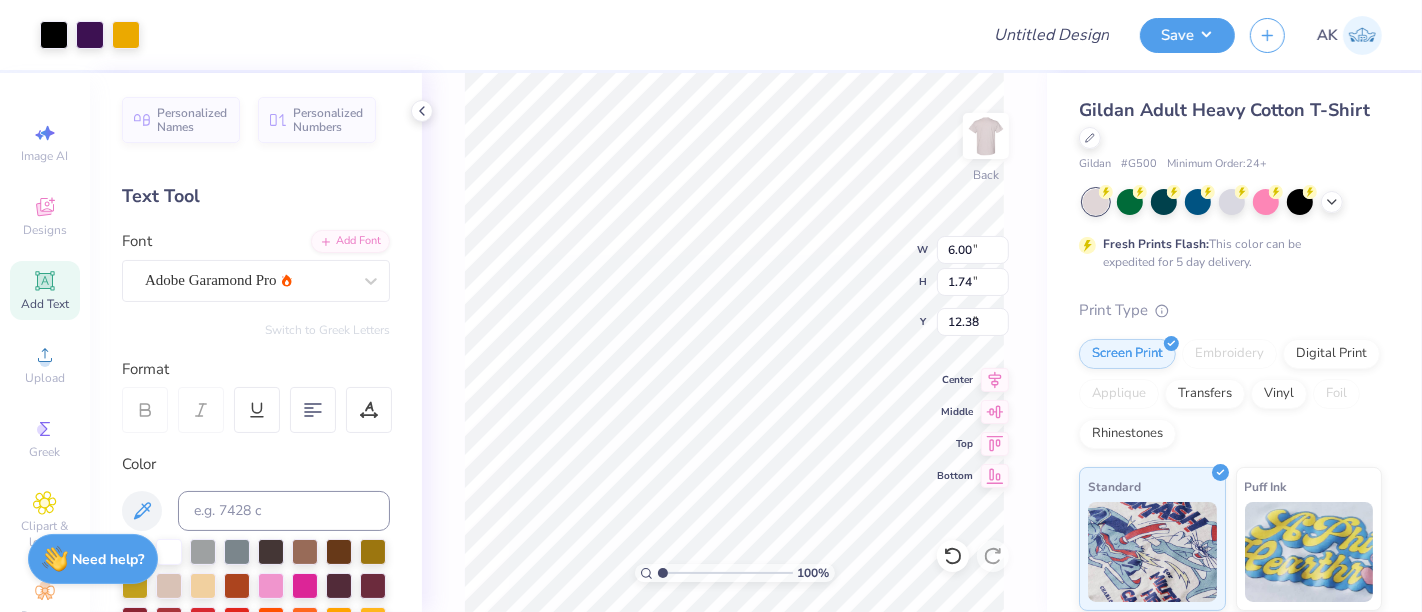 type on "4.87" 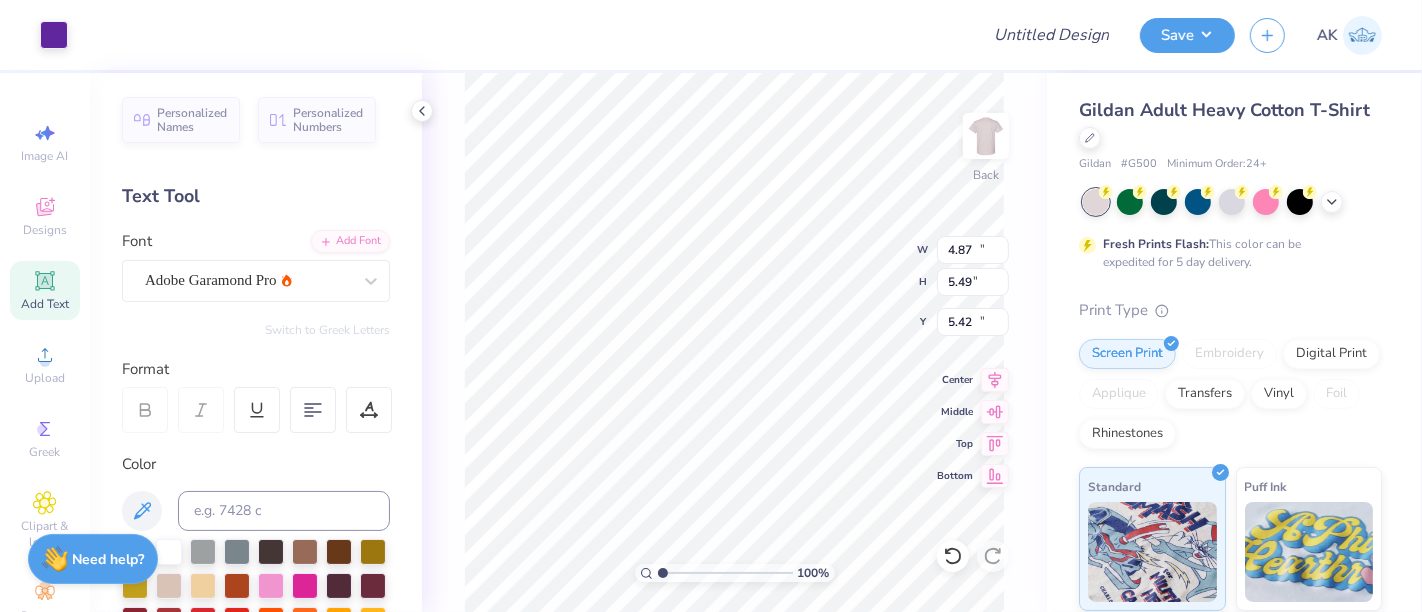 type on "13.62" 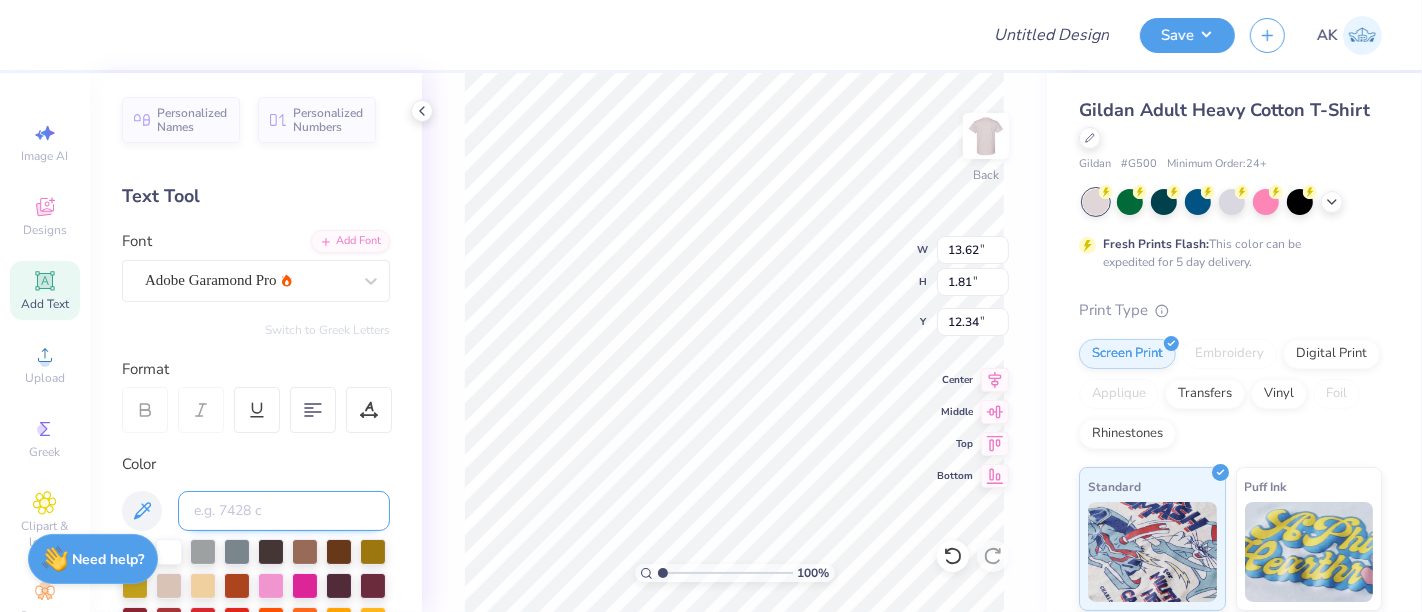 click at bounding box center [284, 511] 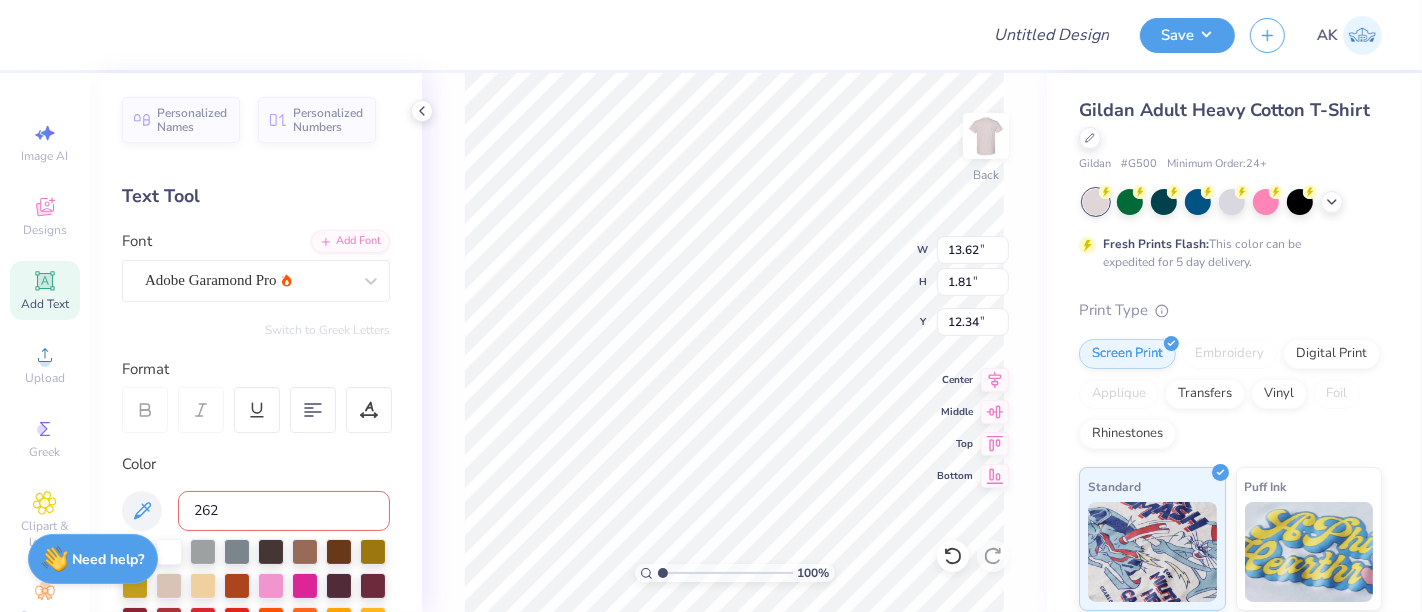 type on "2627" 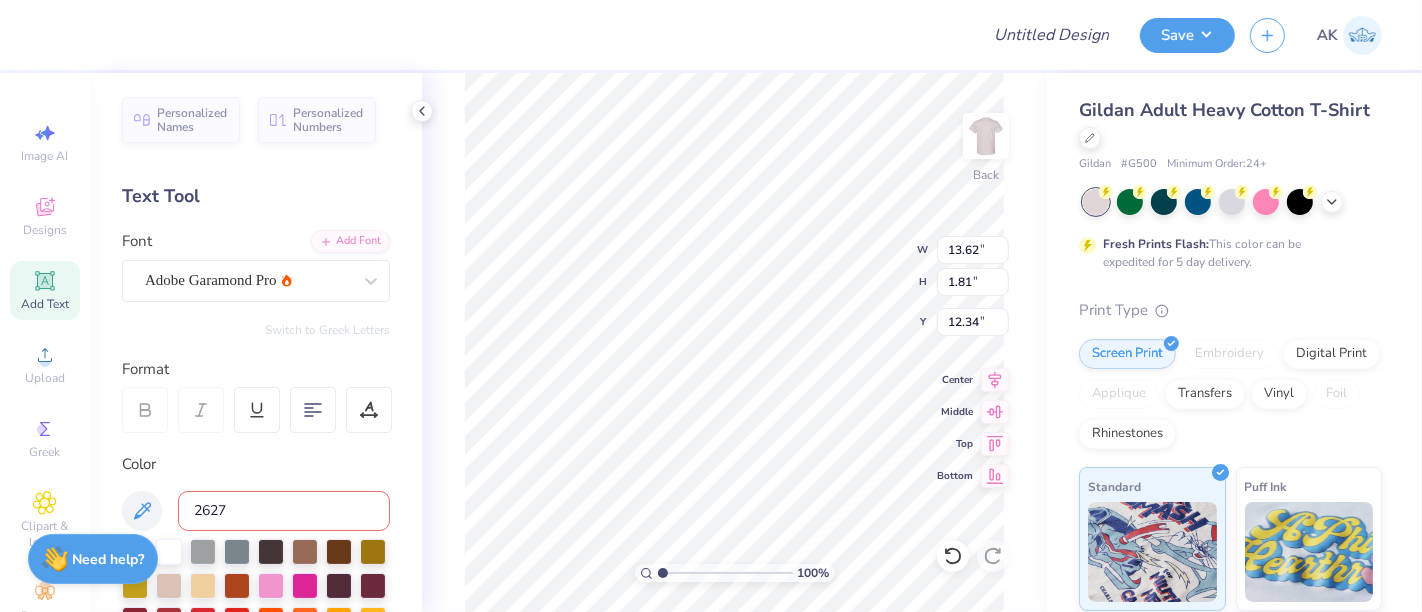 type 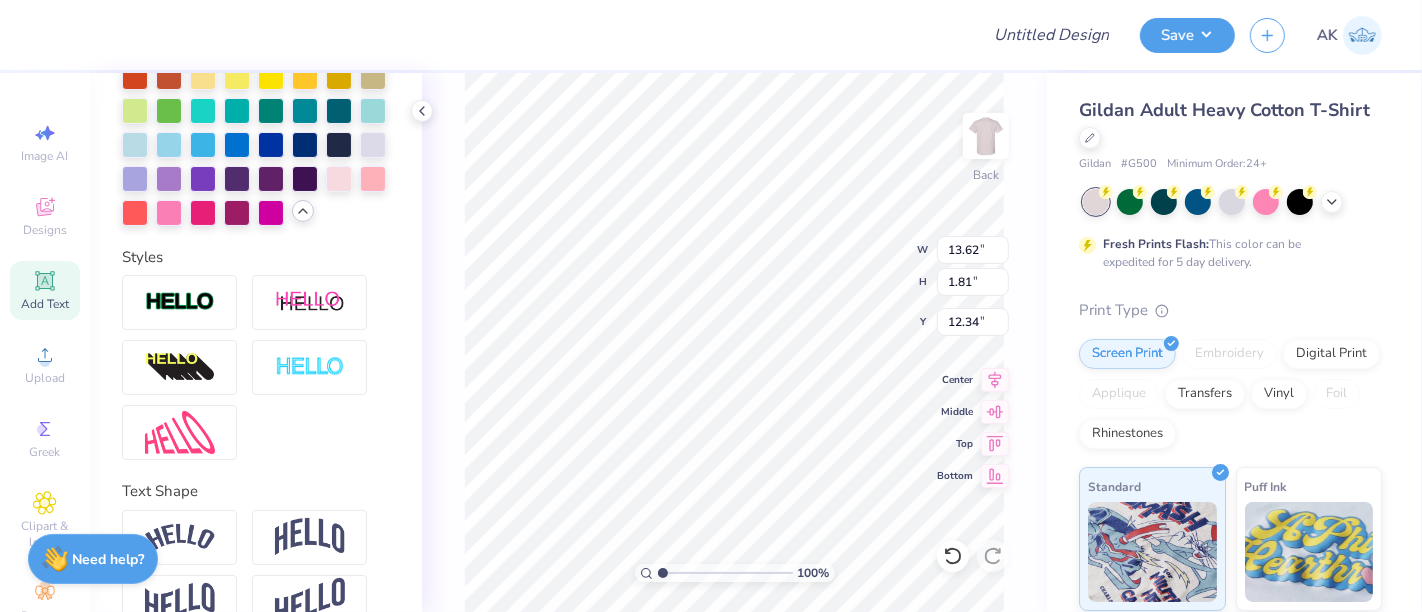 scroll, scrollTop: 854, scrollLeft: 0, axis: vertical 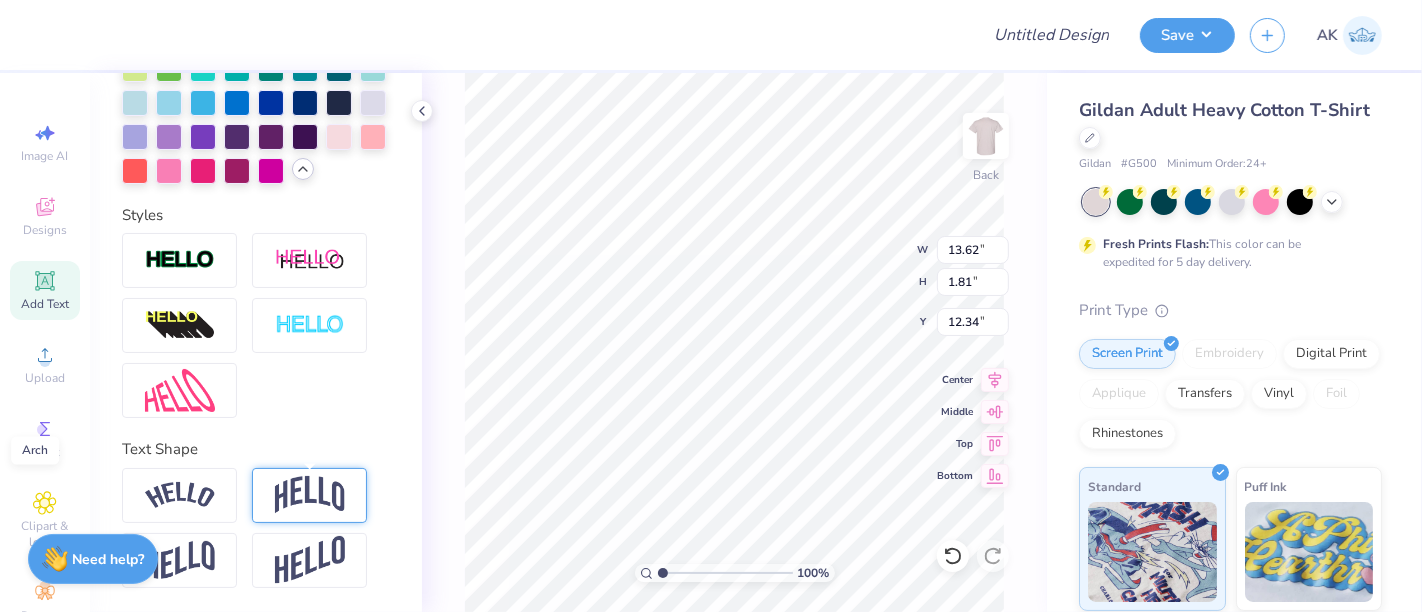 click at bounding box center [310, 495] 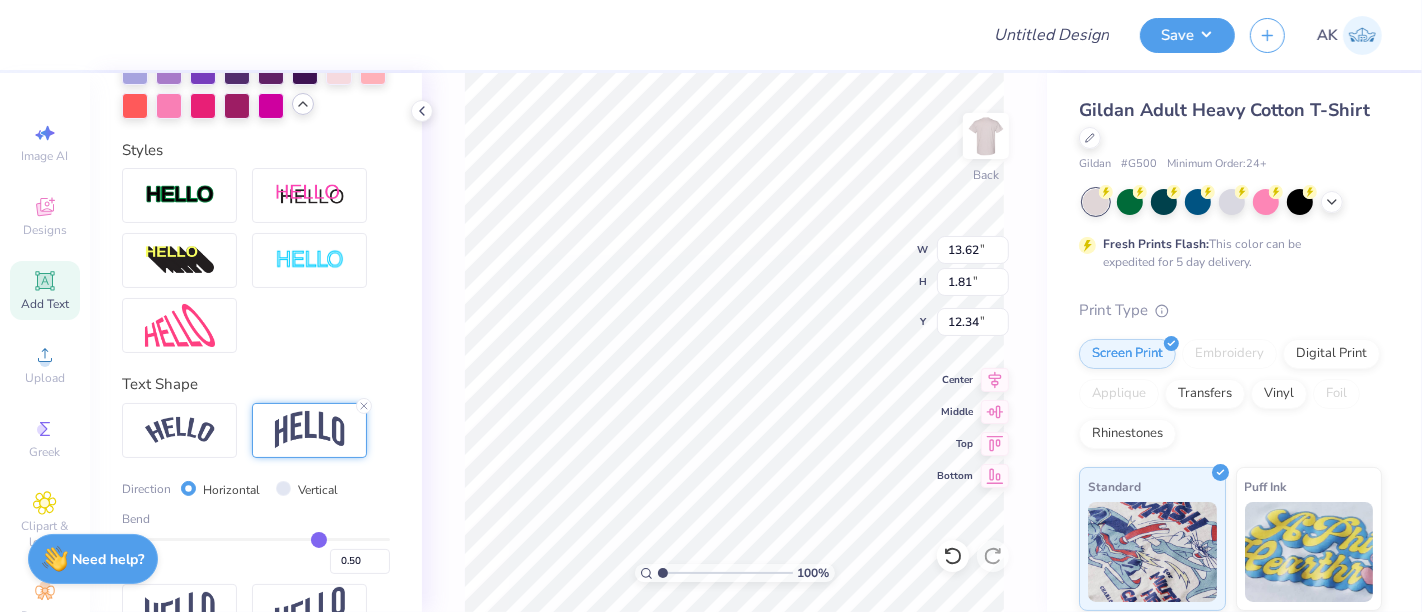 type on "4.54" 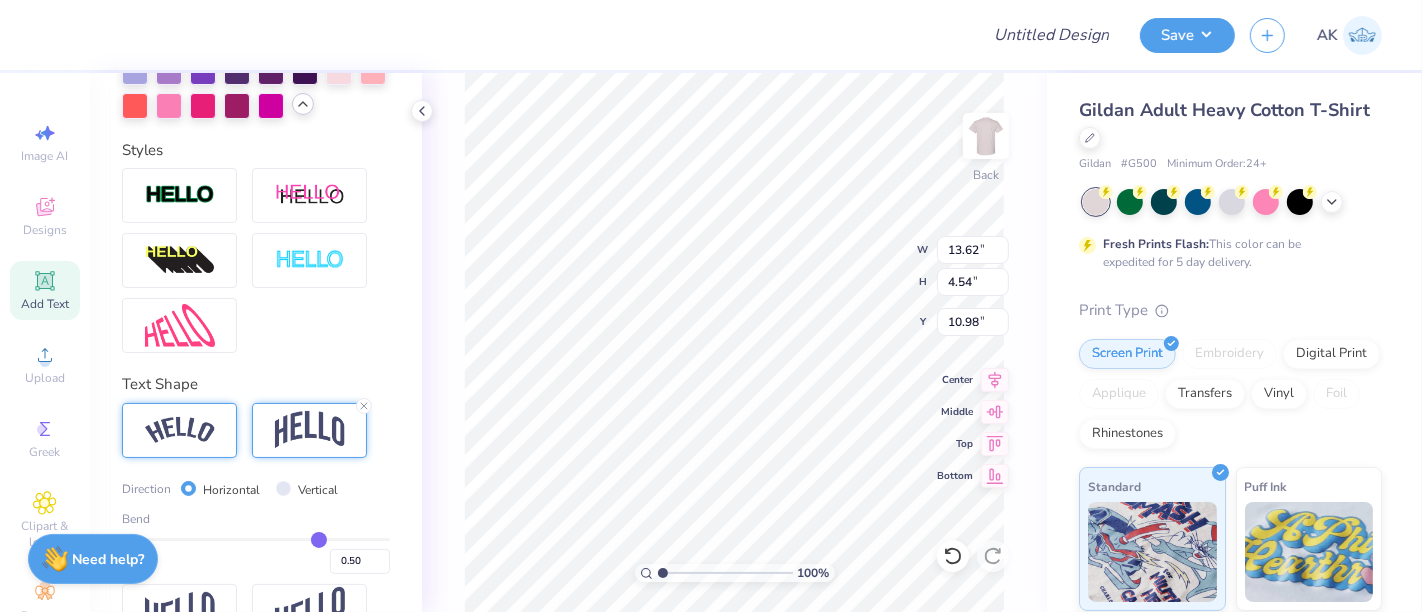 click at bounding box center [179, 430] 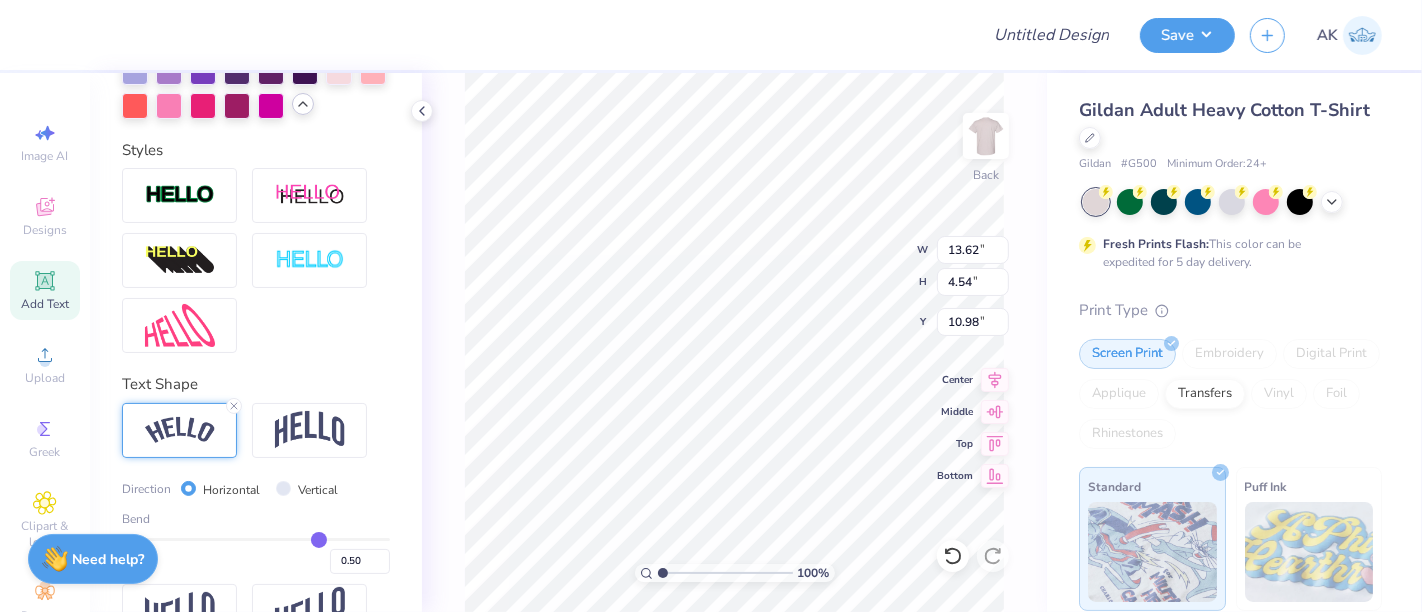 type on "15.02" 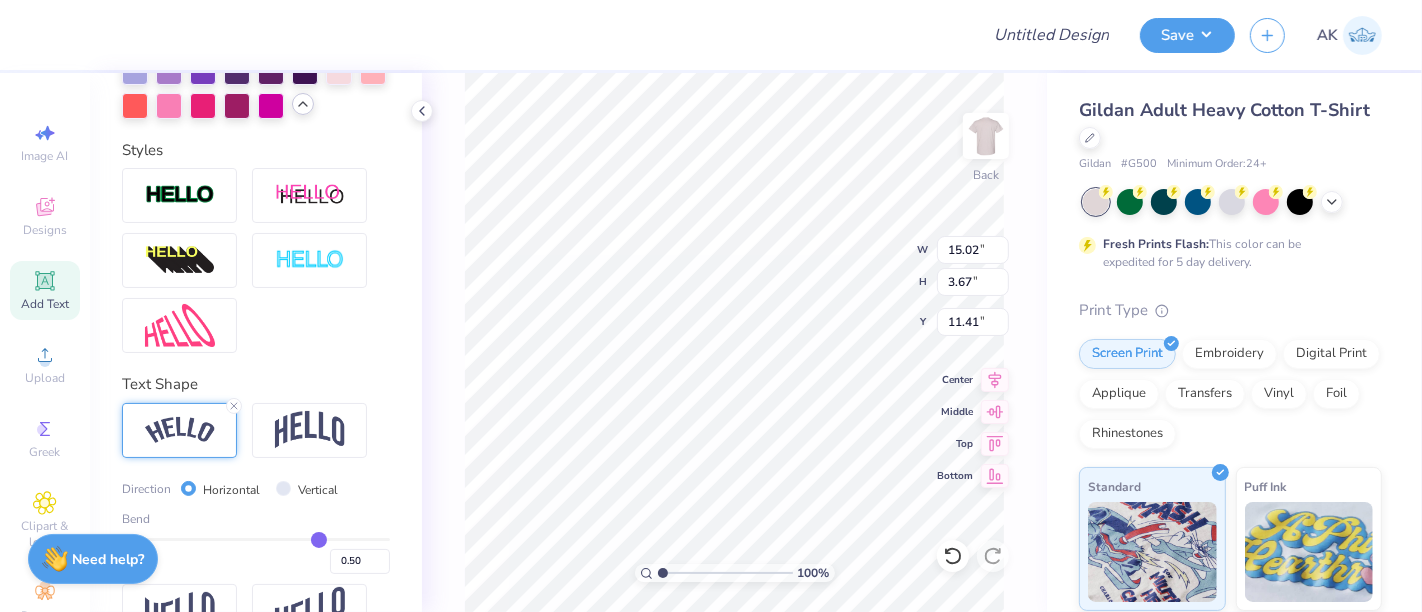 type on "11.00" 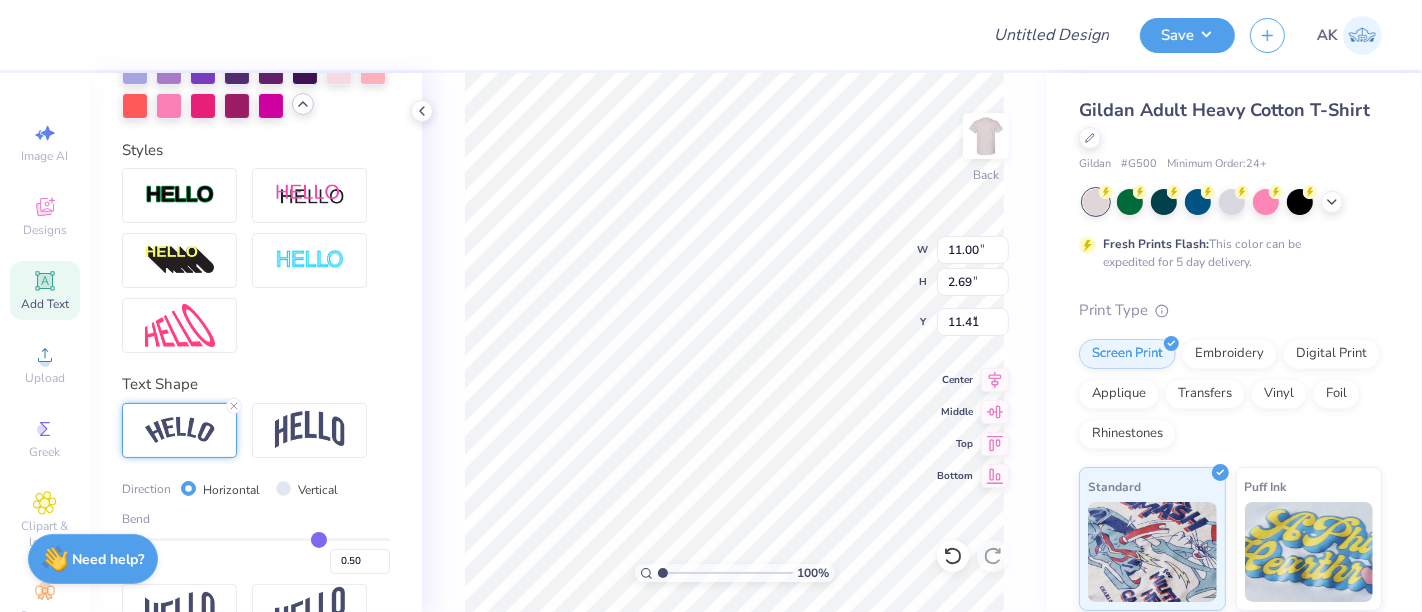 type on "3.00" 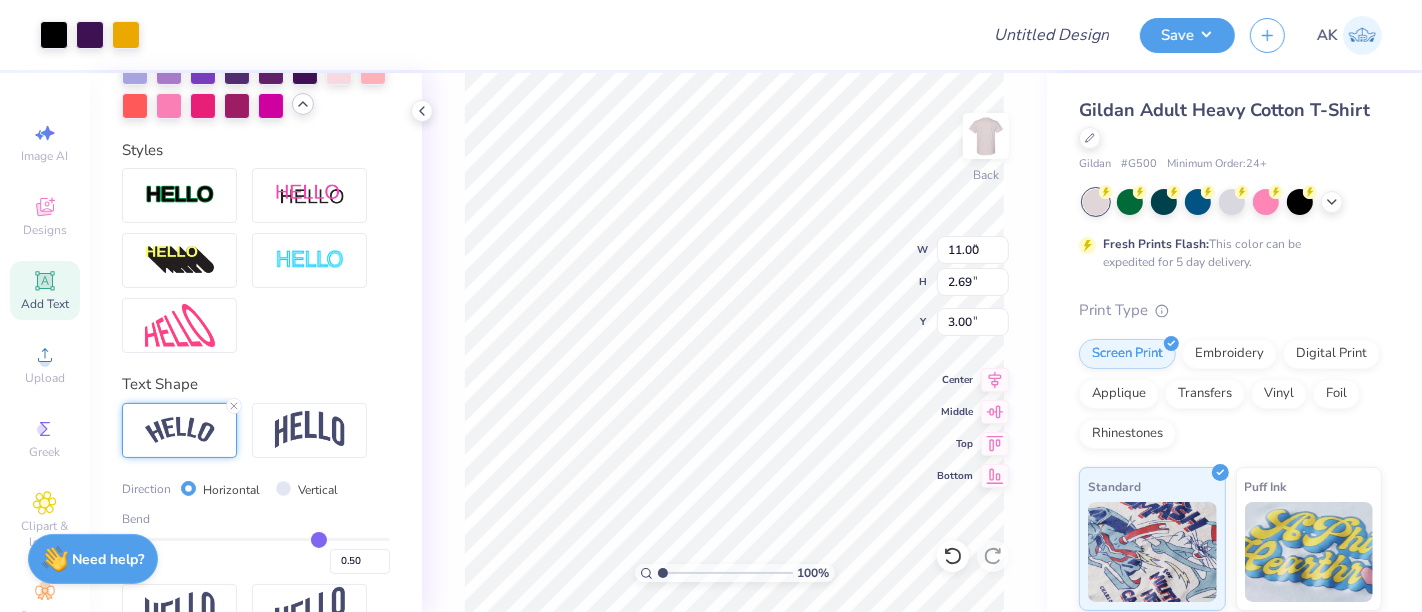 type on "4.87" 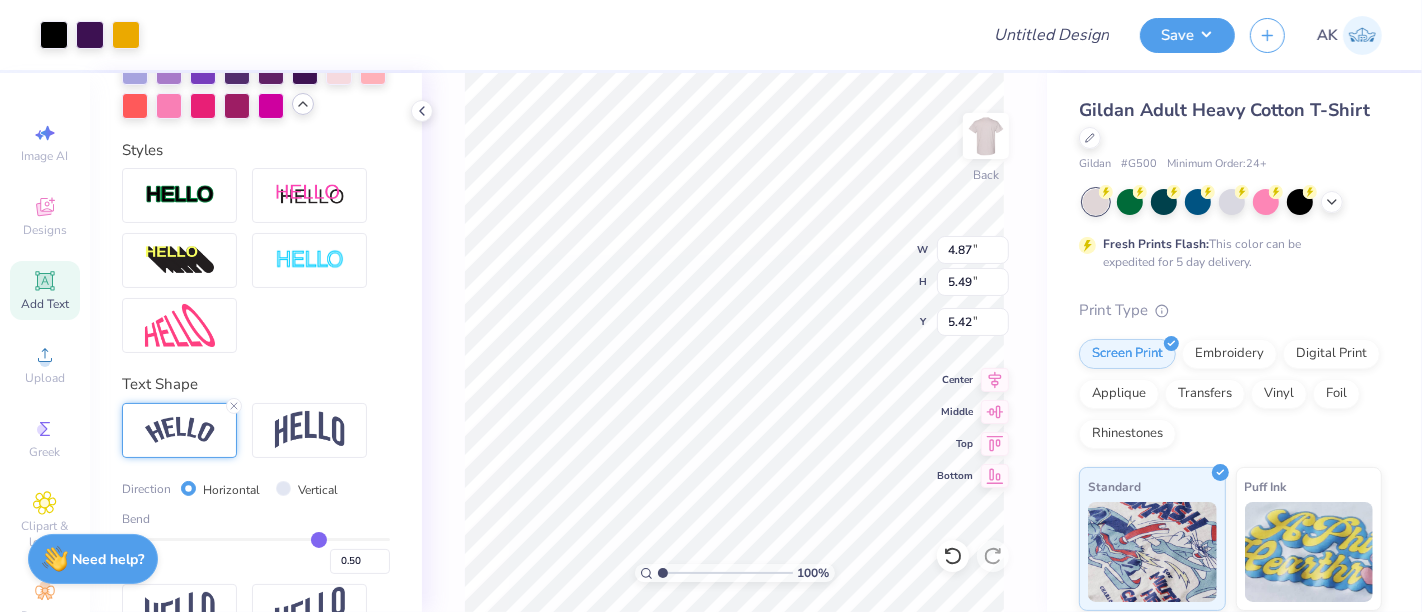 type on "6.90" 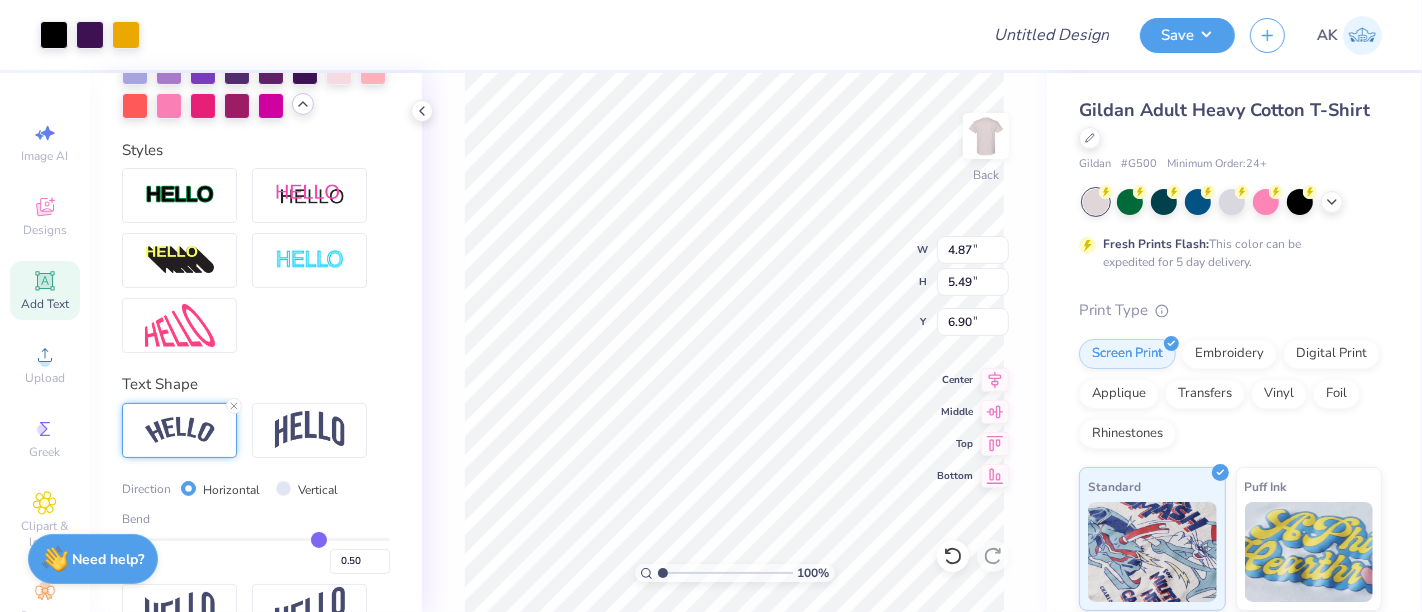 type on "11.00" 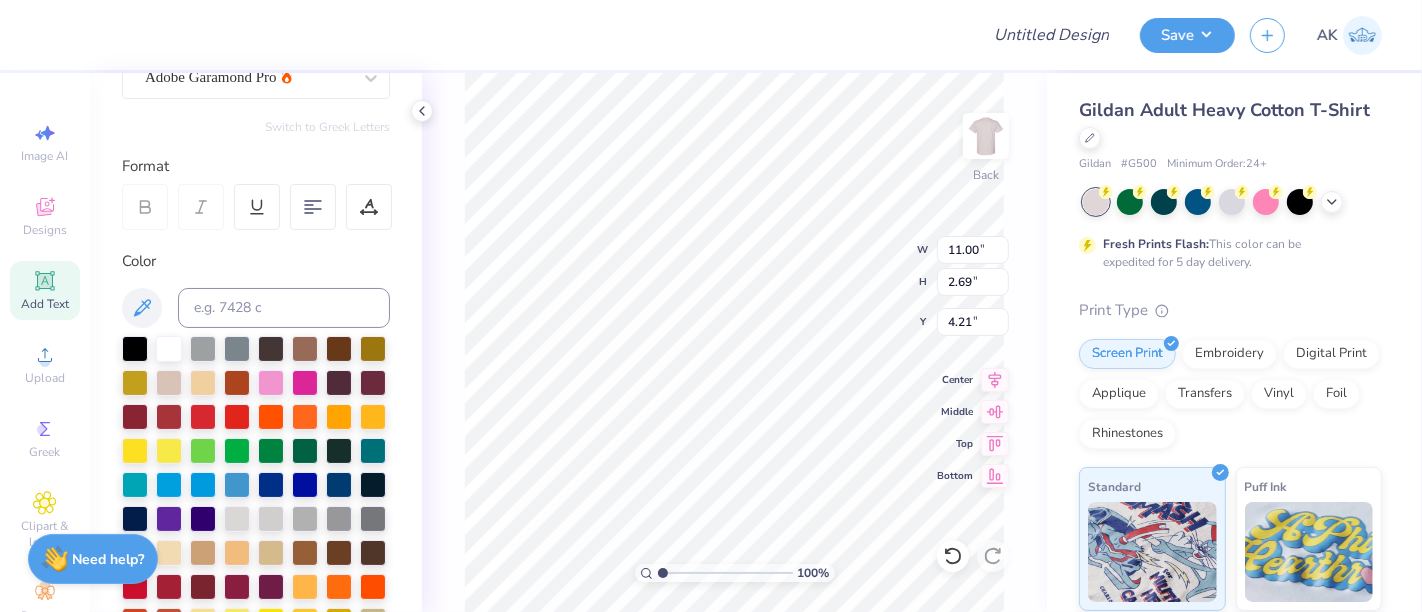 scroll, scrollTop: 188, scrollLeft: 0, axis: vertical 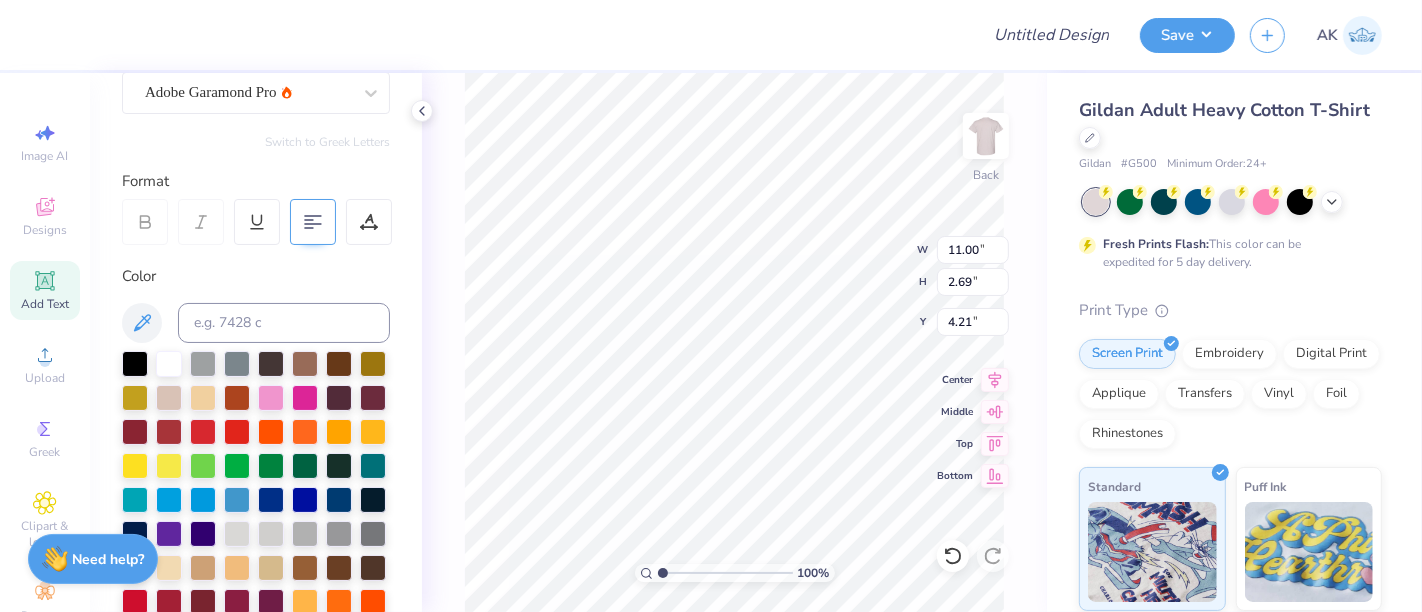 type on "4.61" 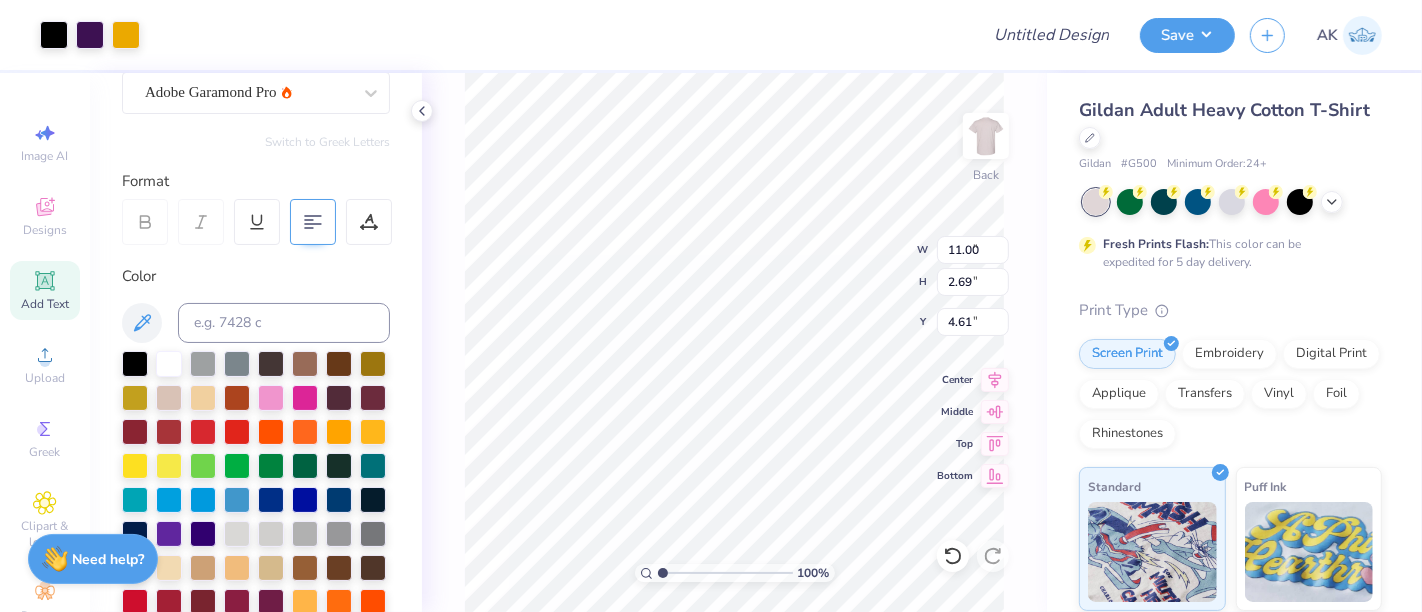 type on "4.87" 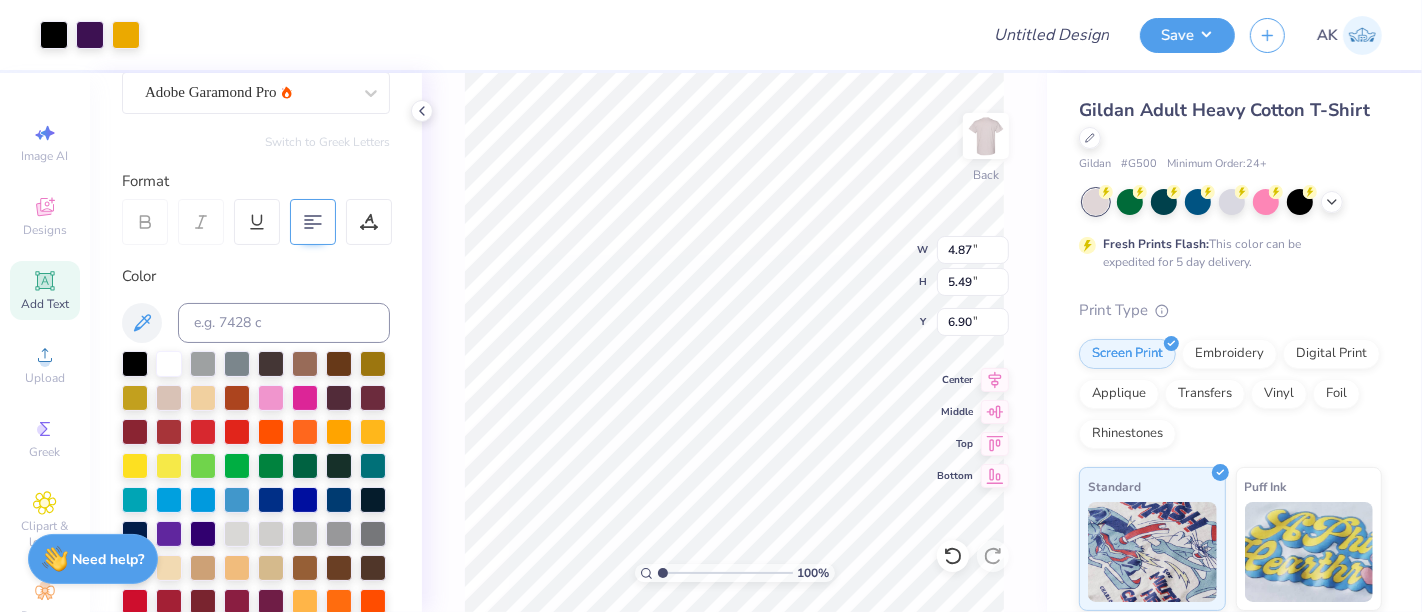 type on "6.54" 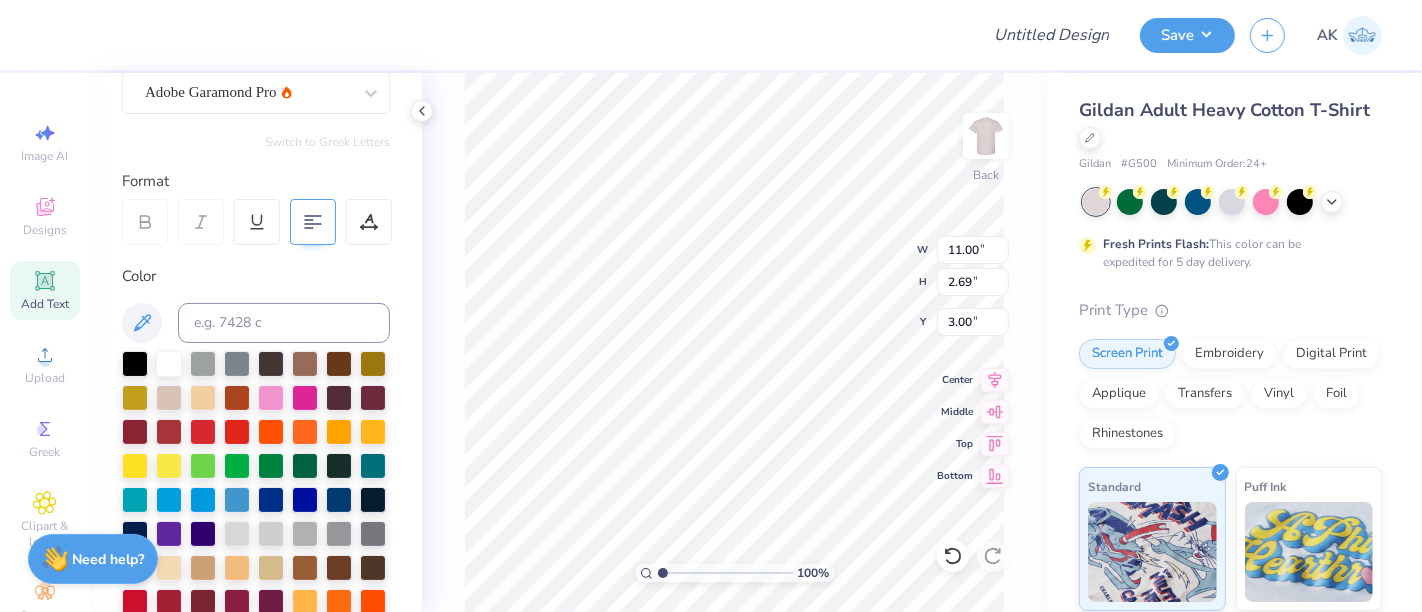 type on "3.00" 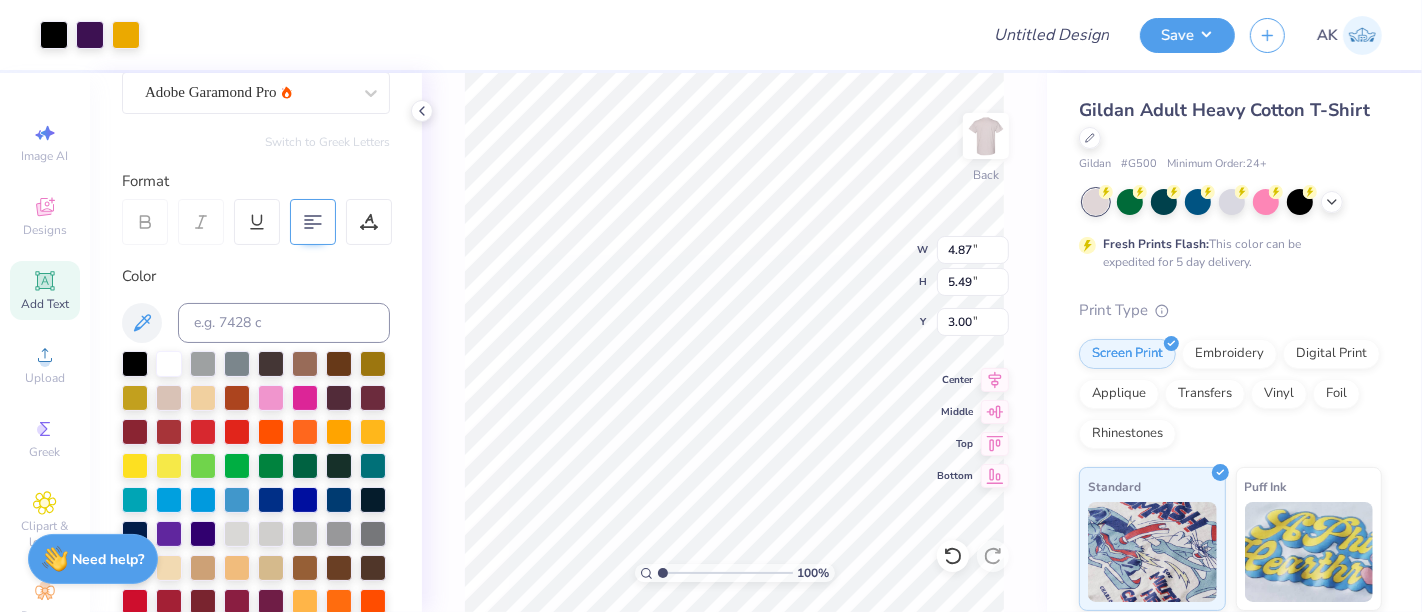 type on "4.87" 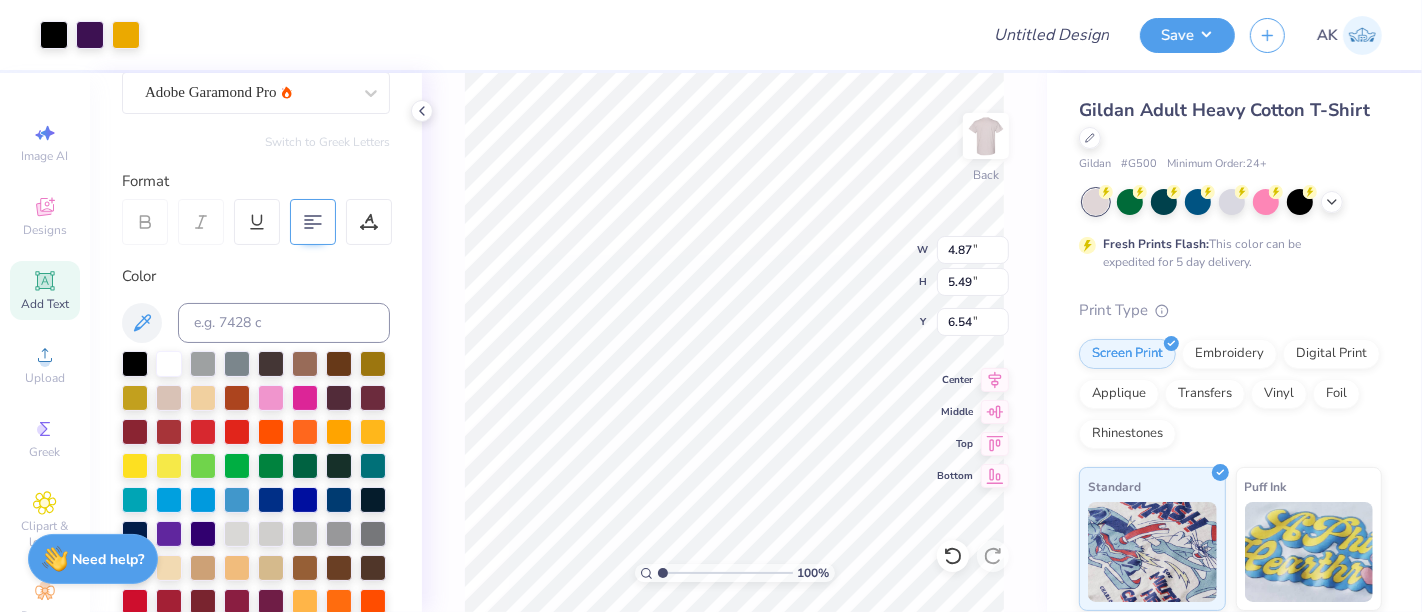 type on "5.28" 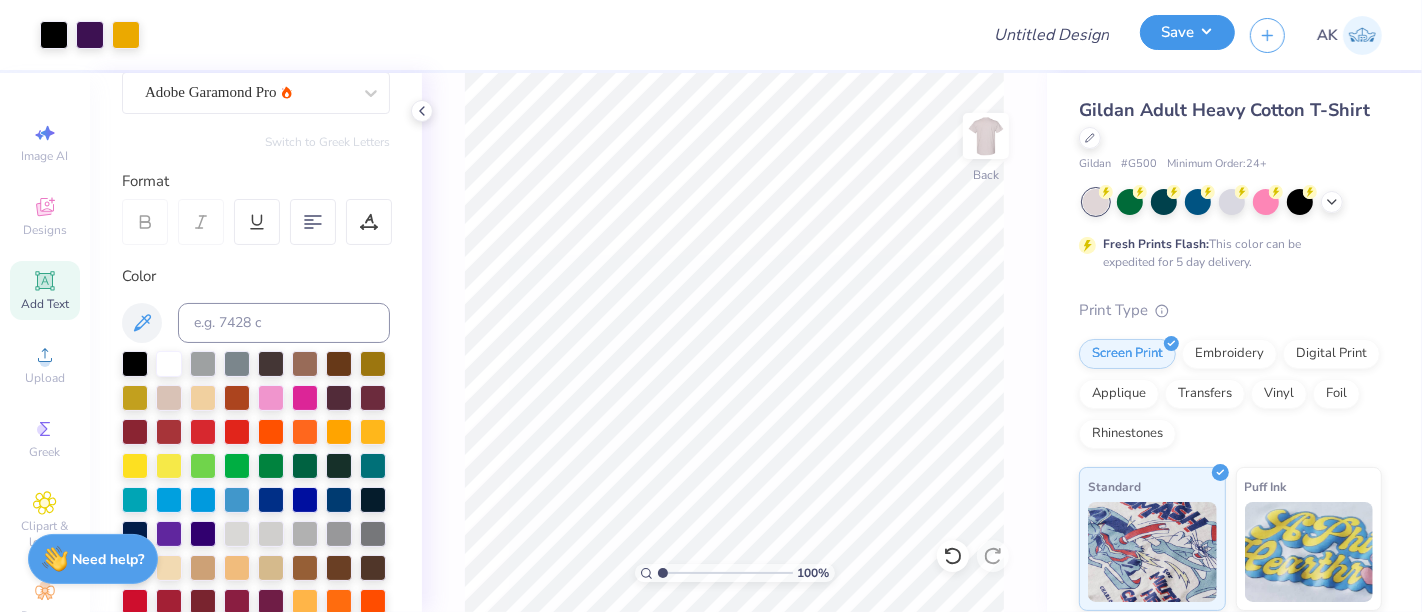 click on "Save" at bounding box center [1187, 32] 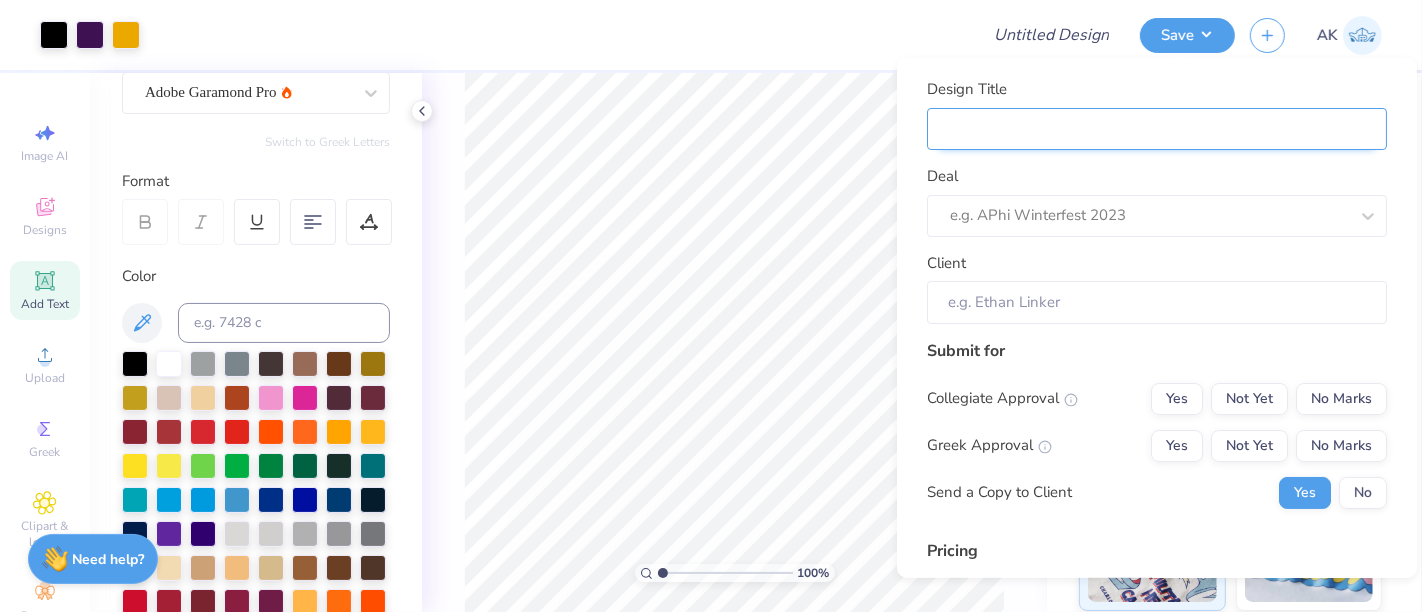 click on "Design Title" at bounding box center [1157, 128] 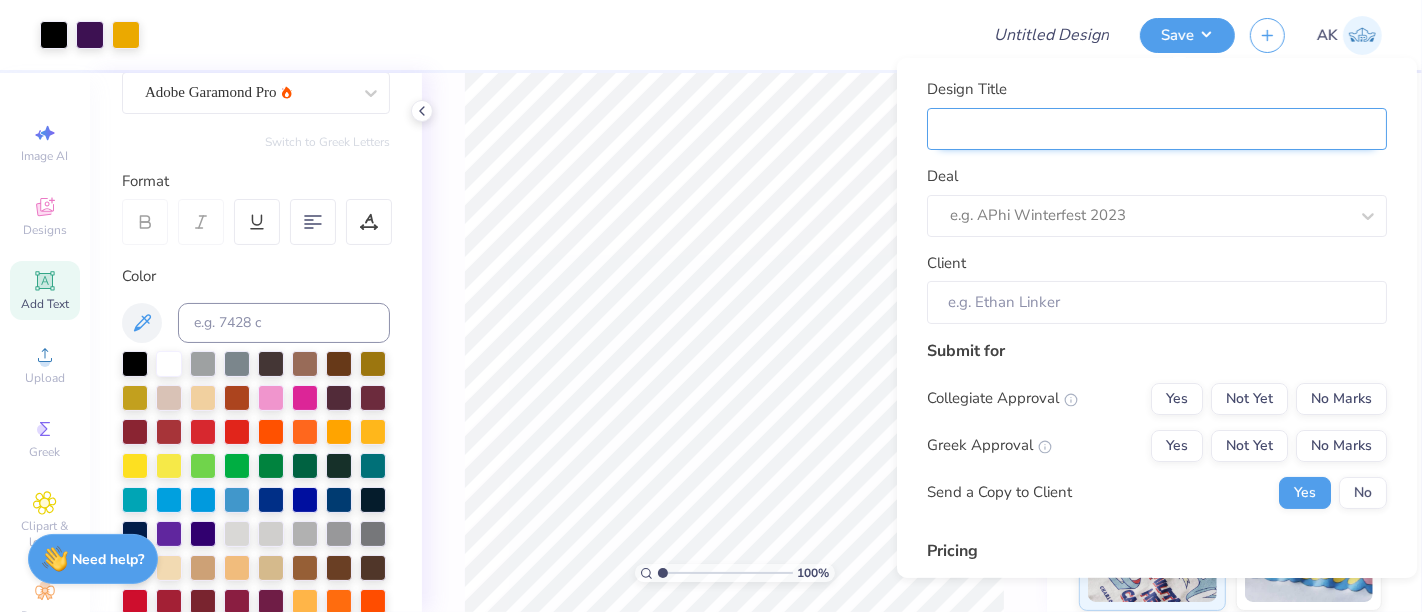 type on "P" 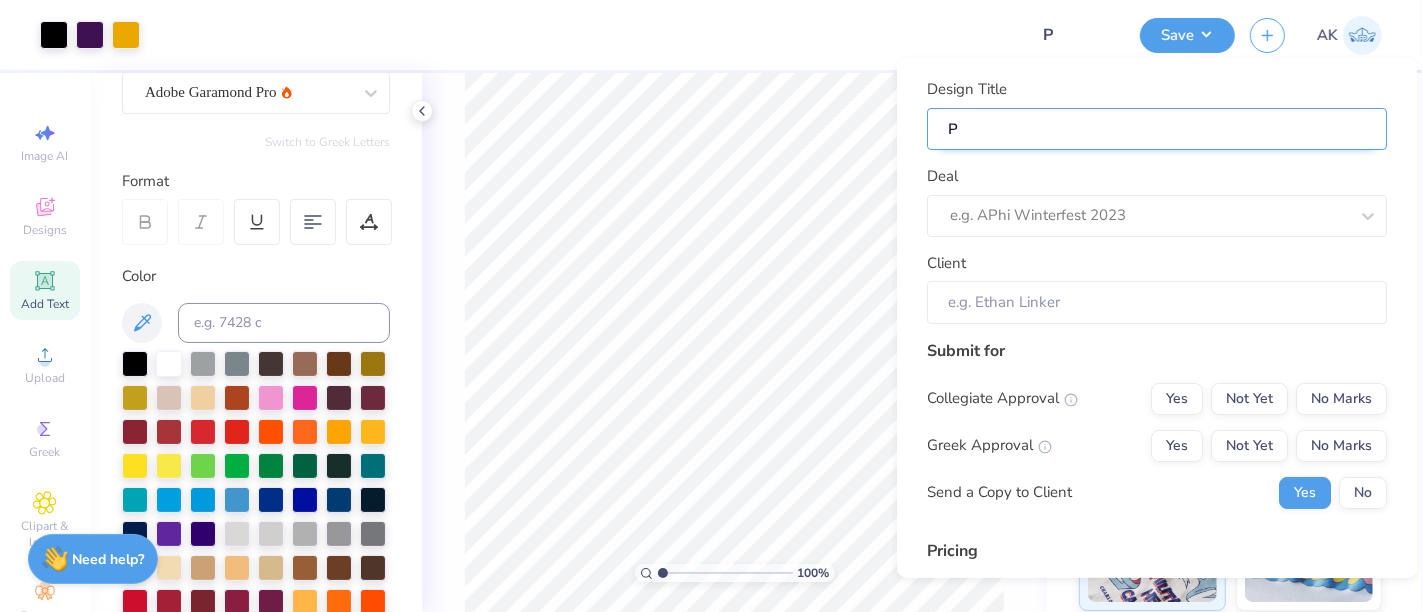type on "Ph" 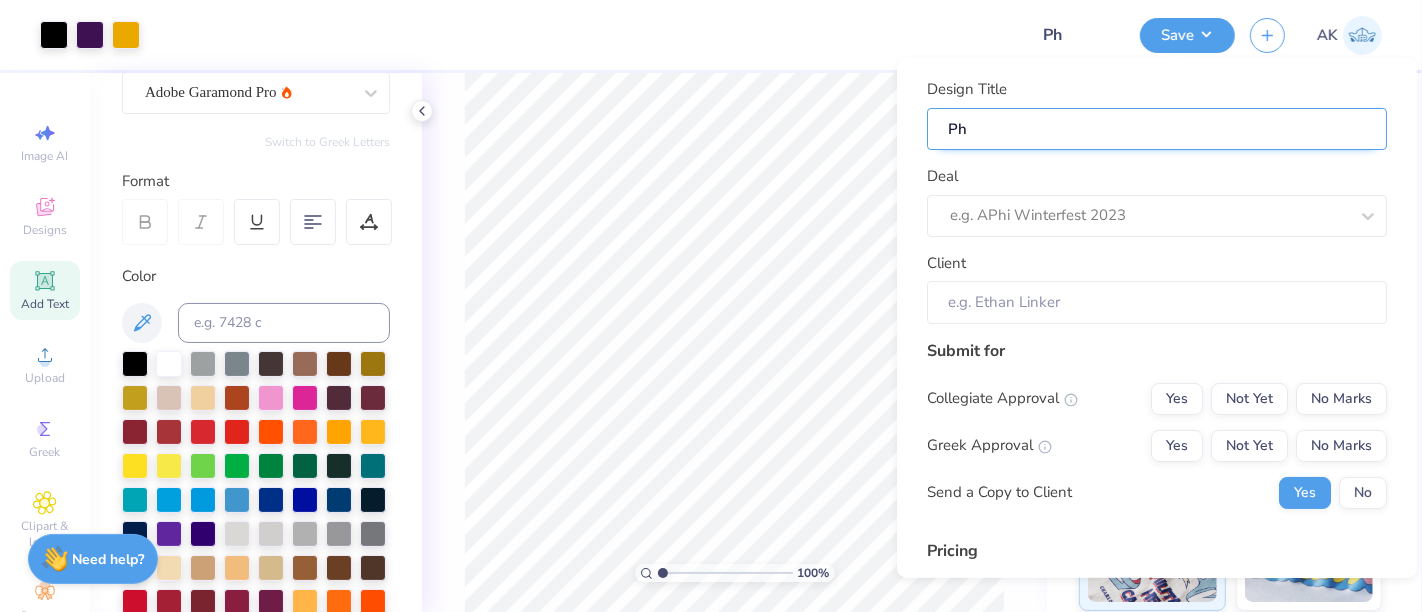 type on "Phi" 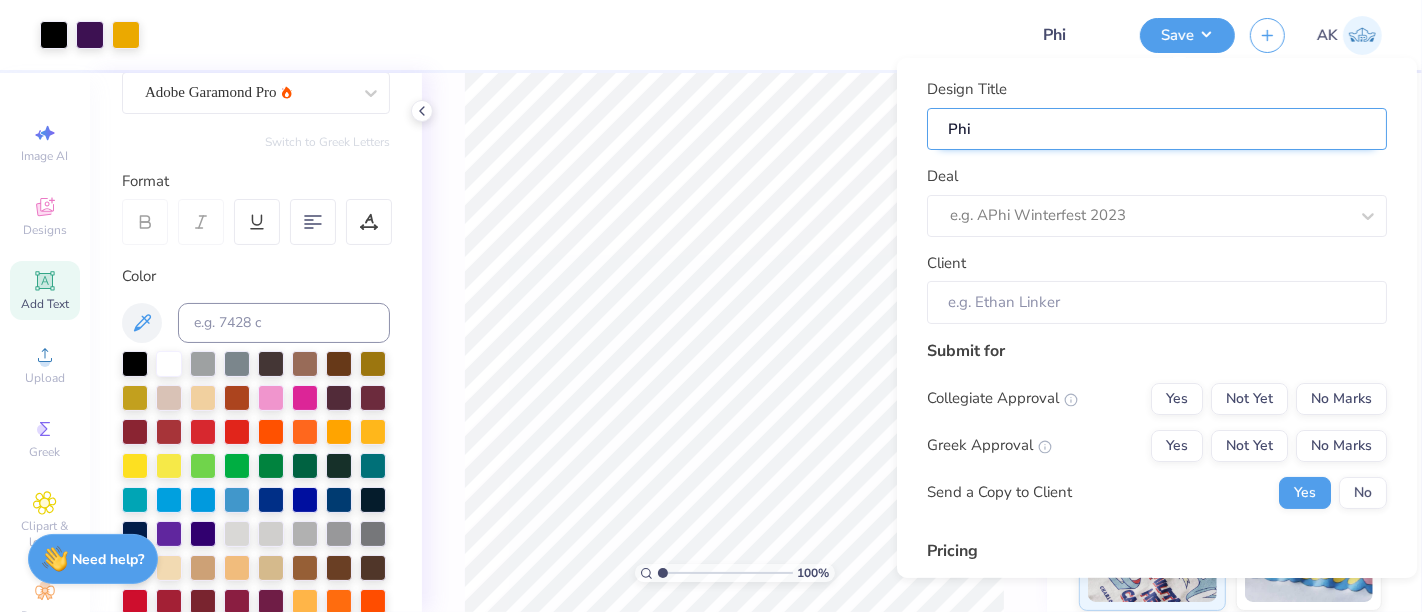 type on "Phi" 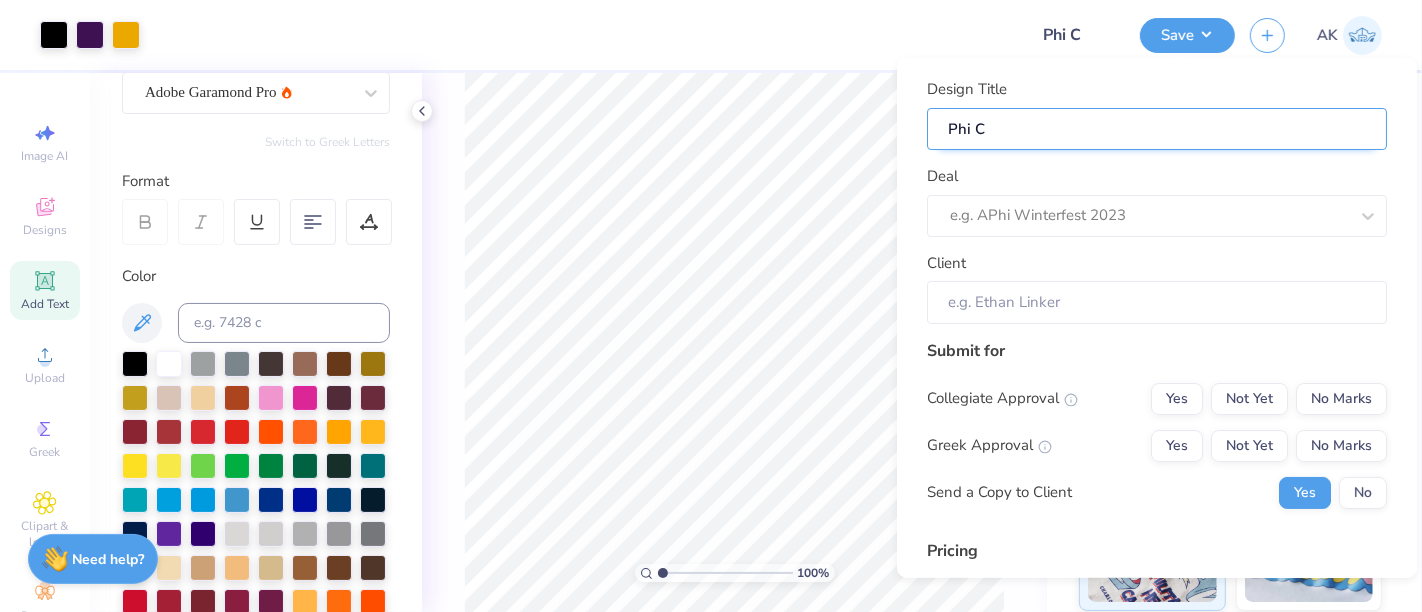 type on "Phi Ch" 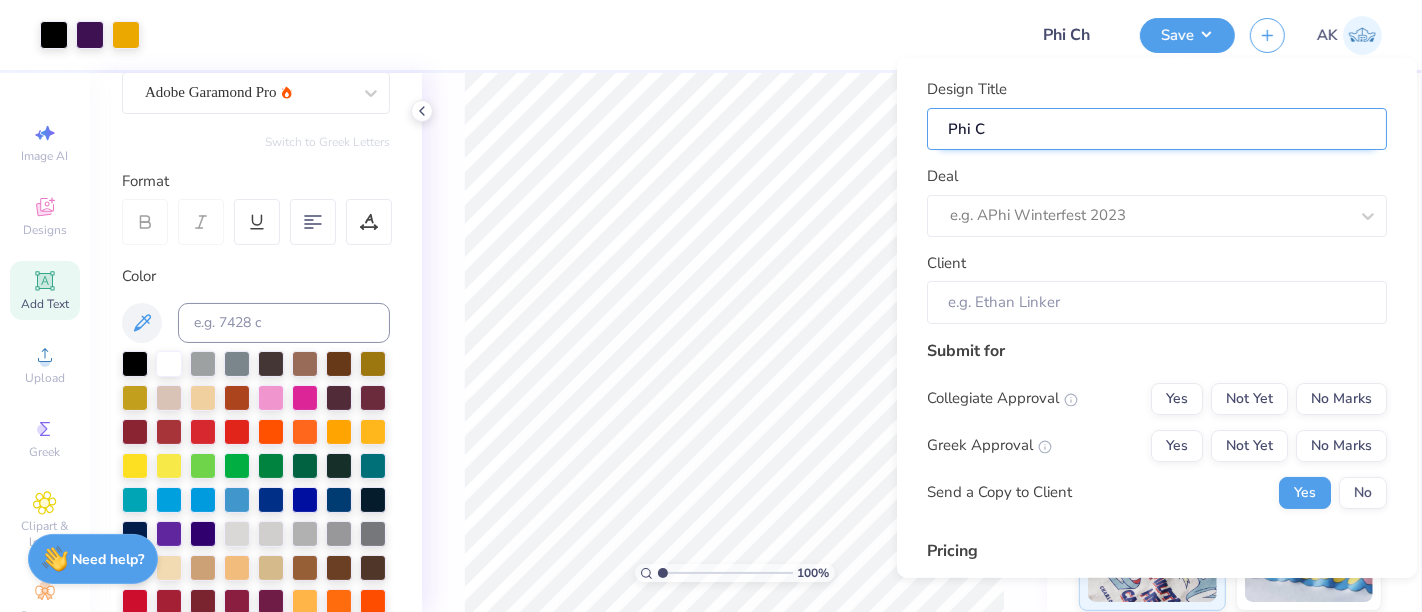 type on "Phi Ch" 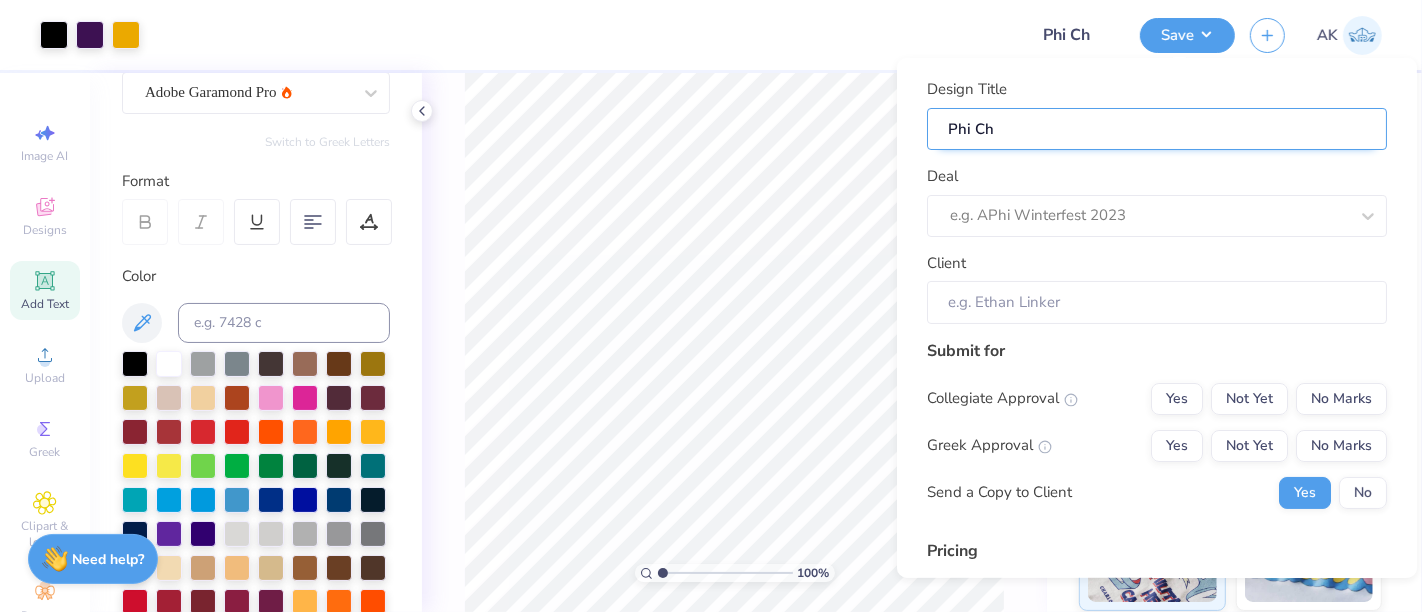 type on "Phi Chi" 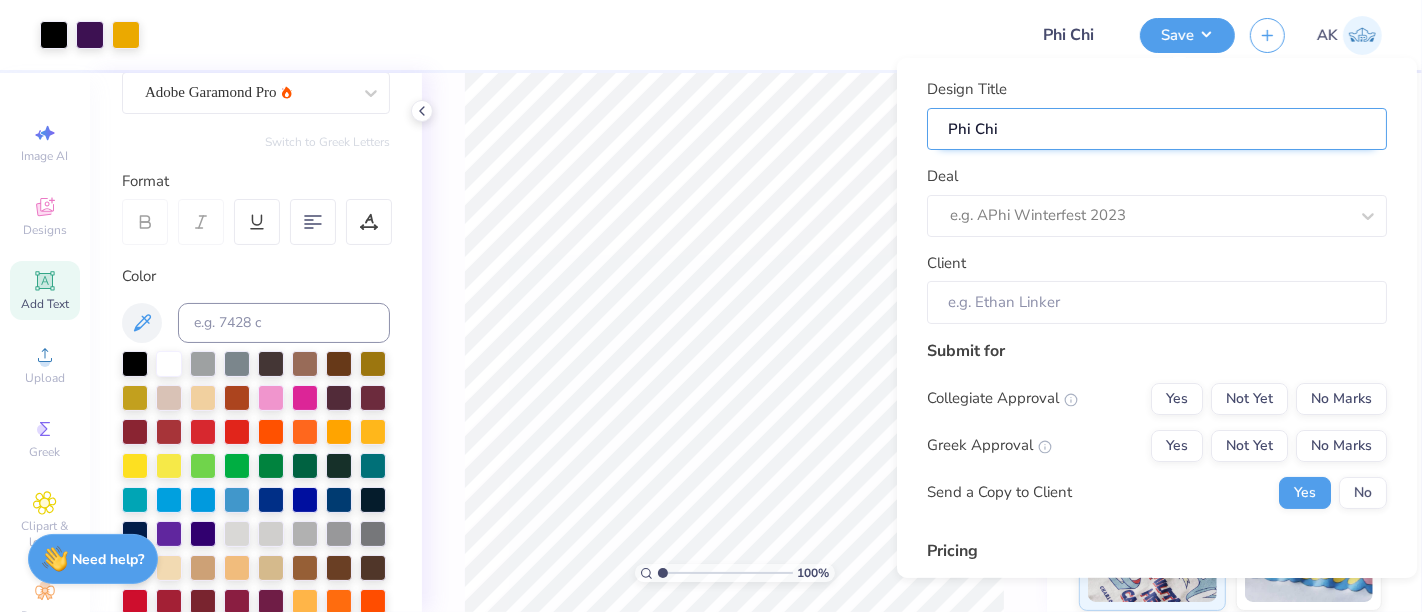 type on "Phi Chi" 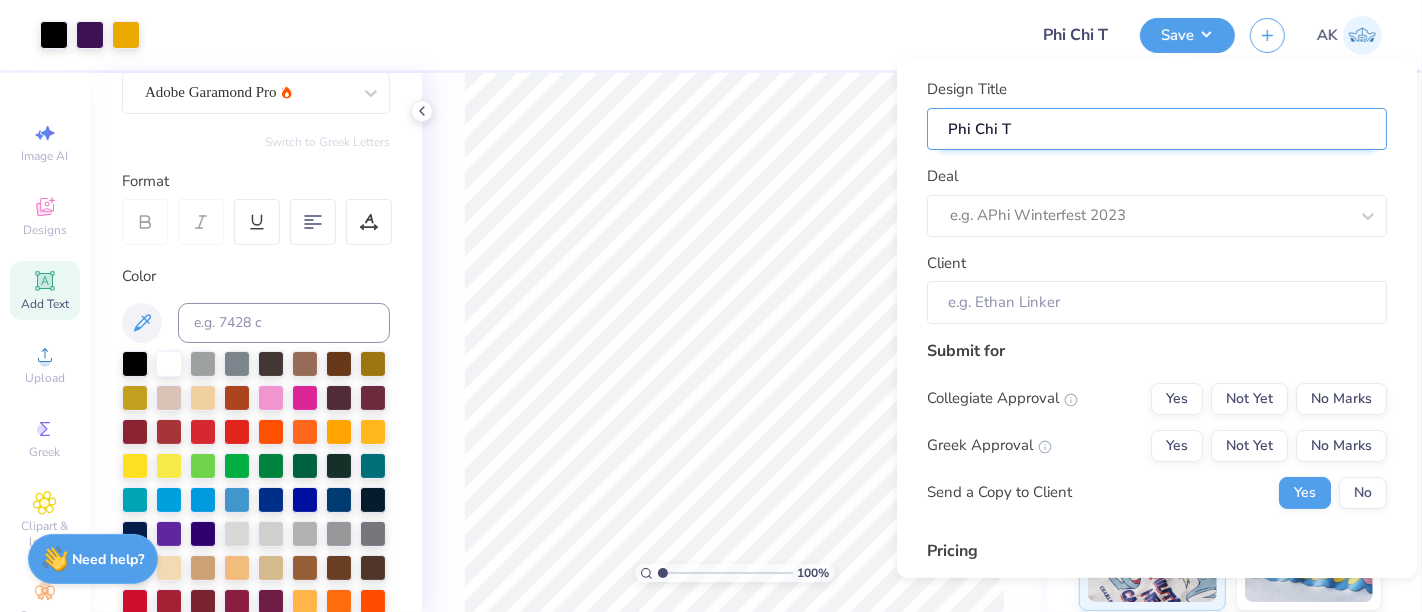 type on "Phi Chi Th" 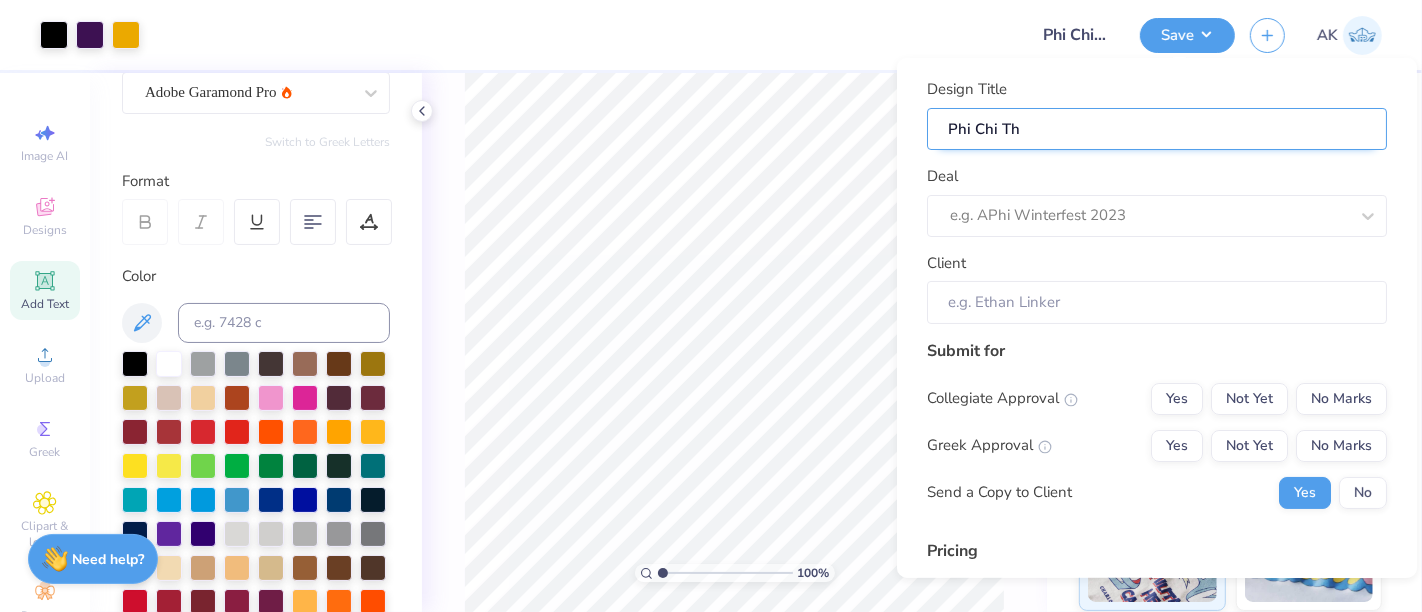 type on "Phi Chi The" 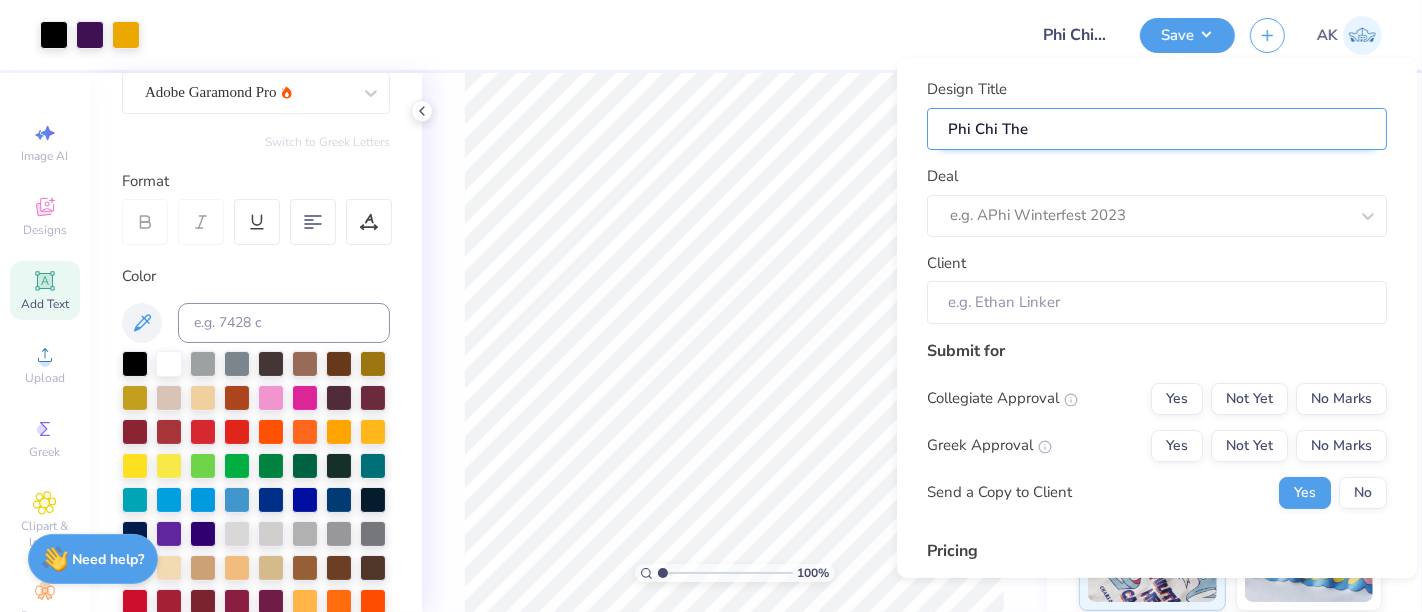 type on "Phi Chi Thet" 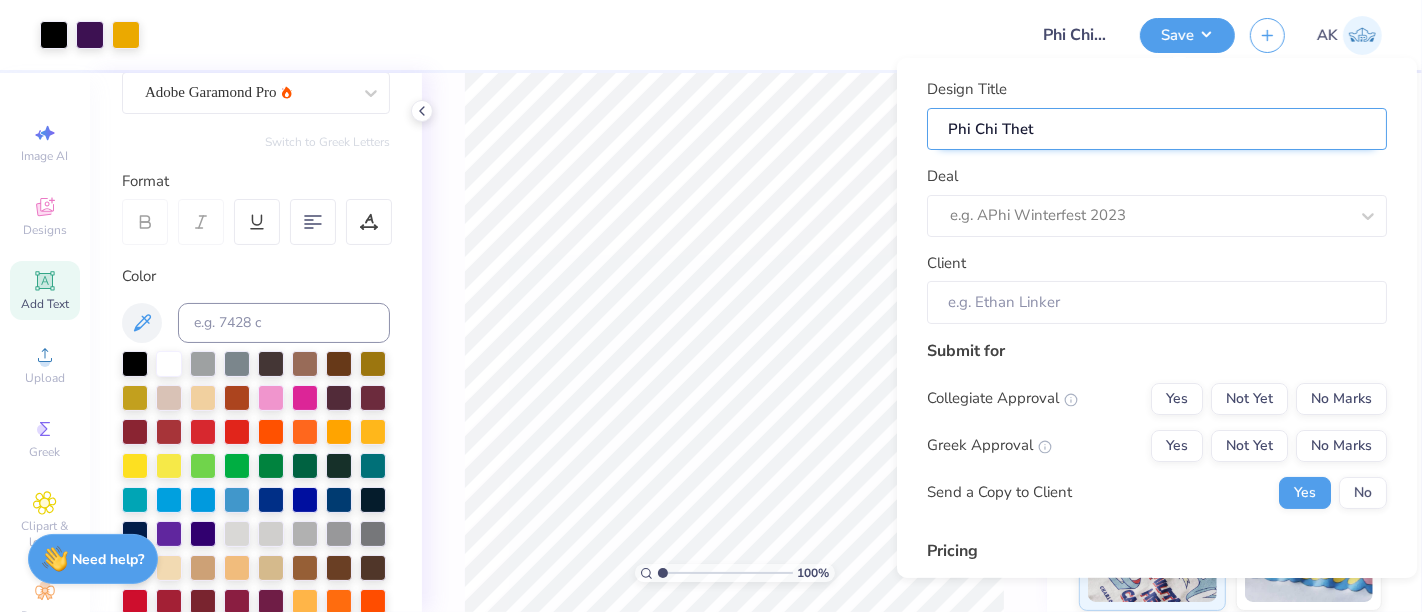 type on "Phi Chi Theta" 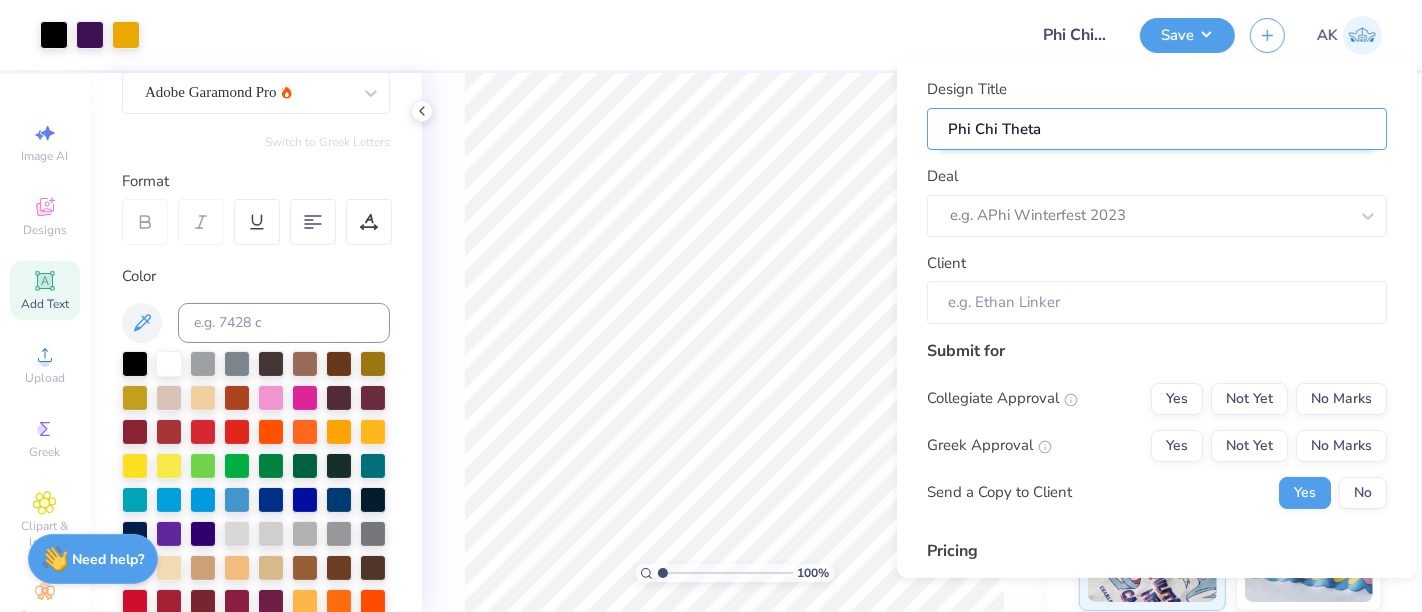 type on "Phi Chi Theta" 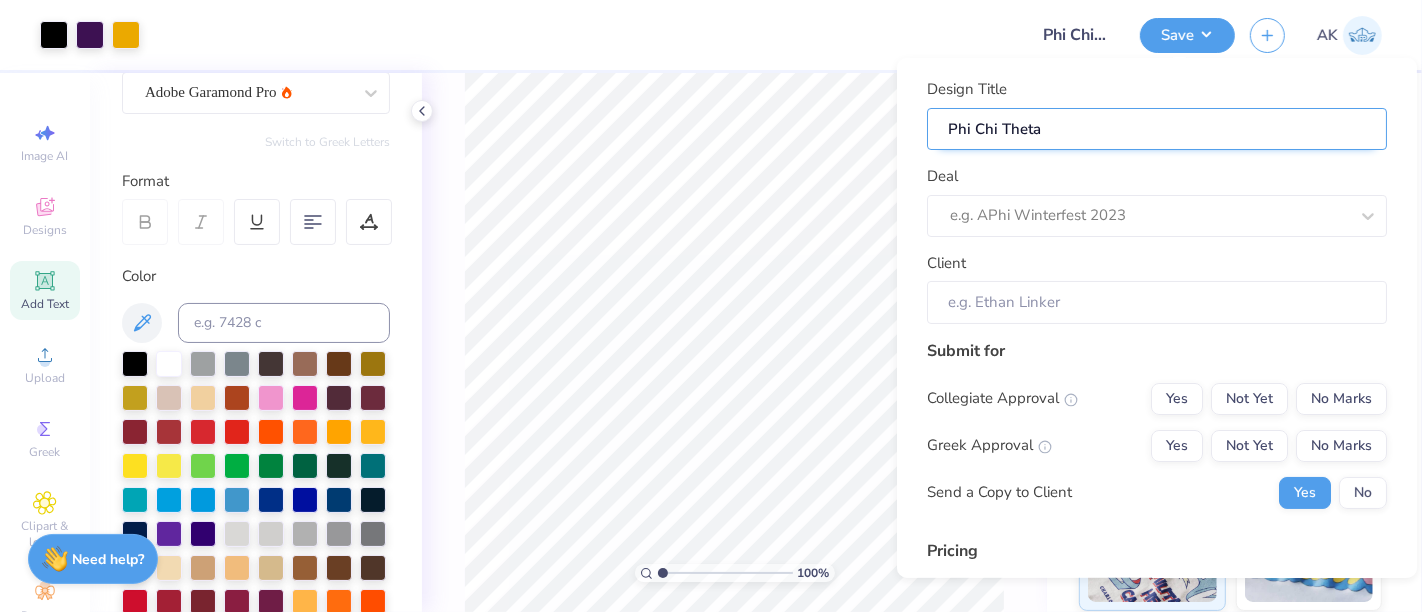 type on "Phi Chi Theta" 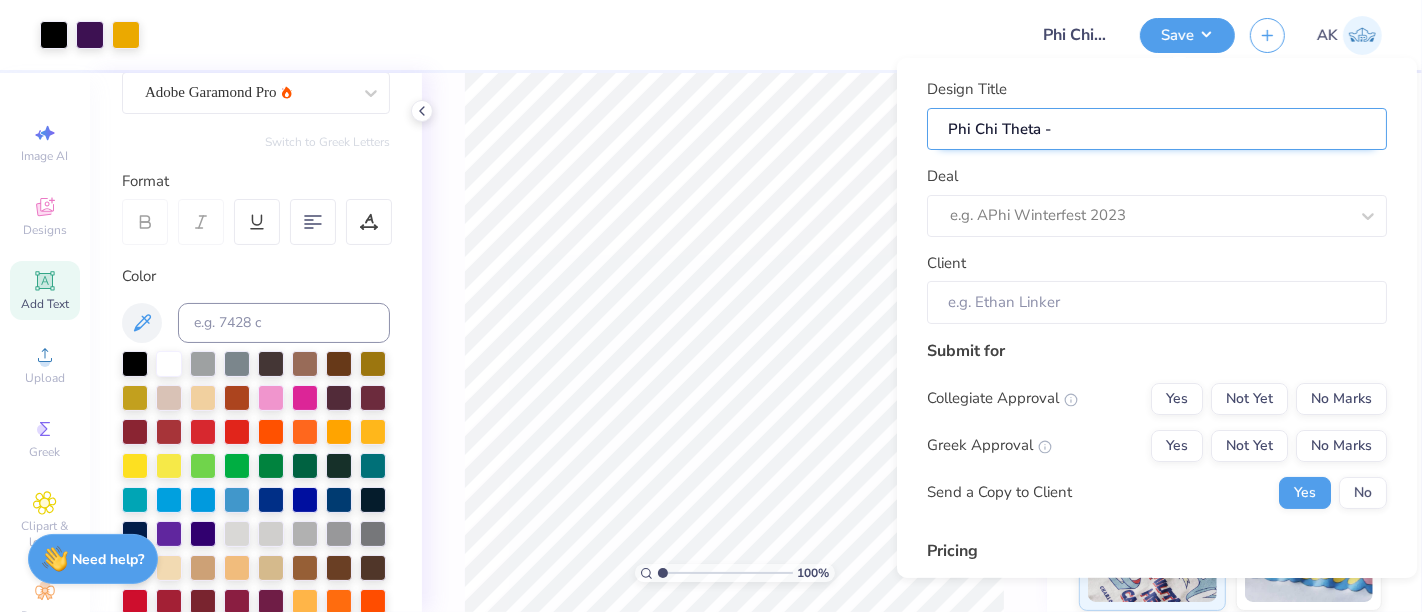 type on "Phi Chi Theta -" 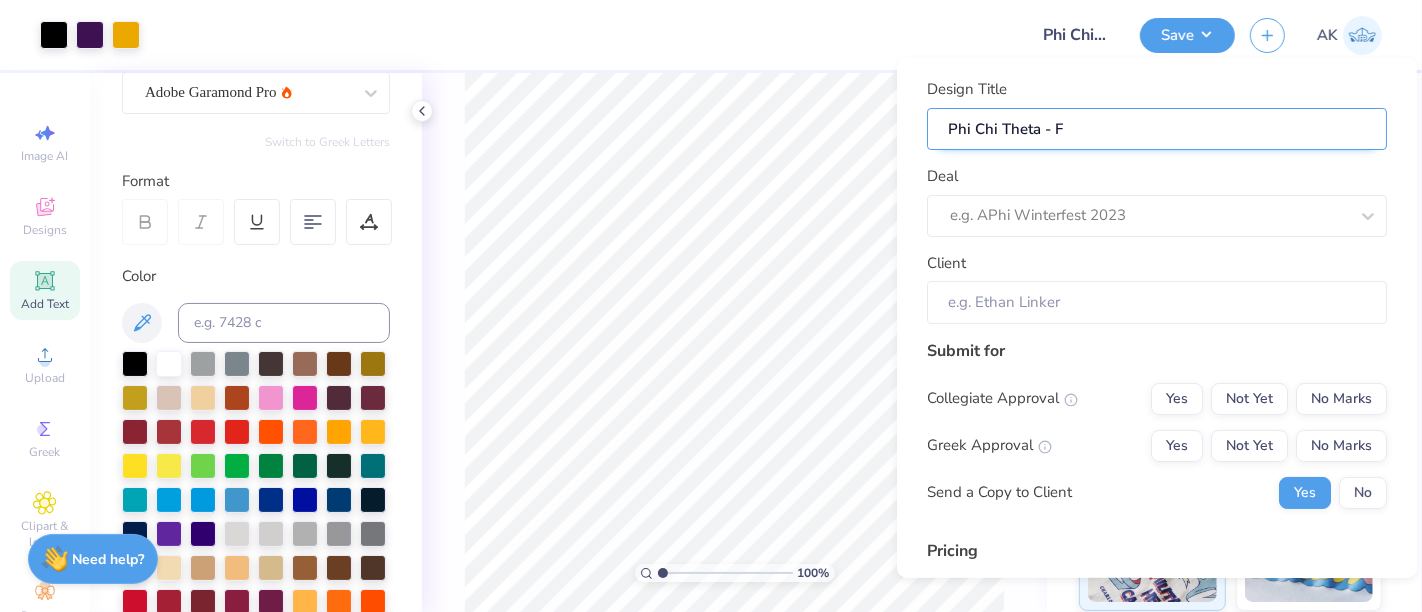 type on "Phi Chi Theta - Fa" 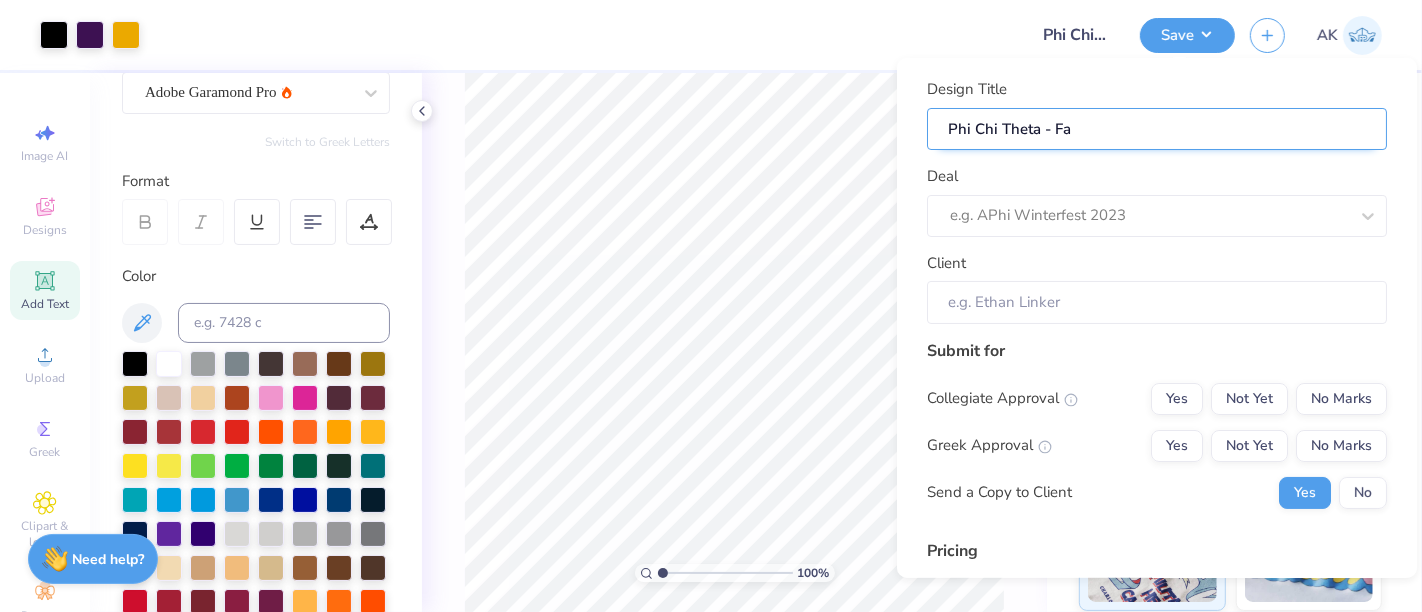 type on "Phi Chi Theta - Fal" 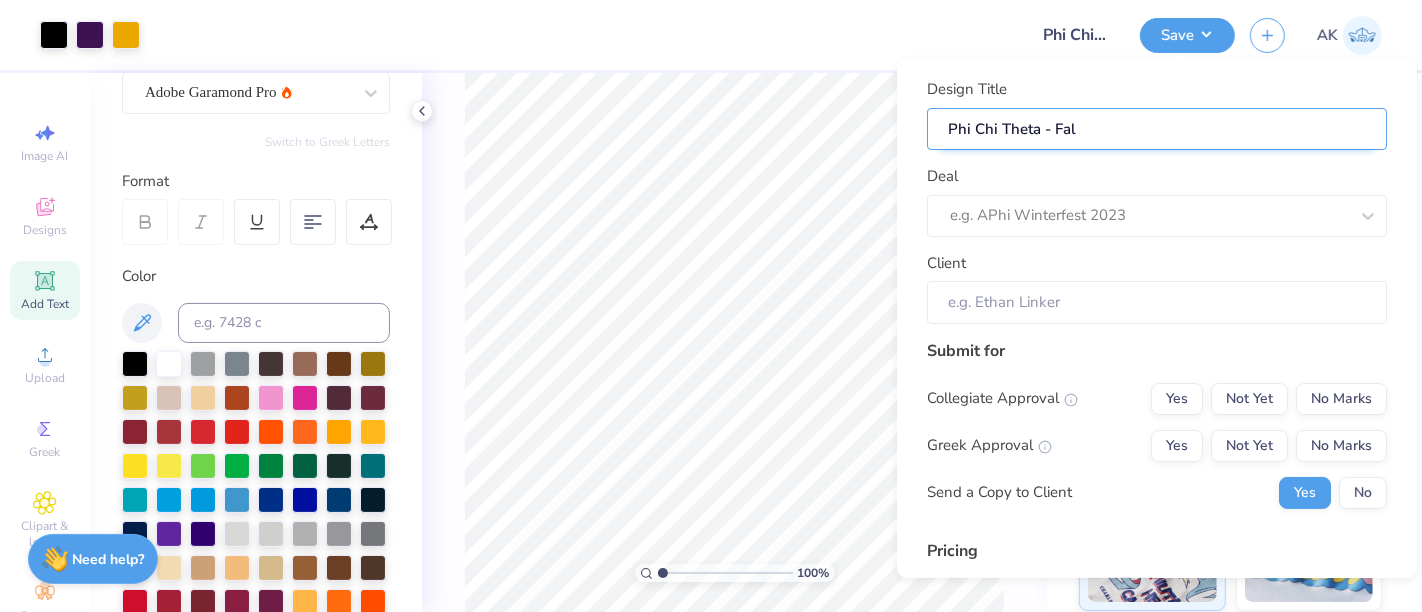 type on "Phi Chi Theta - Fall" 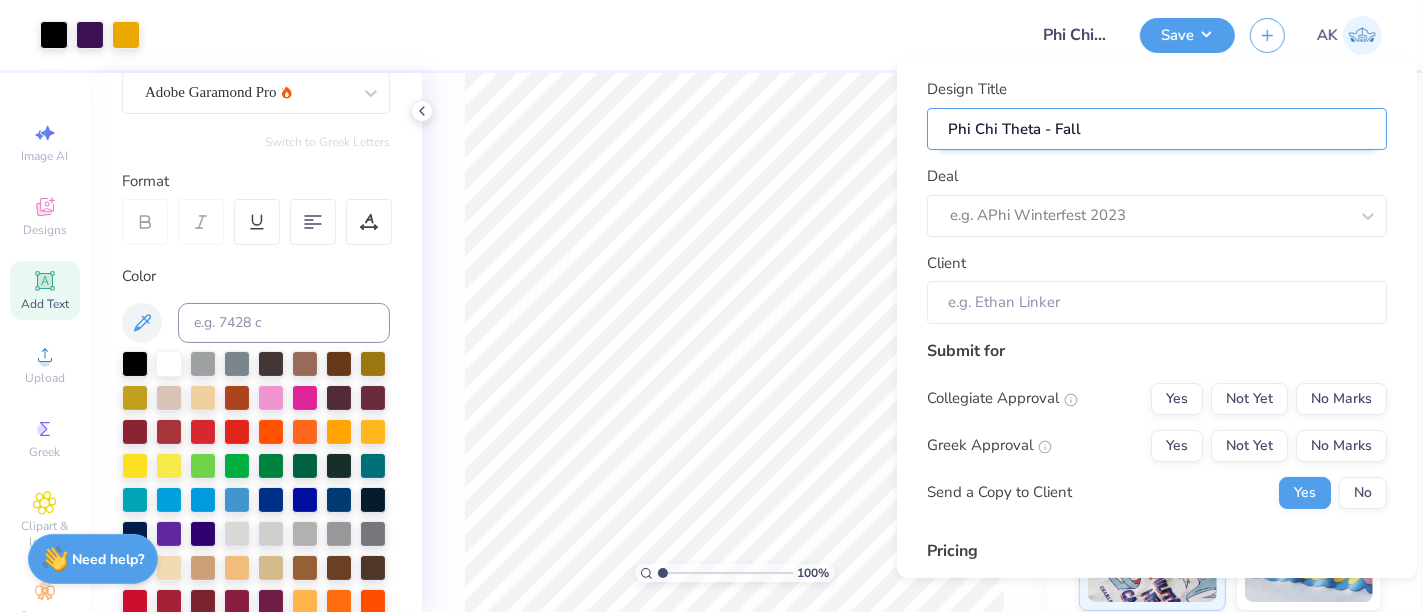 type on "Phi Chi Theta - Fall" 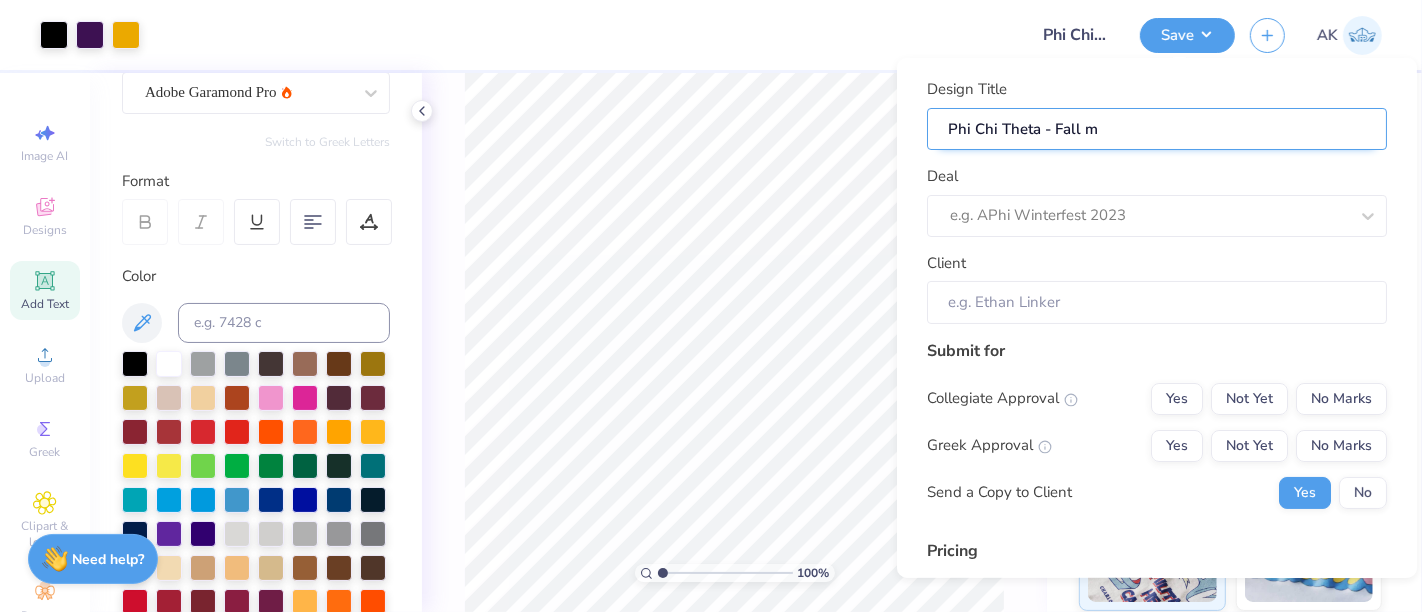 type on "Phi Chi Theta - Fall me" 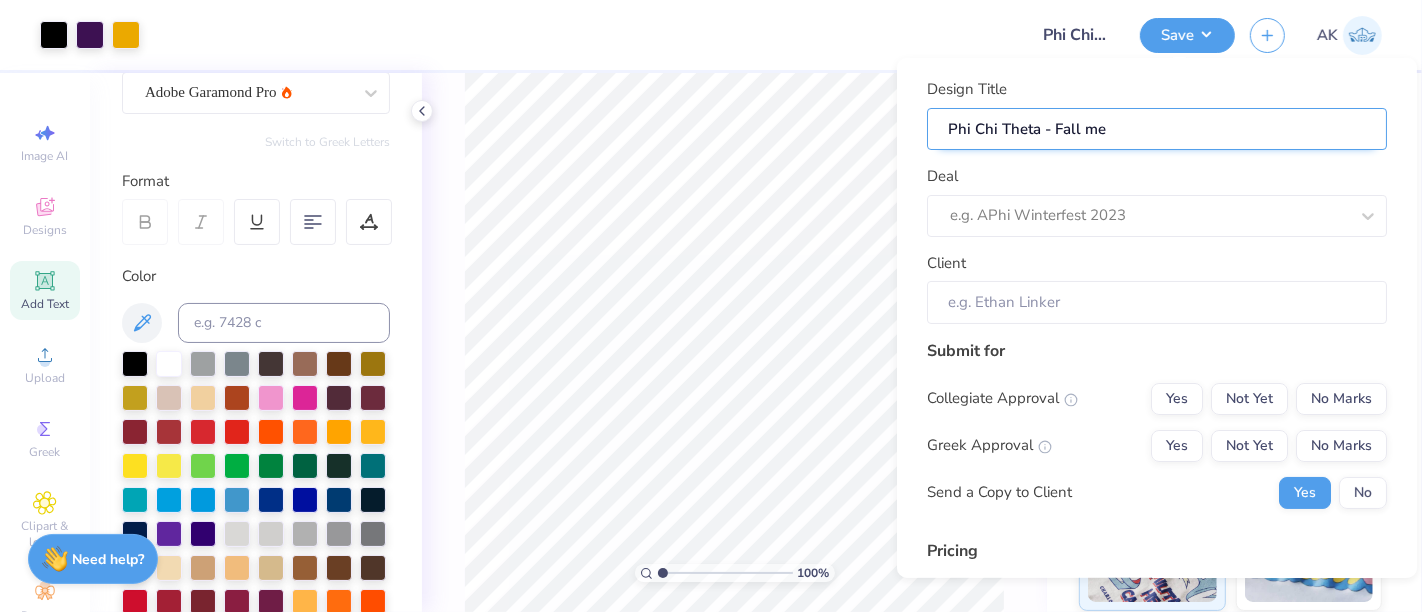 type on "Phi Chi Theta - Fall mer" 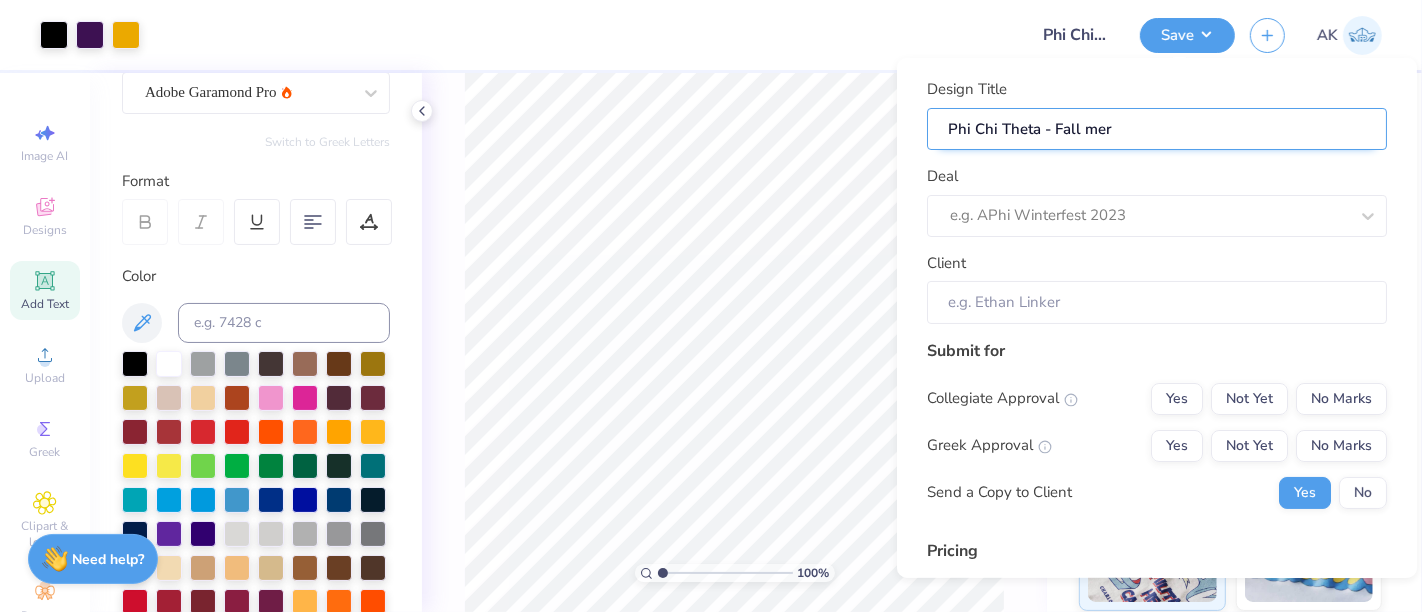 type on "Phi Chi Theta - Fall merc" 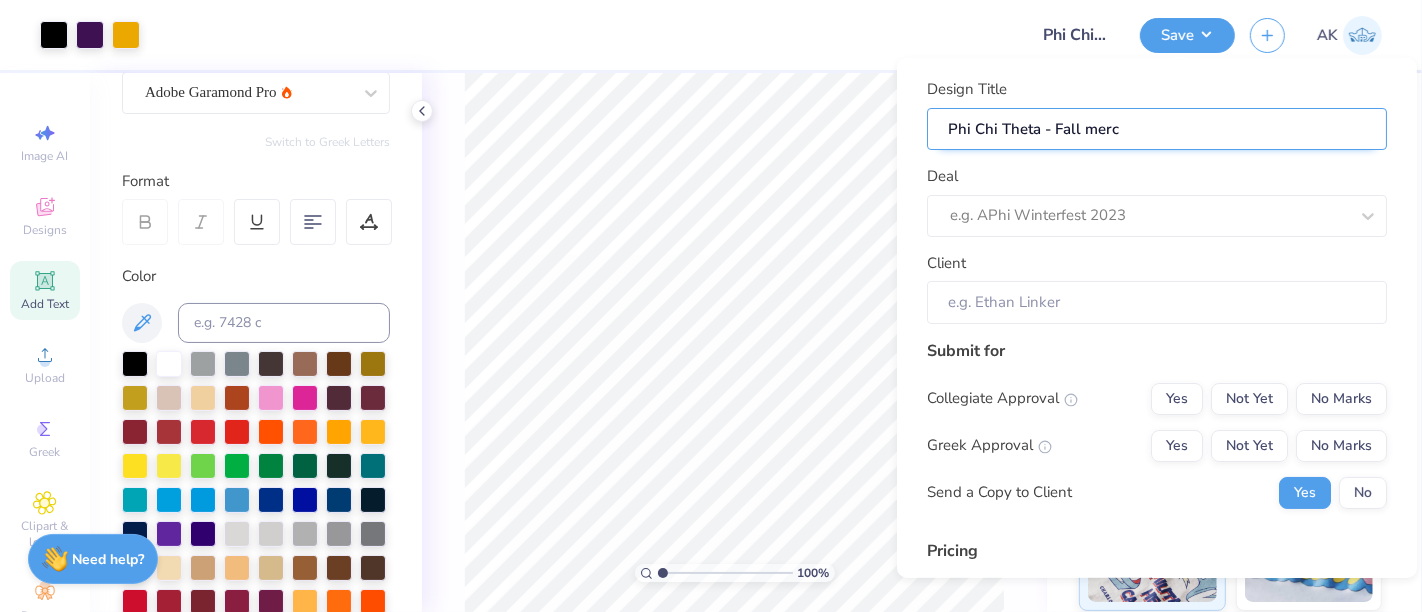 type on "Phi Chi Theta - Fall merch" 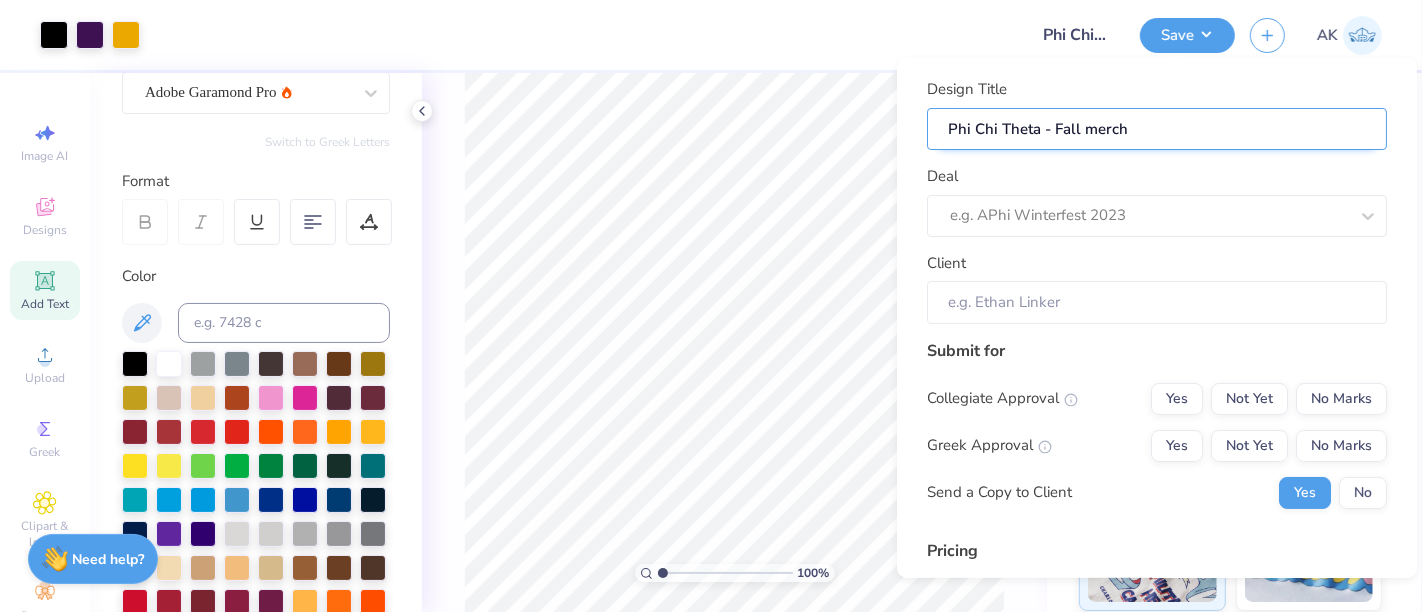 type on "Phi Chi Theta - Fall merch" 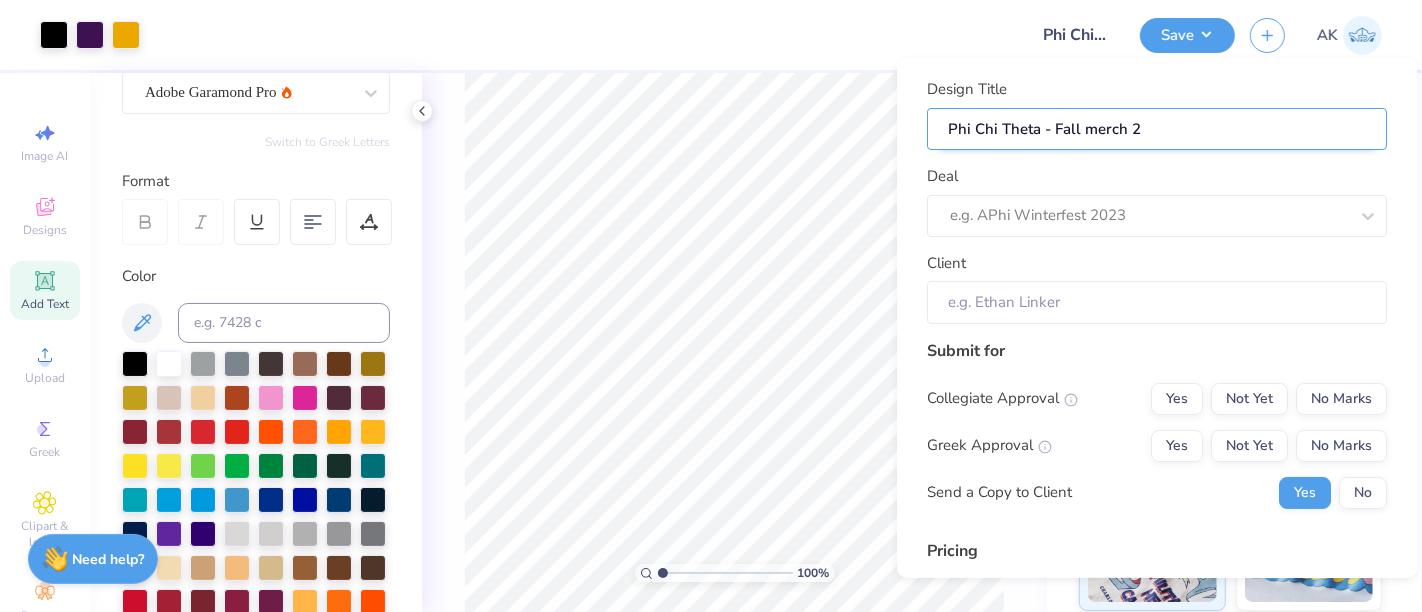 type on "Phi Chi Theta - Fall merch 20" 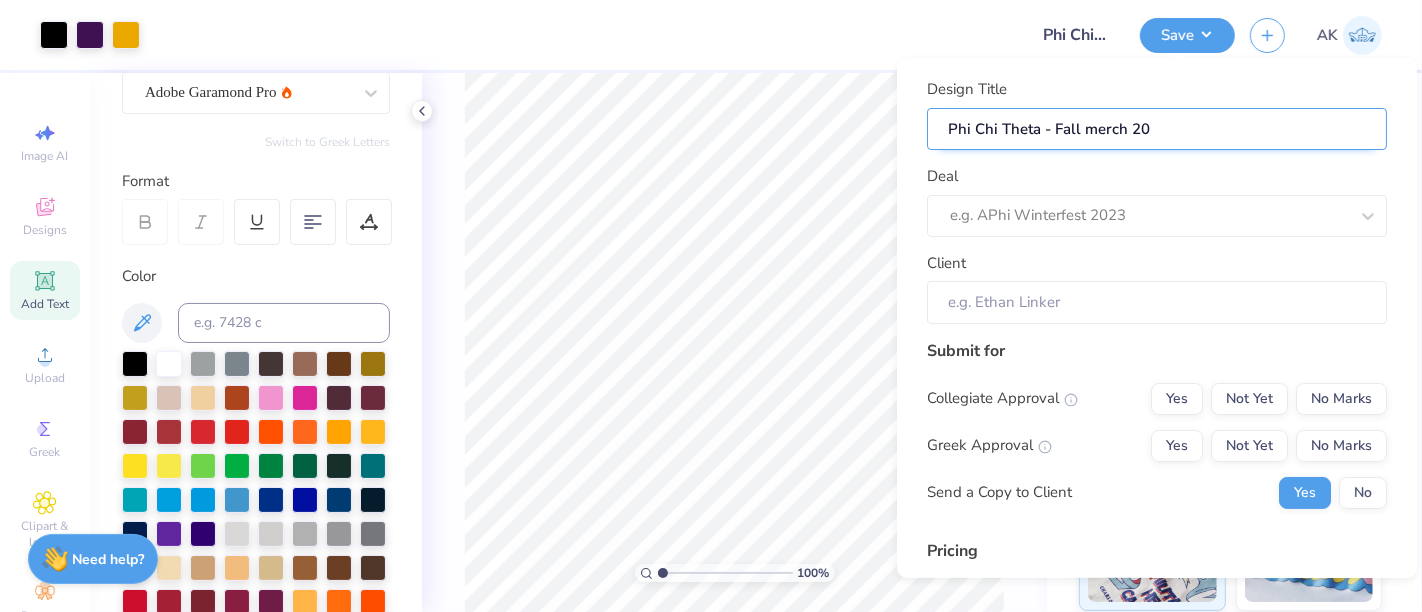 type on "Phi Chi Theta - Fall merch 202" 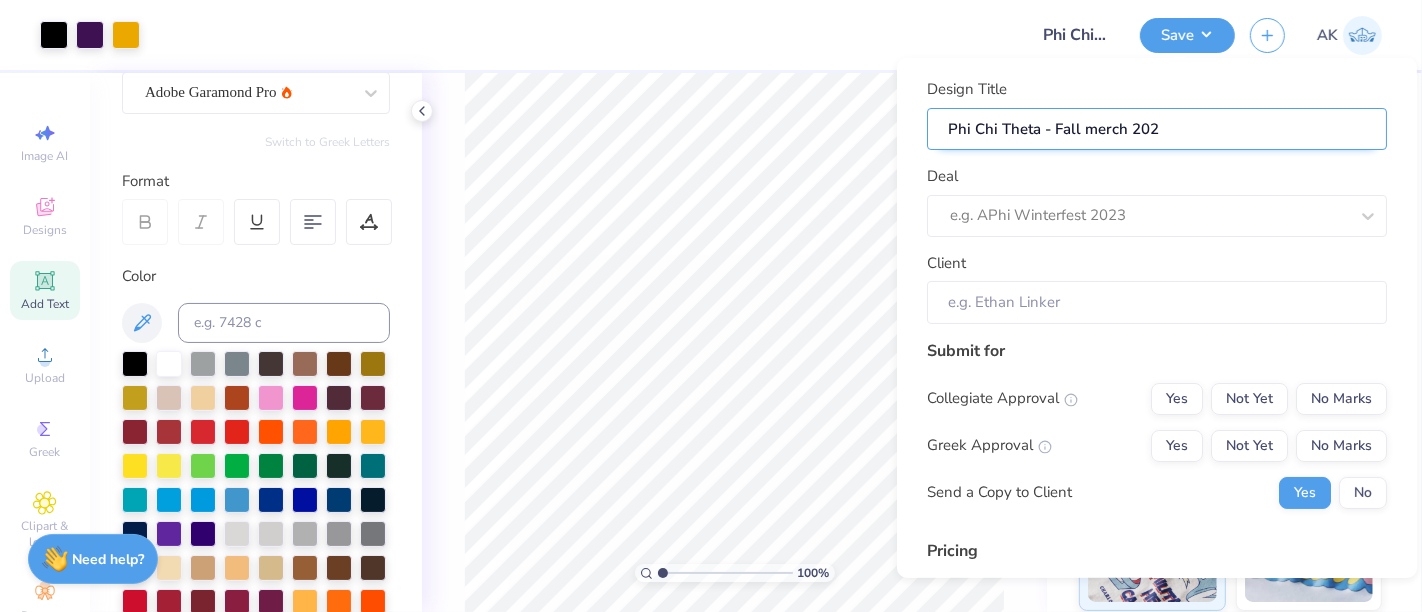 type on "Phi Chi Theta - Fall merch 2025" 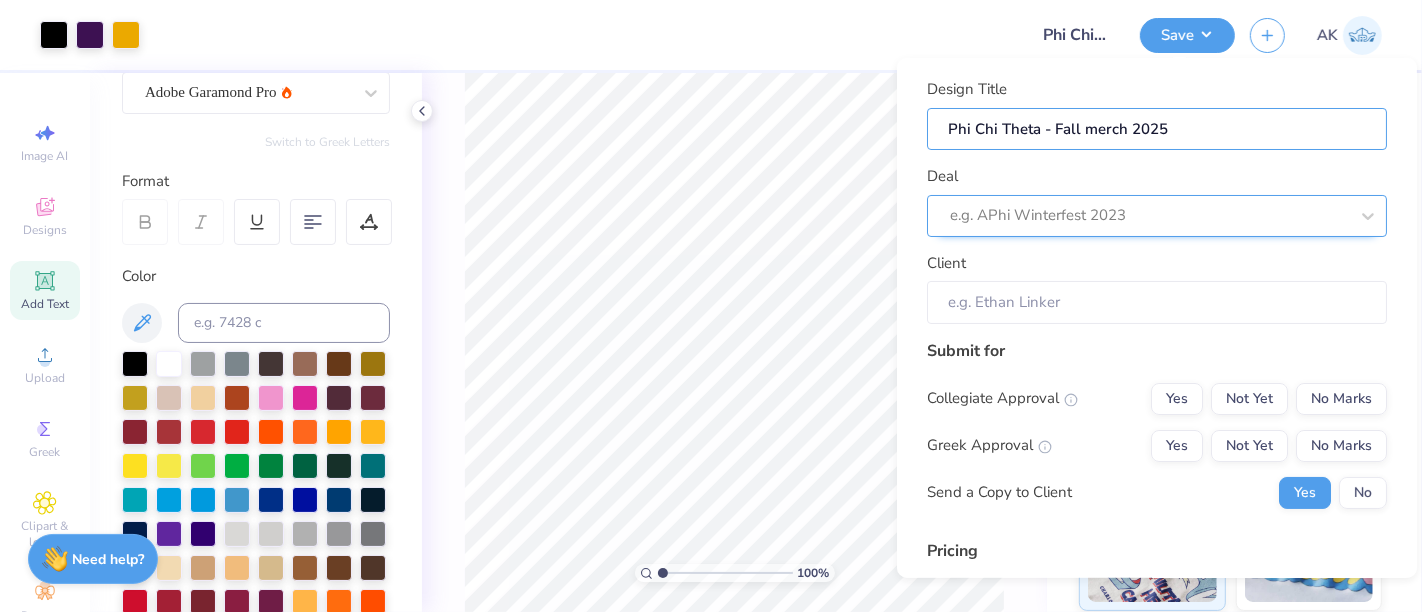 type on "Phi Chi Theta - Fall merch 2025" 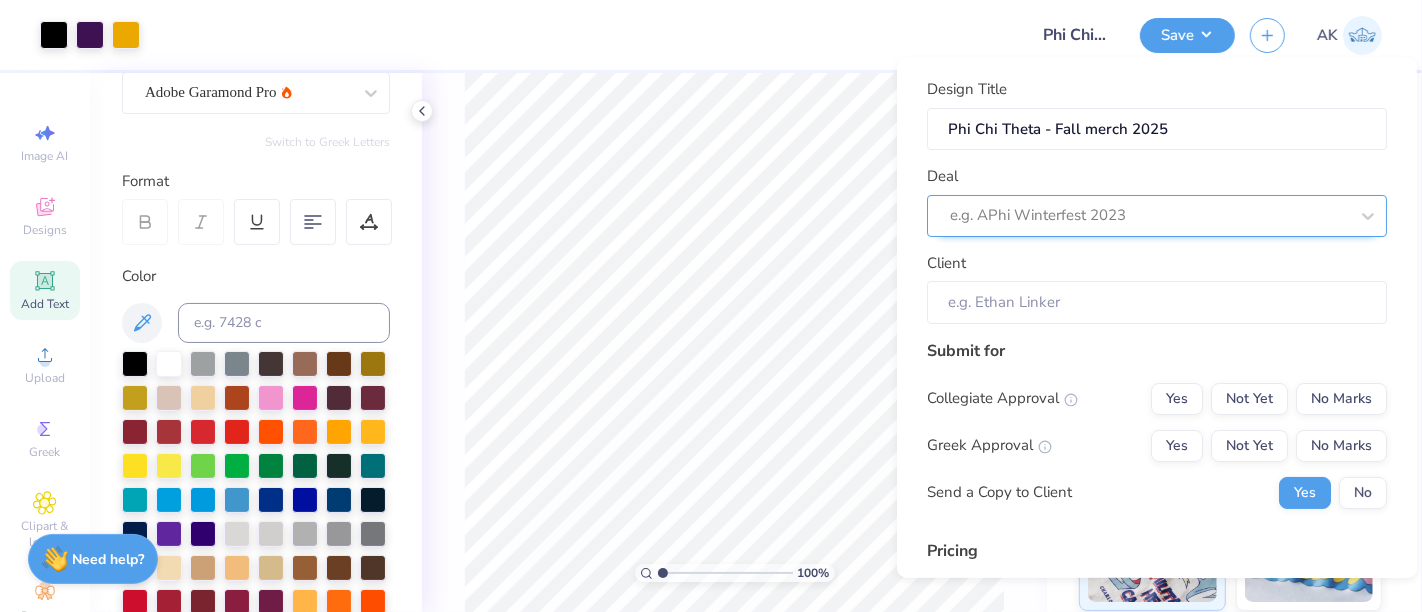 click at bounding box center [1149, 215] 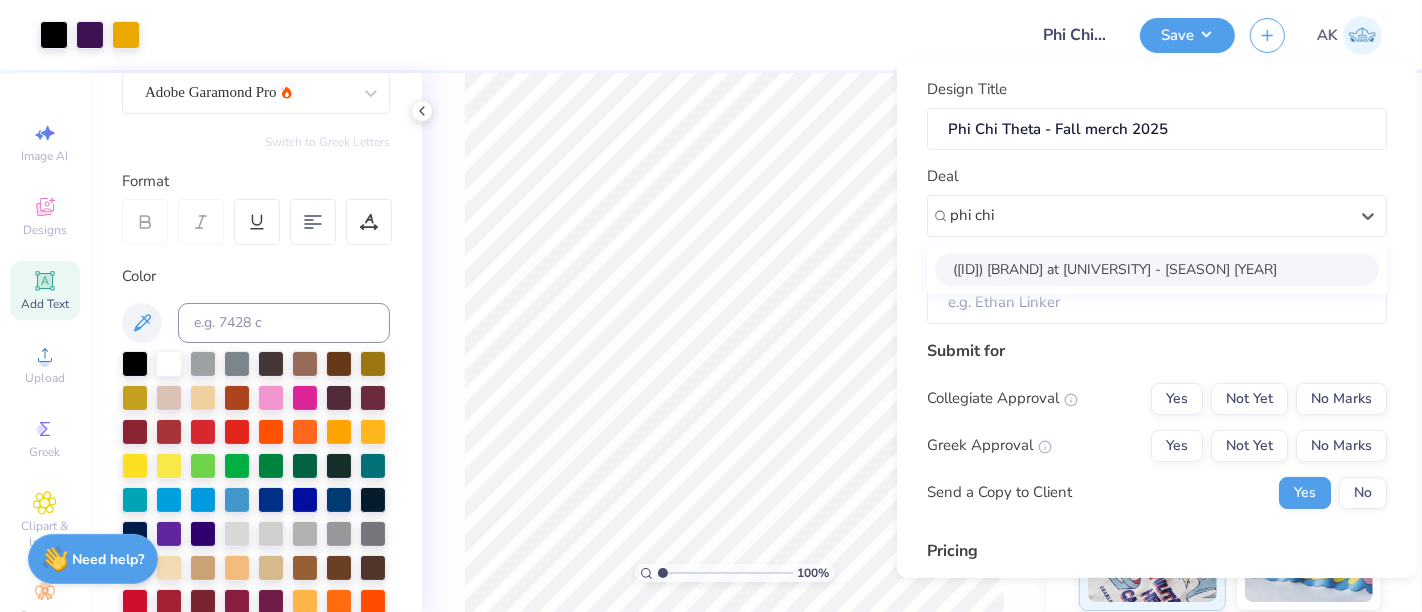 click on "([ID]) [BRAND] at [UNIVERSITY] - [SEASON] [YEAR]" at bounding box center [1157, 268] 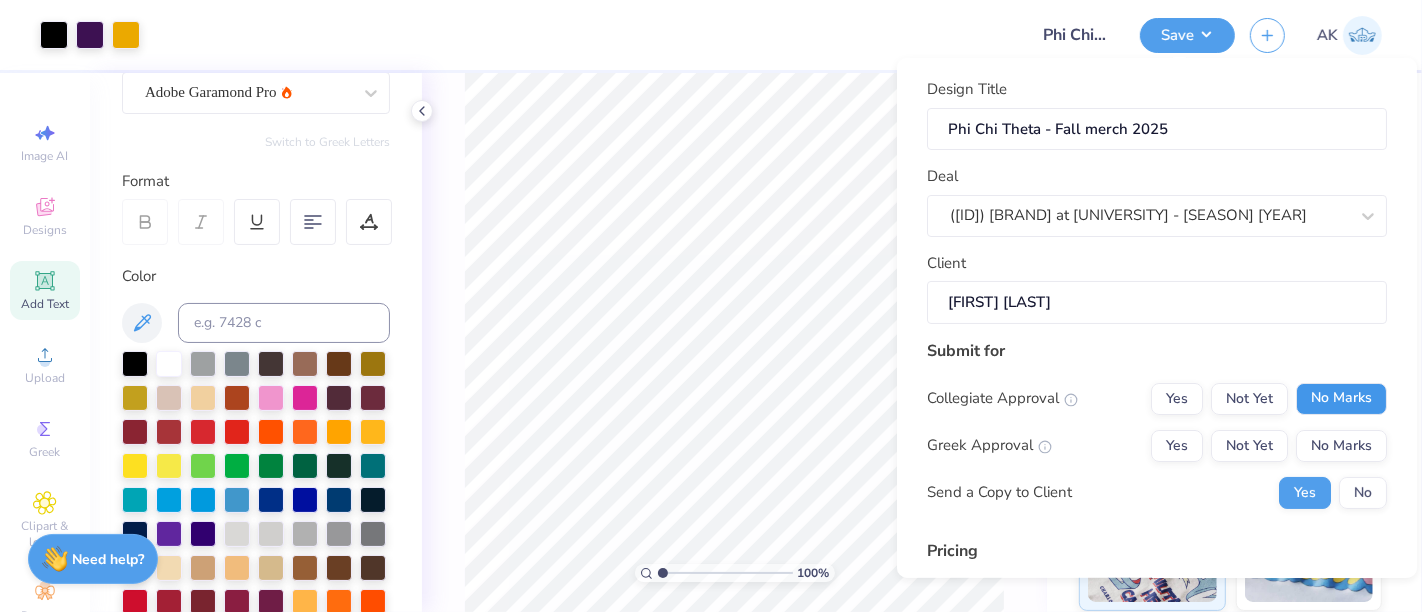click on "No Marks" at bounding box center (1341, 398) 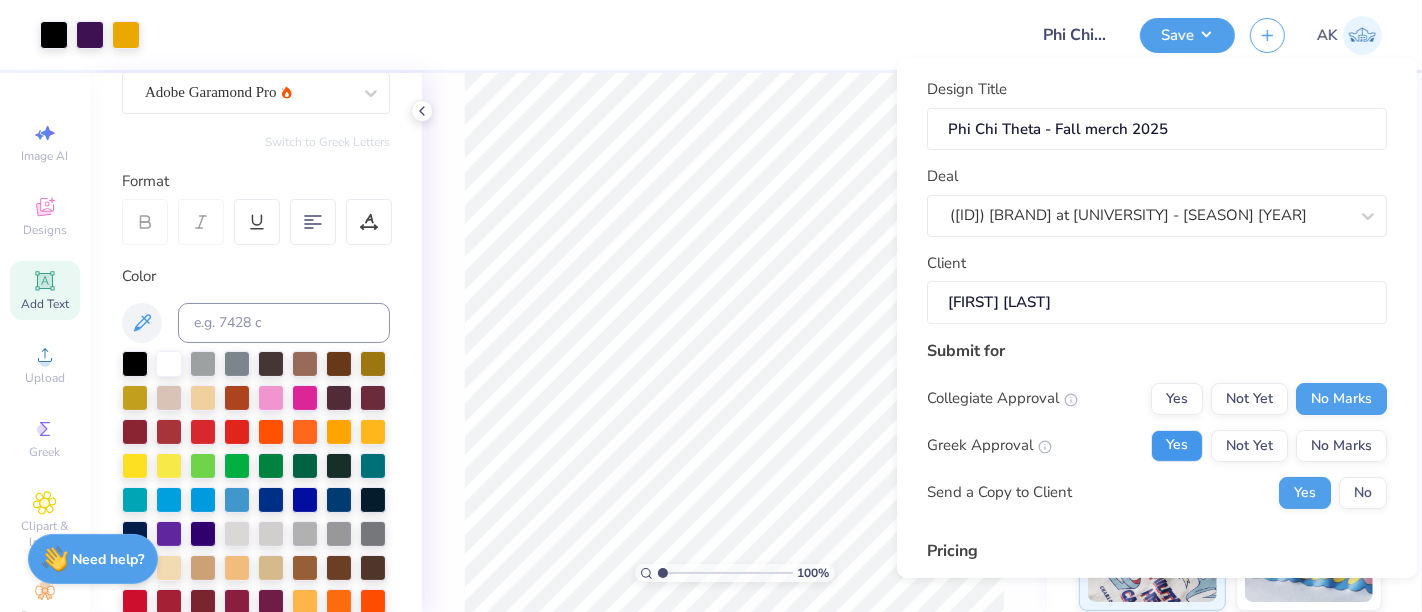 click on "Yes" at bounding box center [1177, 445] 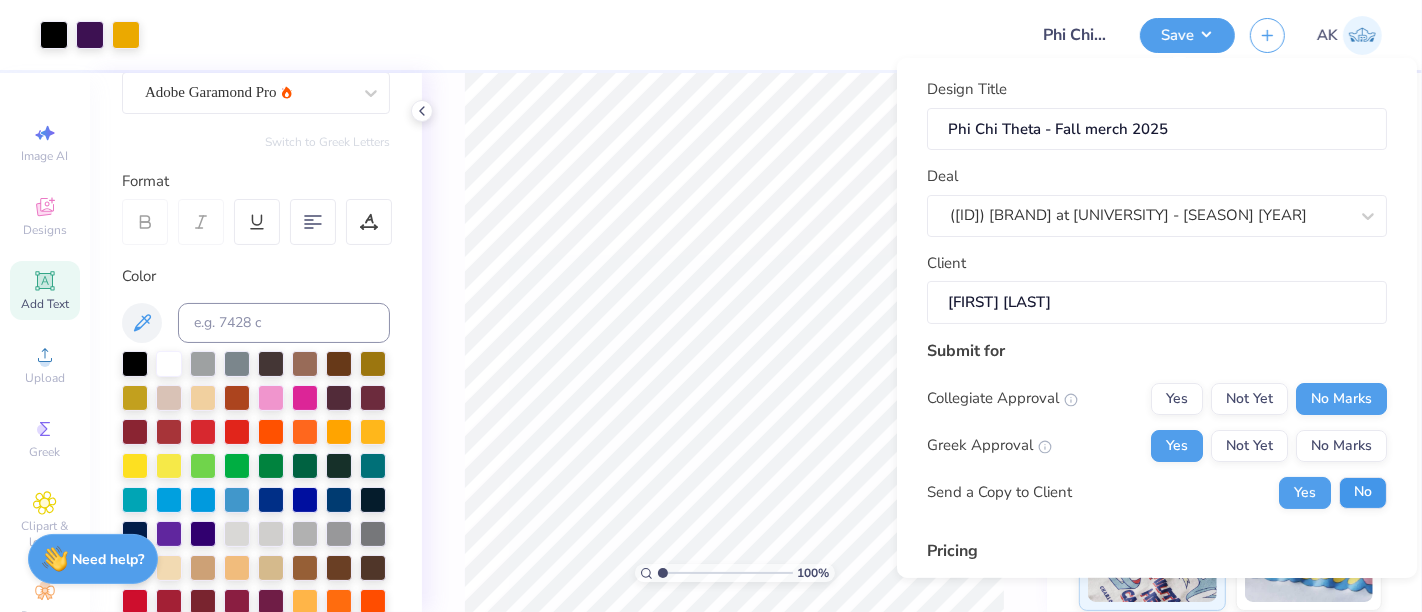 type on "$38.64" 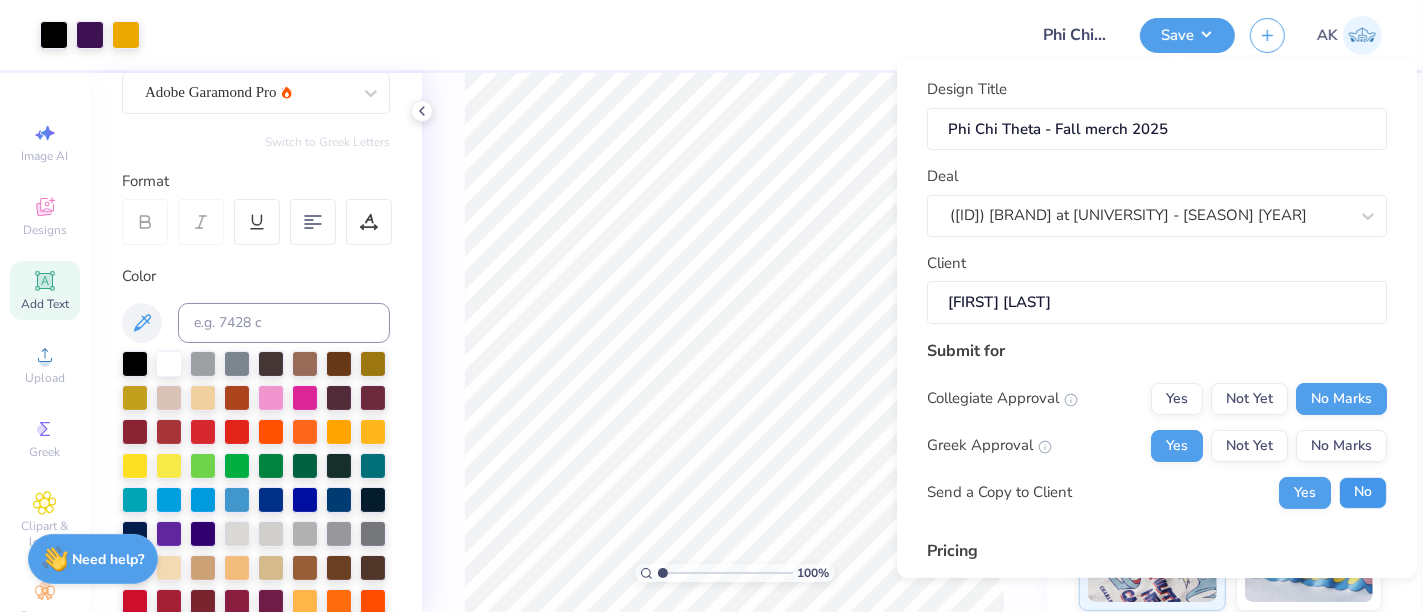 click on "No" at bounding box center (1363, 492) 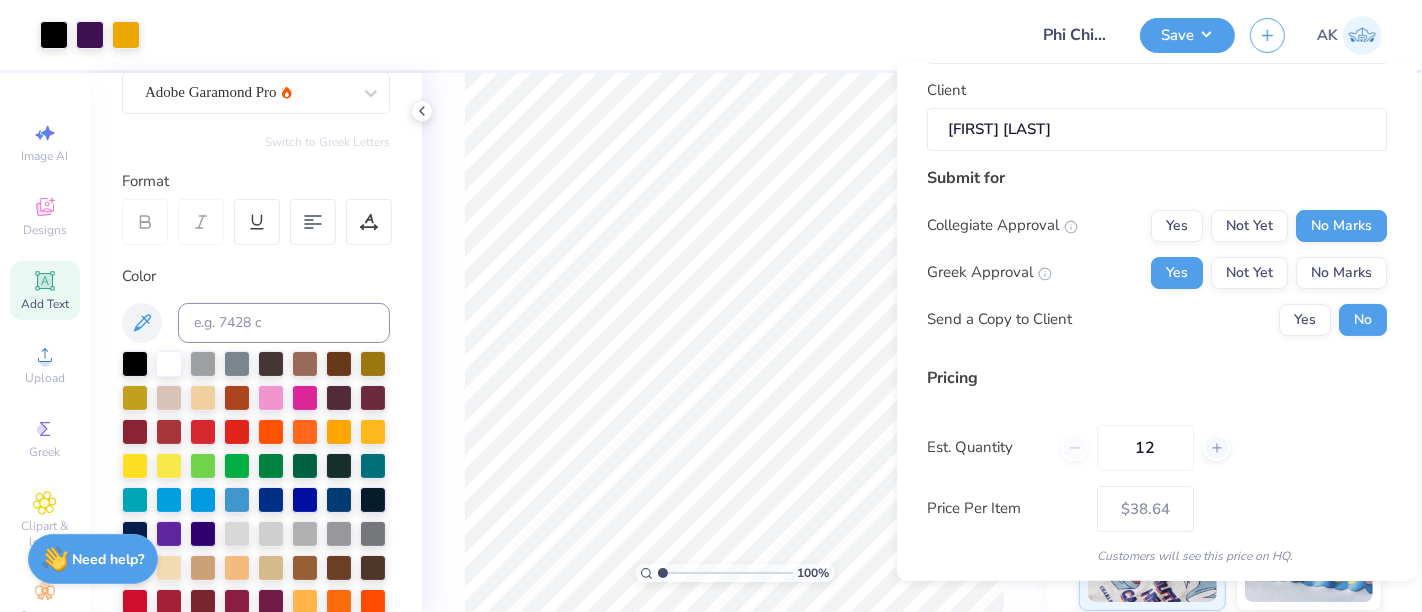 scroll, scrollTop: 282, scrollLeft: 0, axis: vertical 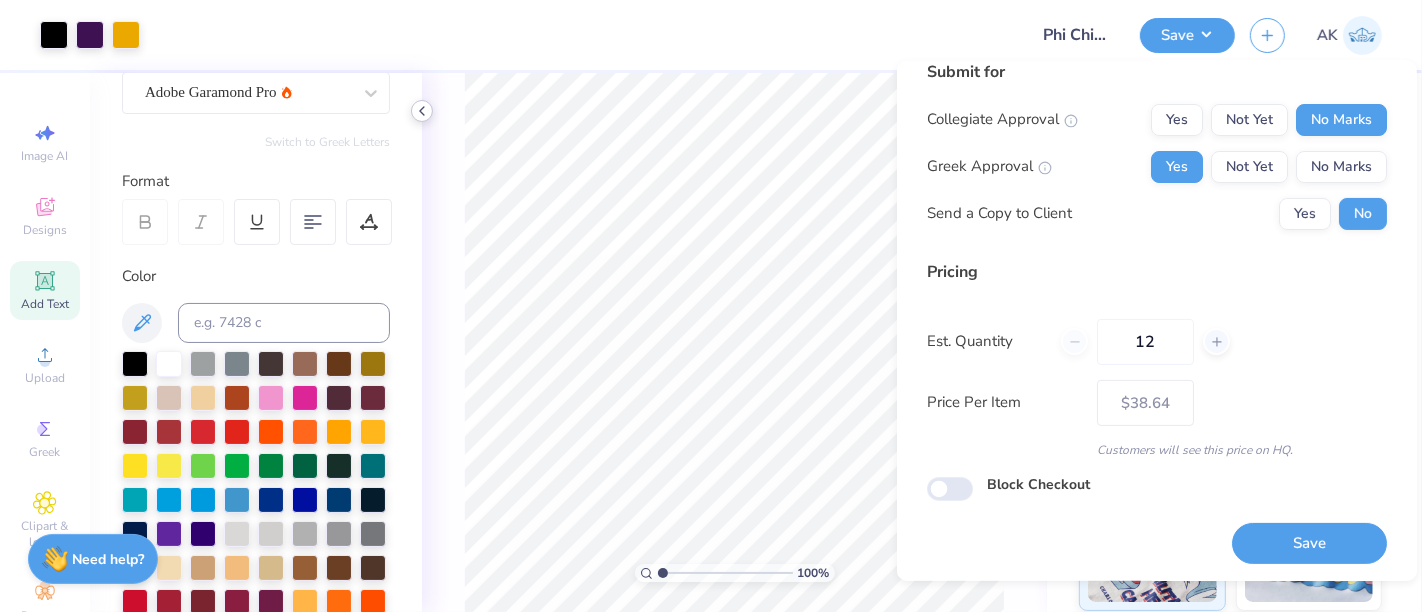 click 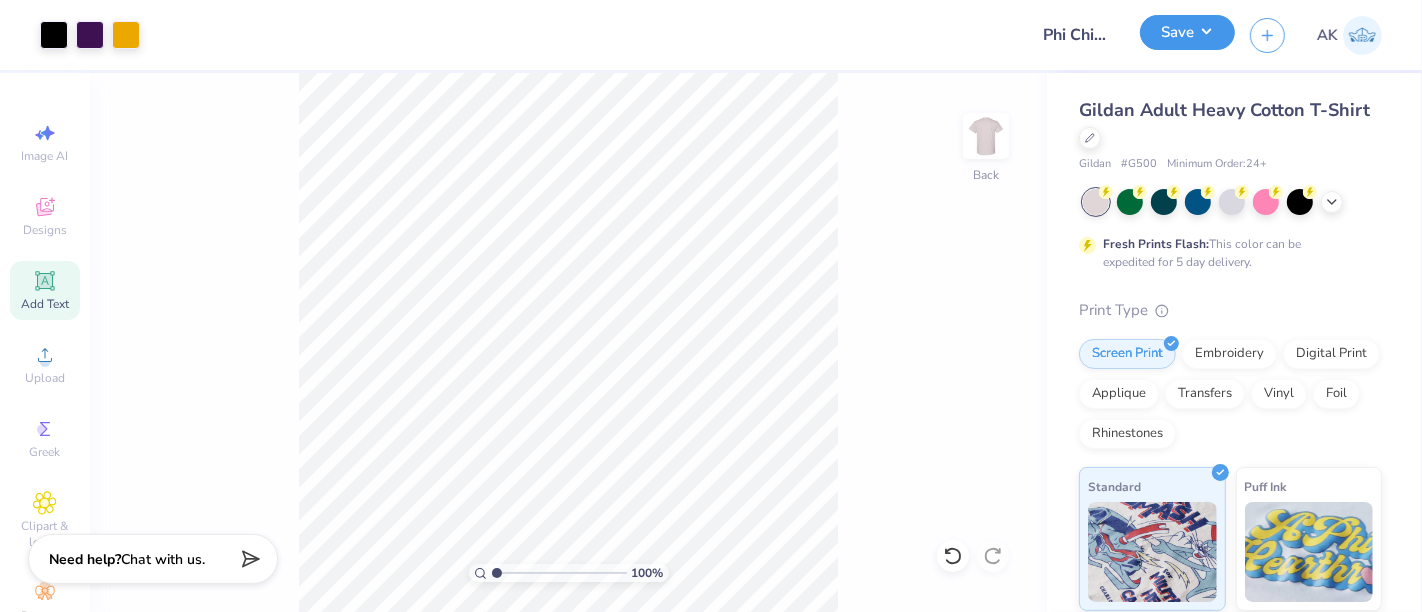 click on "Save" at bounding box center [1187, 32] 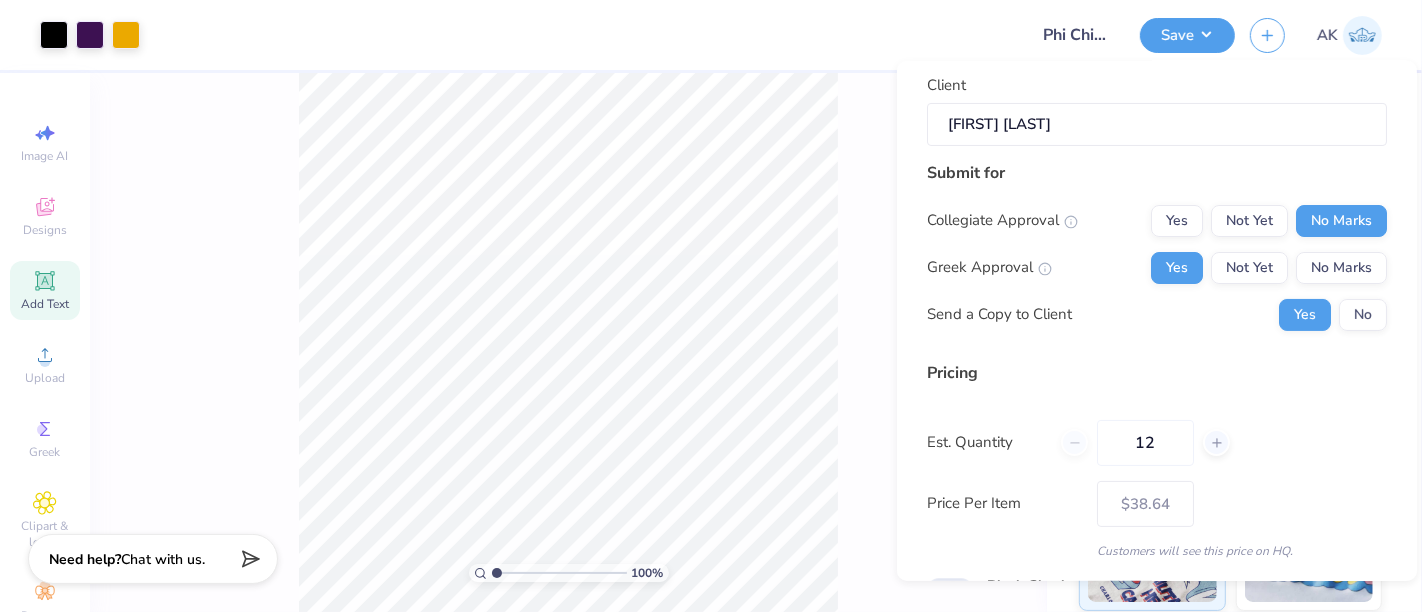 scroll, scrollTop: 282, scrollLeft: 0, axis: vertical 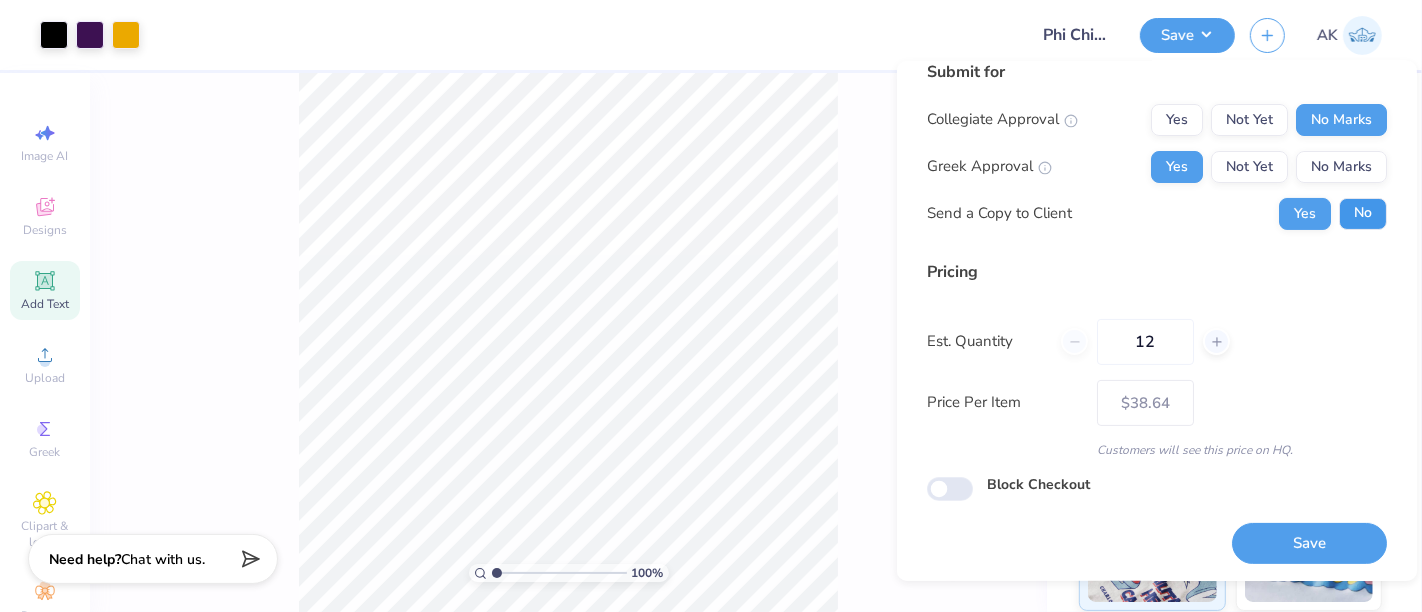 click on "No" at bounding box center (1363, 213) 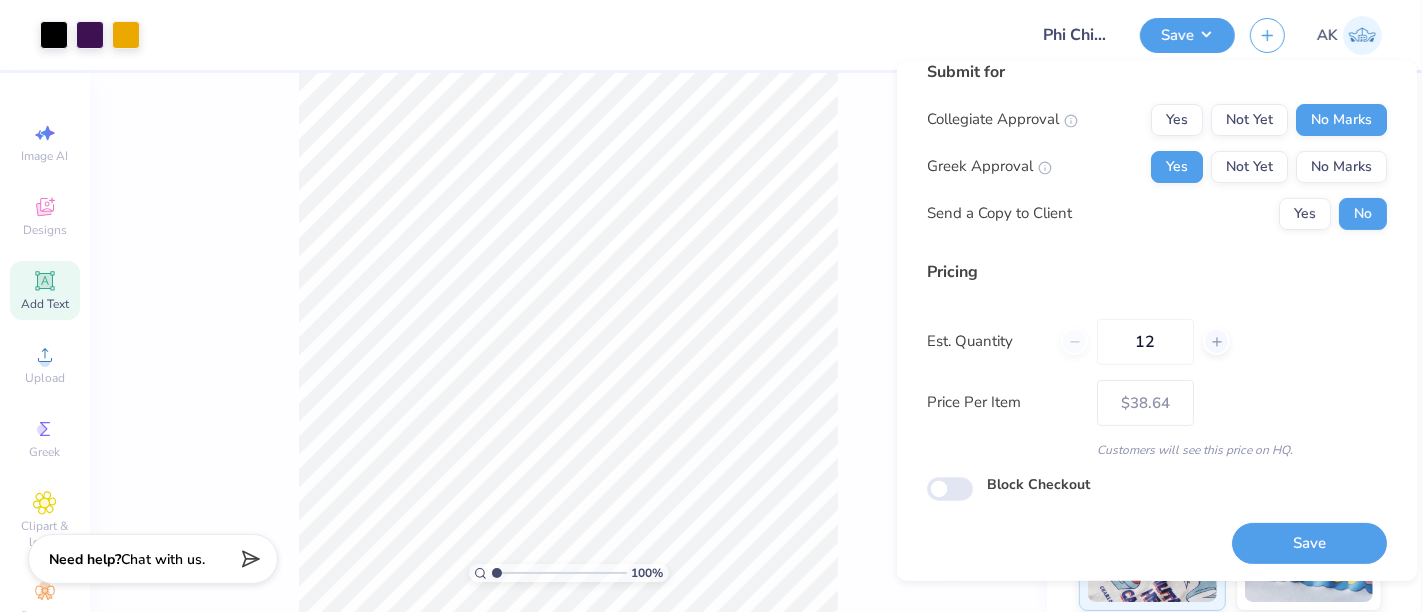 click on "Save" at bounding box center (1309, 543) 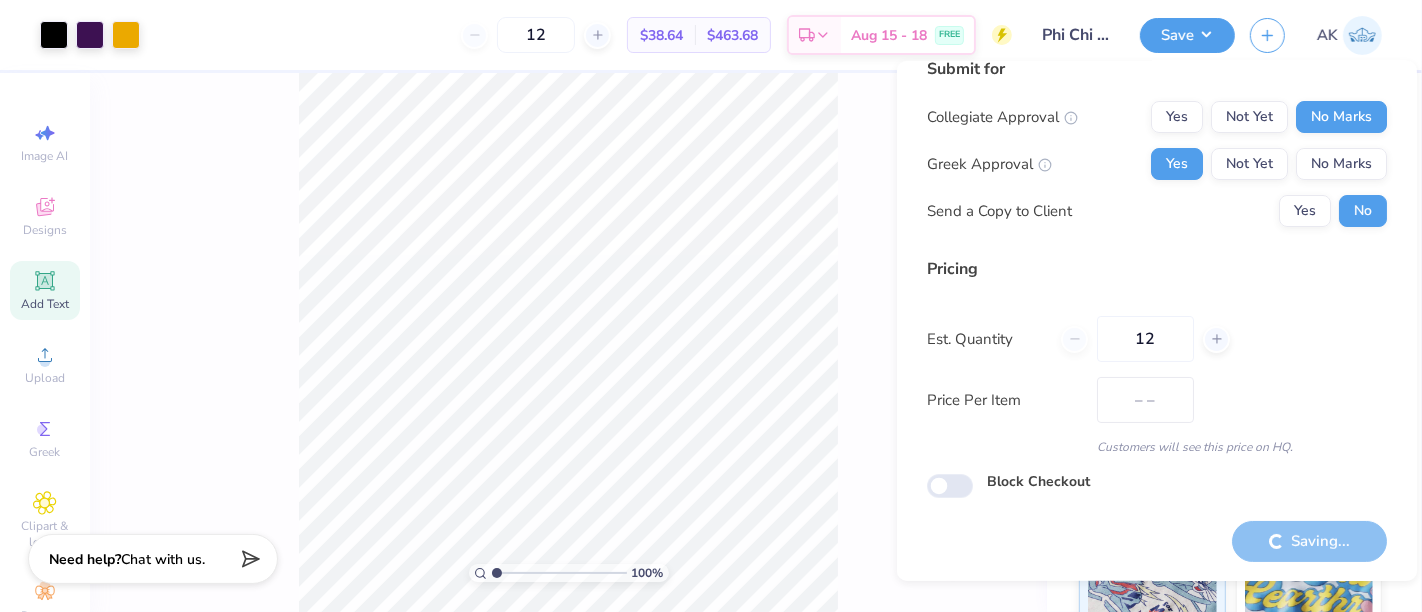 scroll, scrollTop: 22, scrollLeft: 0, axis: vertical 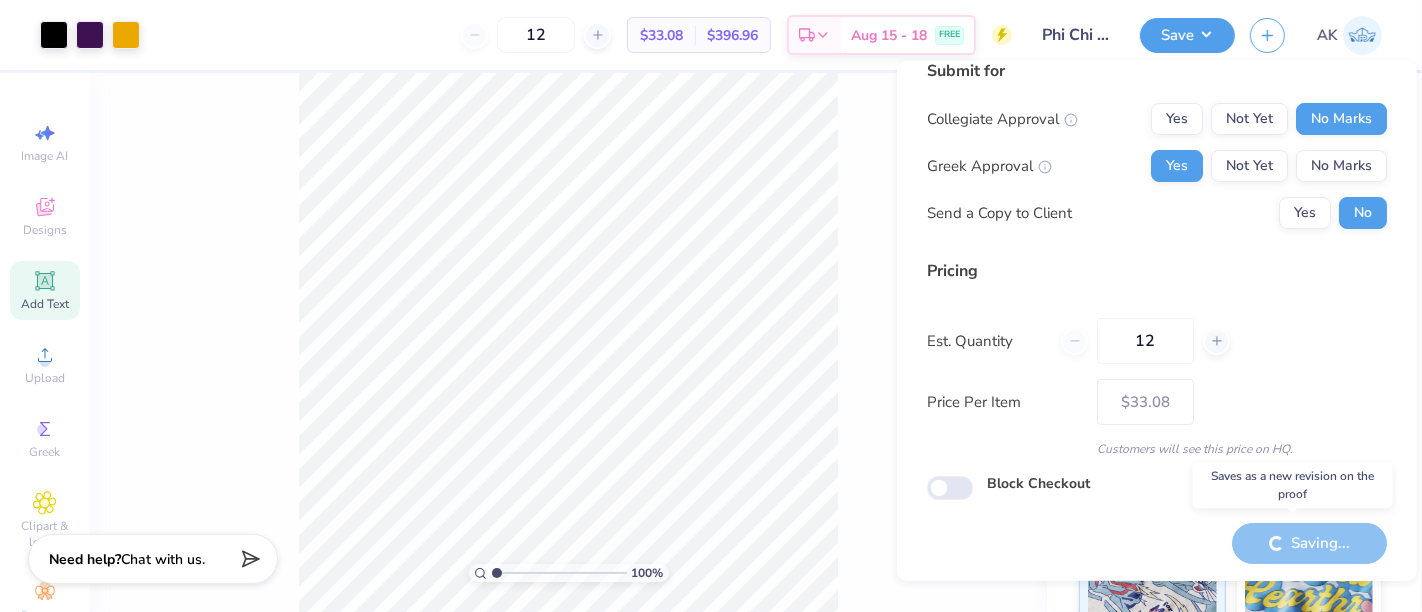 type on "– –" 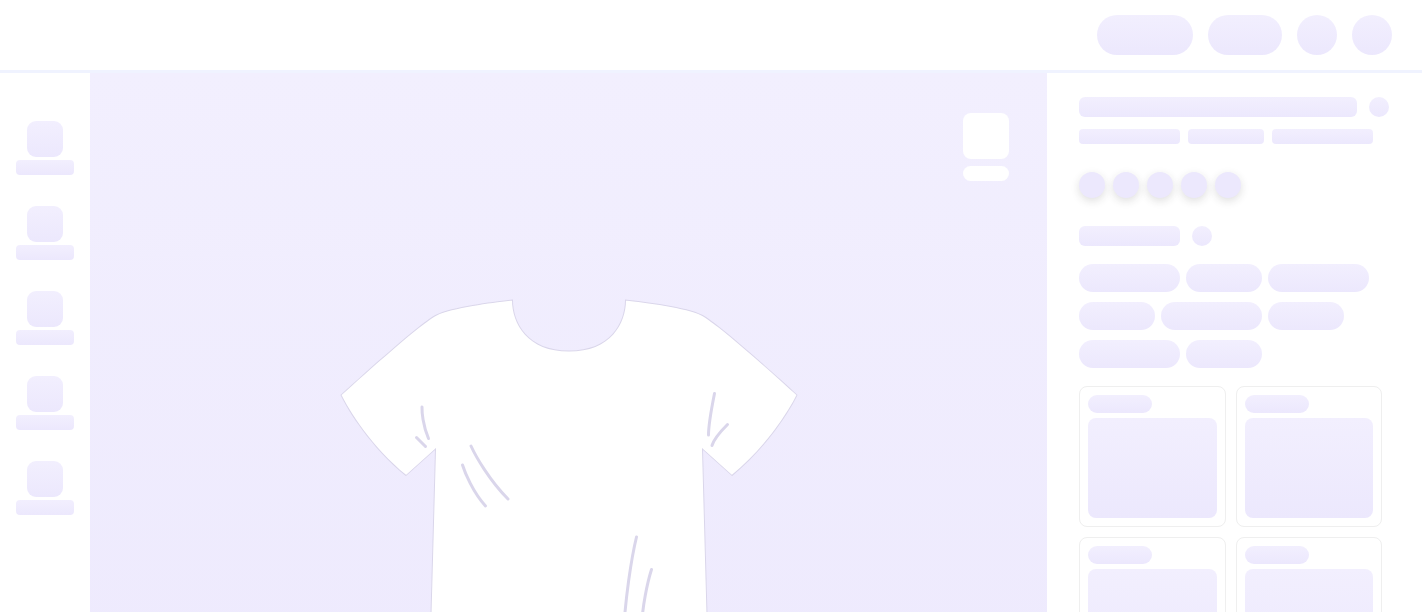 scroll, scrollTop: 0, scrollLeft: 0, axis: both 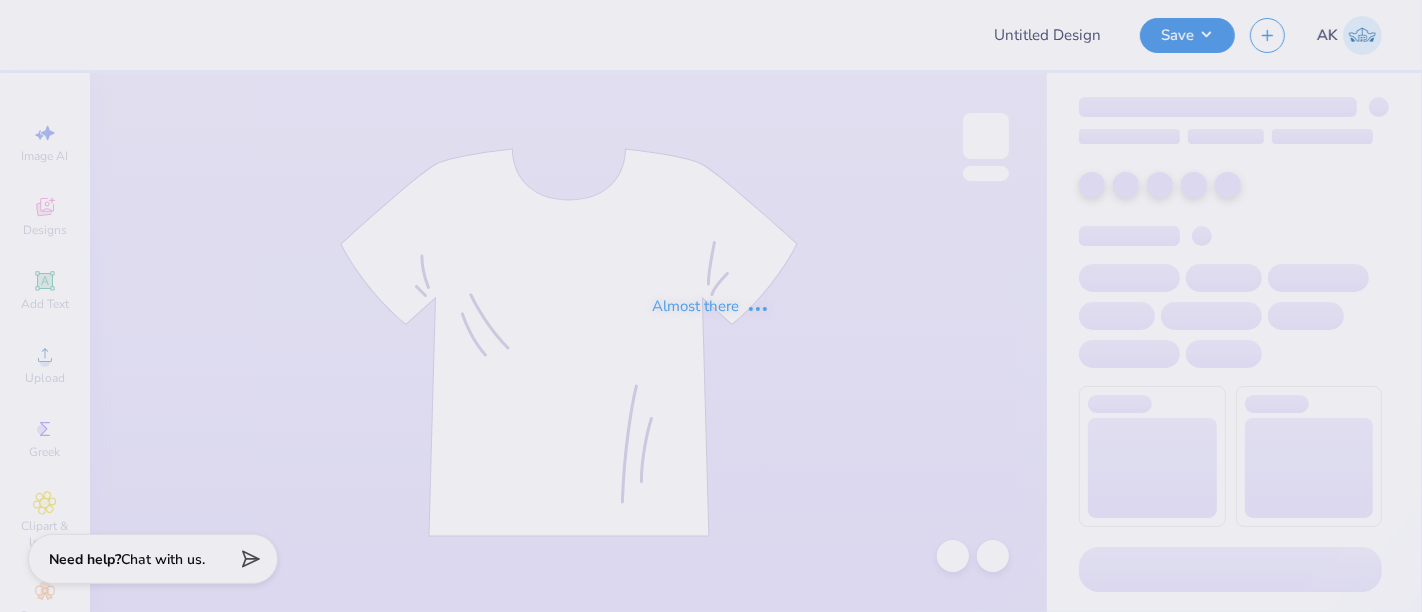type on "[FRATERNITY] - Fall merch 2025" 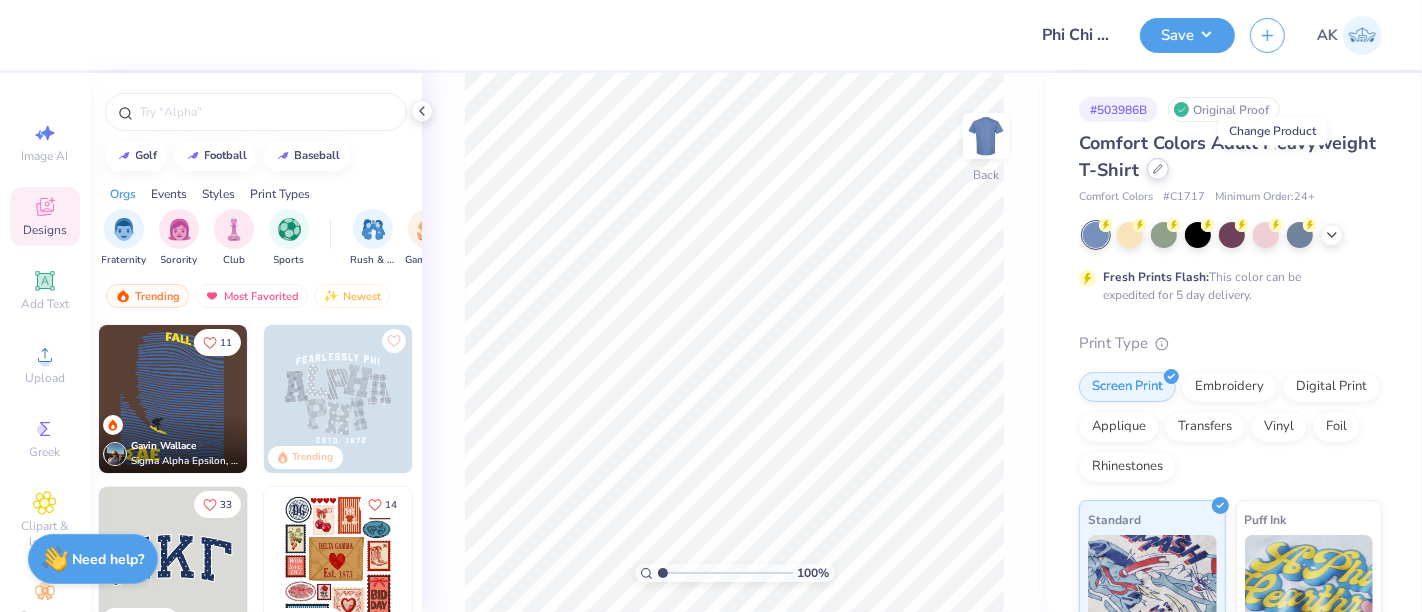 click 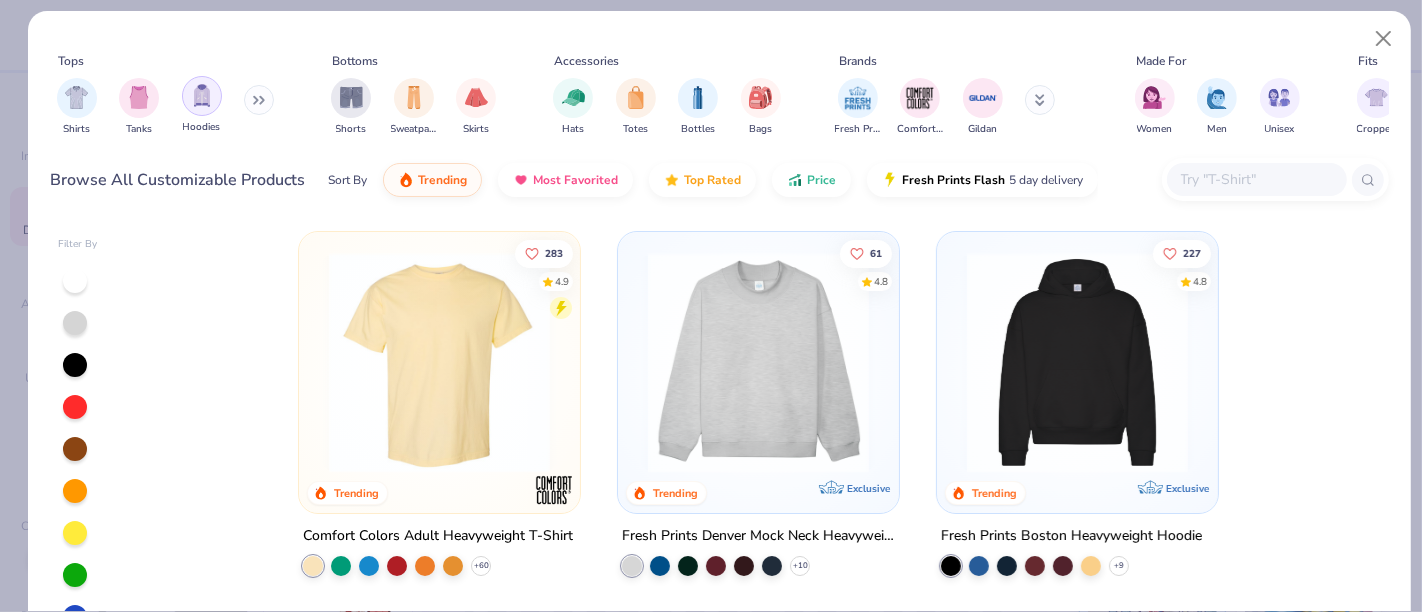 click at bounding box center (202, 95) 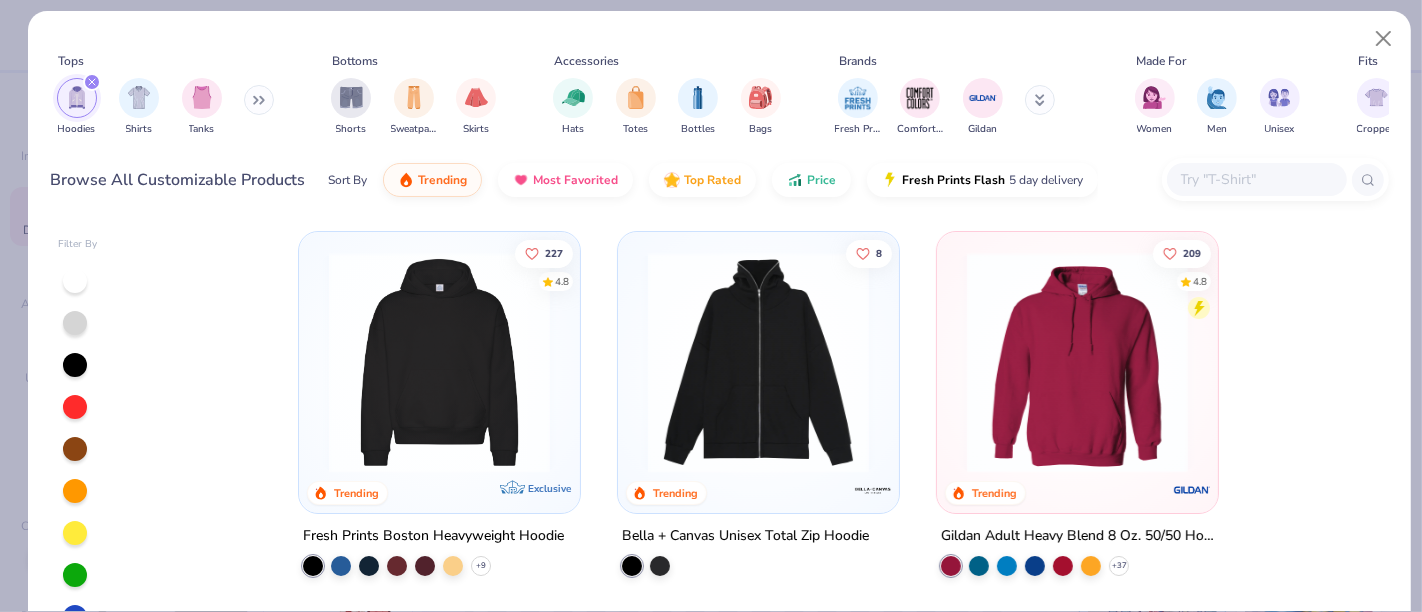 click at bounding box center (1077, 362) 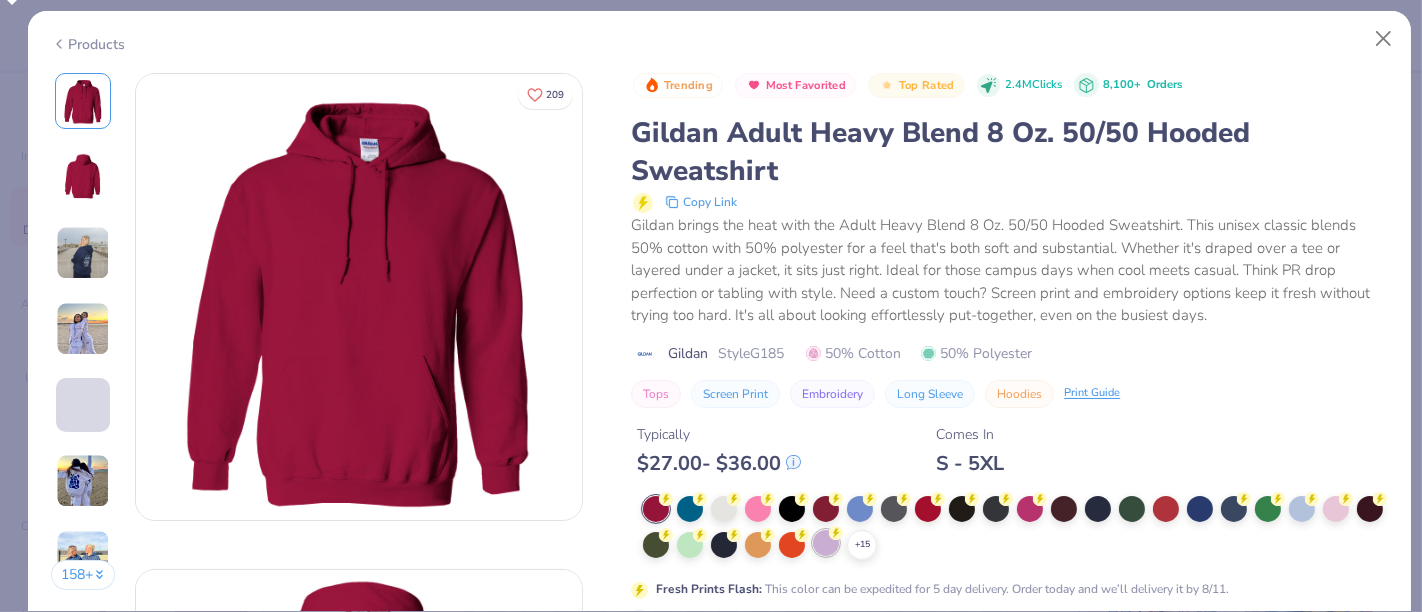 click at bounding box center (826, 543) 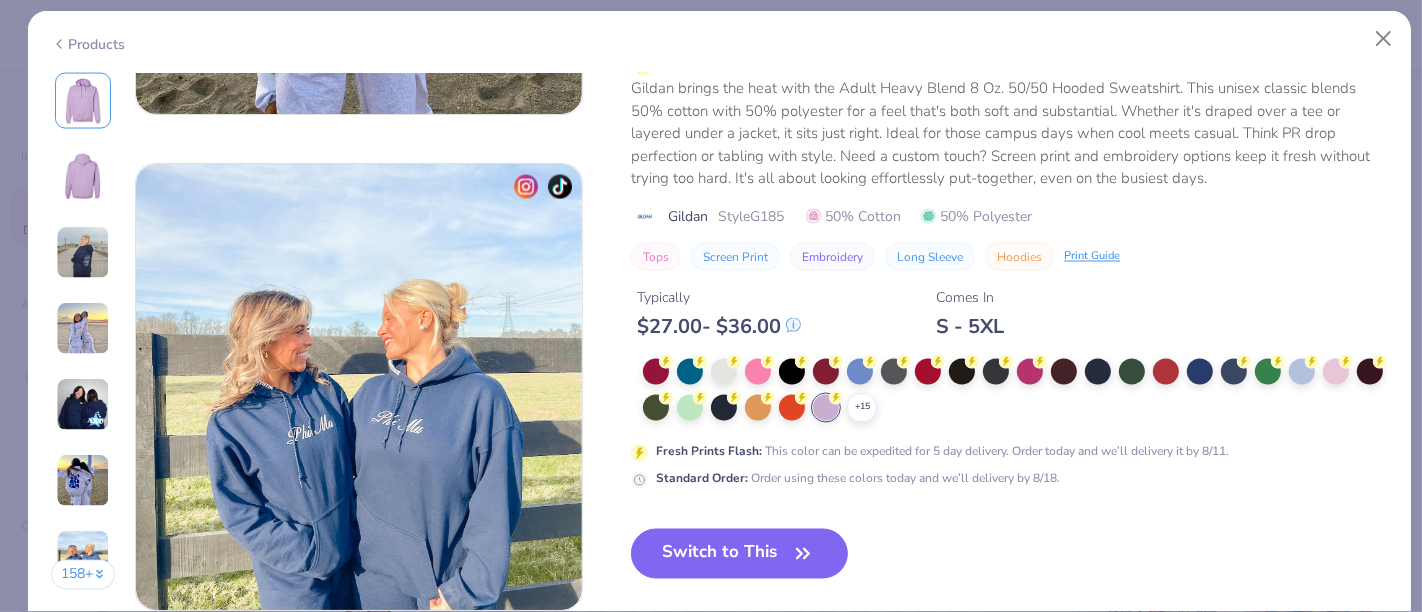 scroll, scrollTop: 3111, scrollLeft: 0, axis: vertical 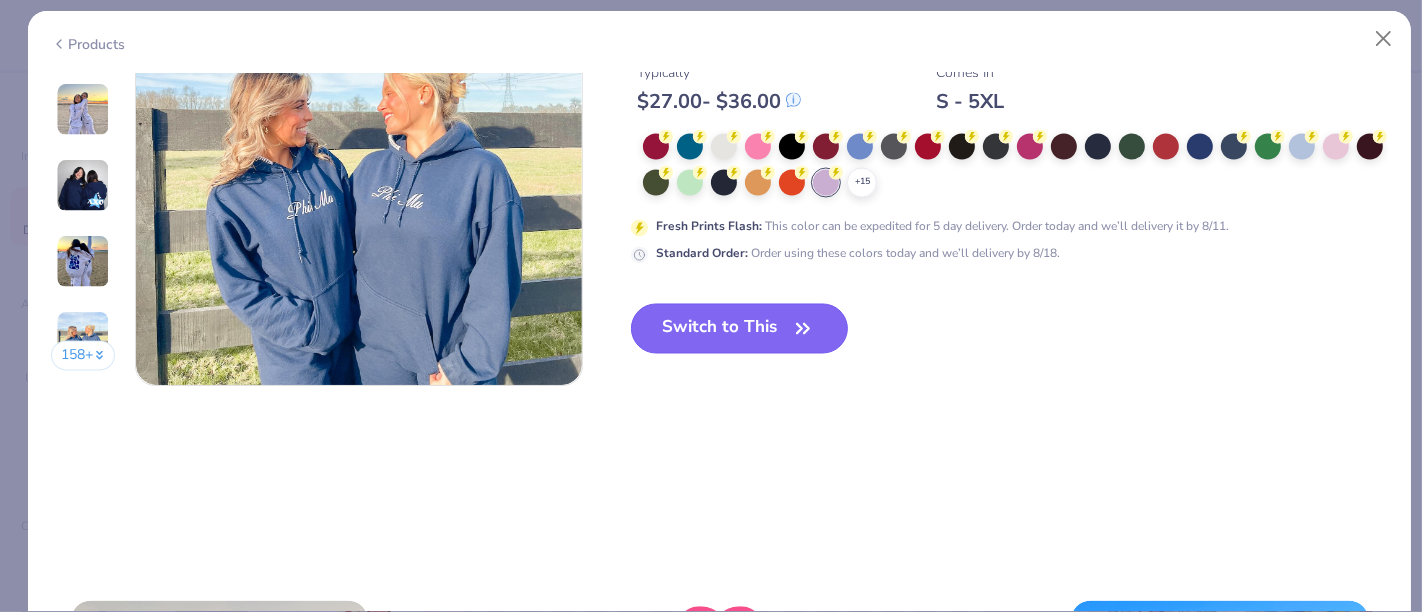 click on "Switch to This" at bounding box center (739, 329) 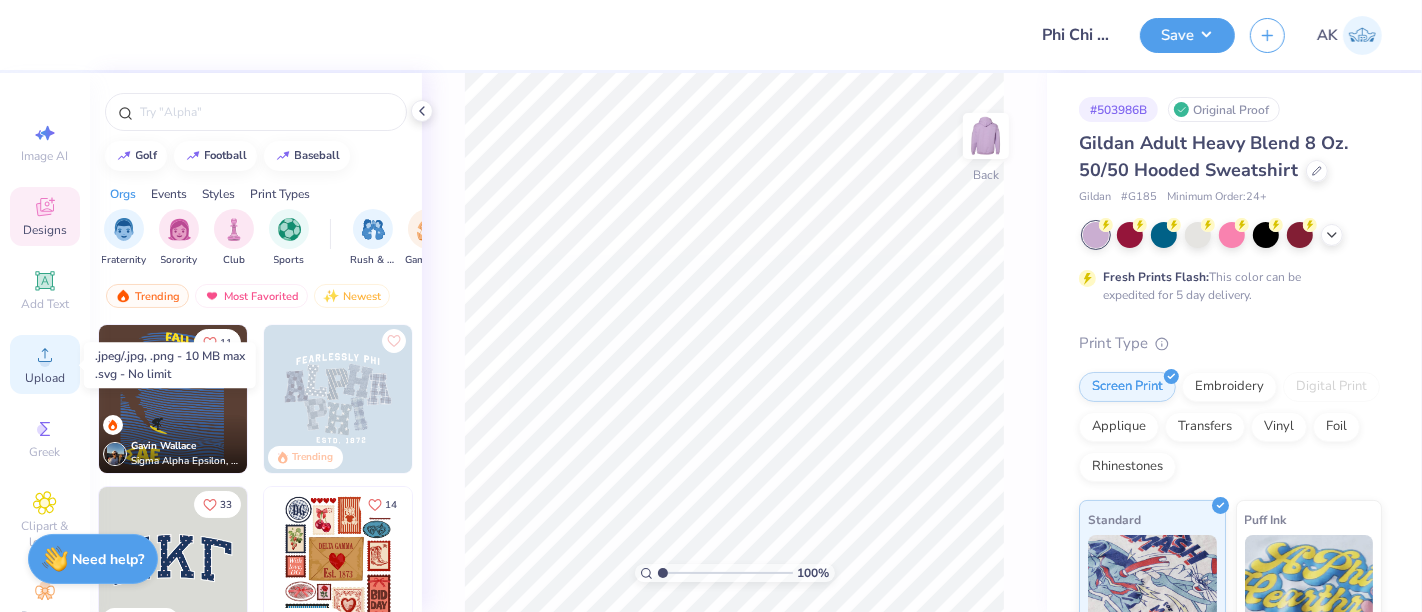 click on "Upload" at bounding box center [45, 378] 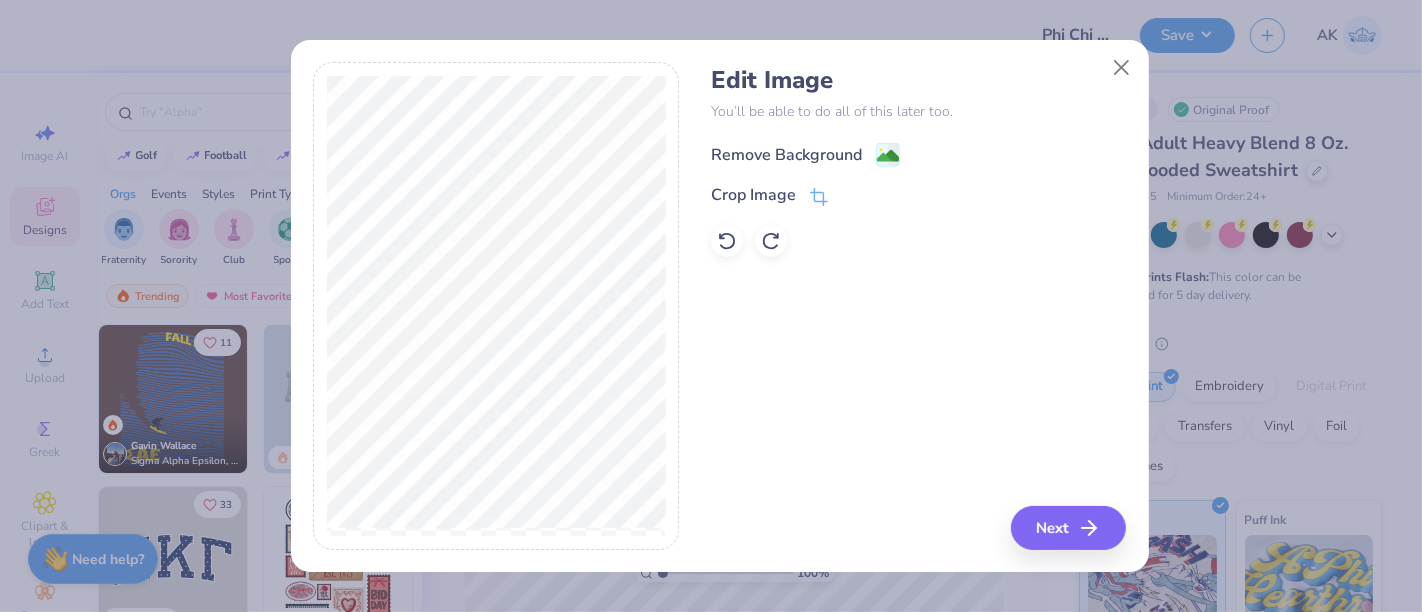 click 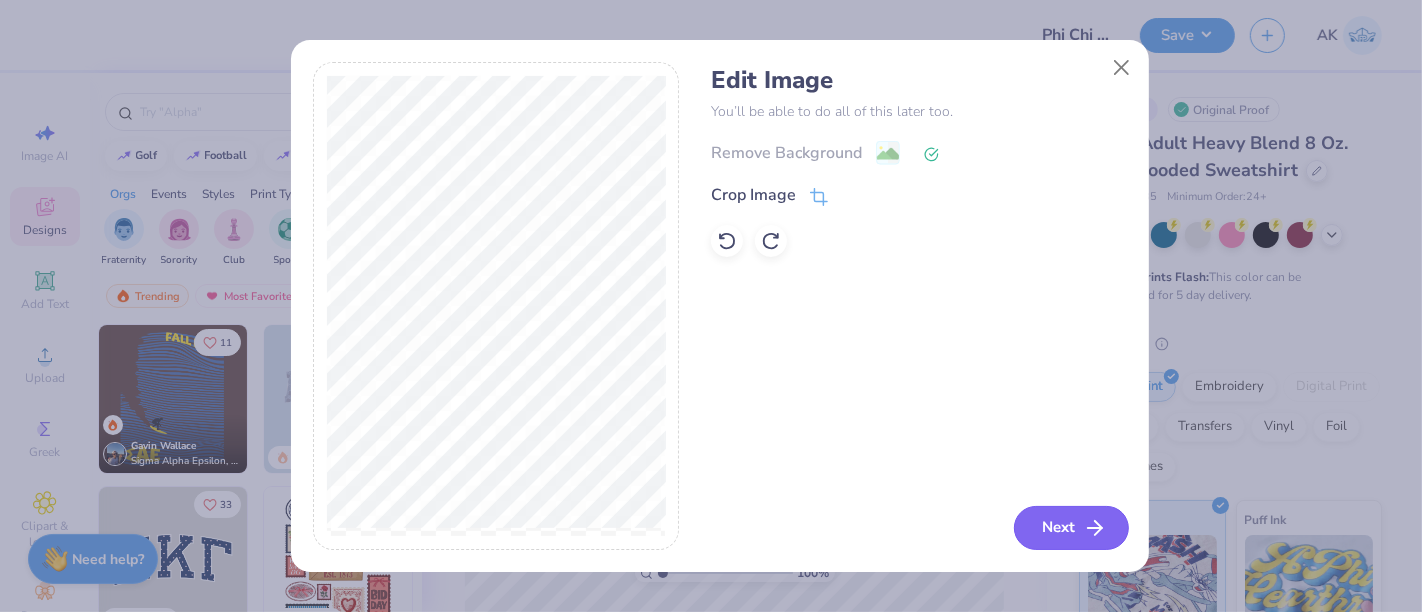 click 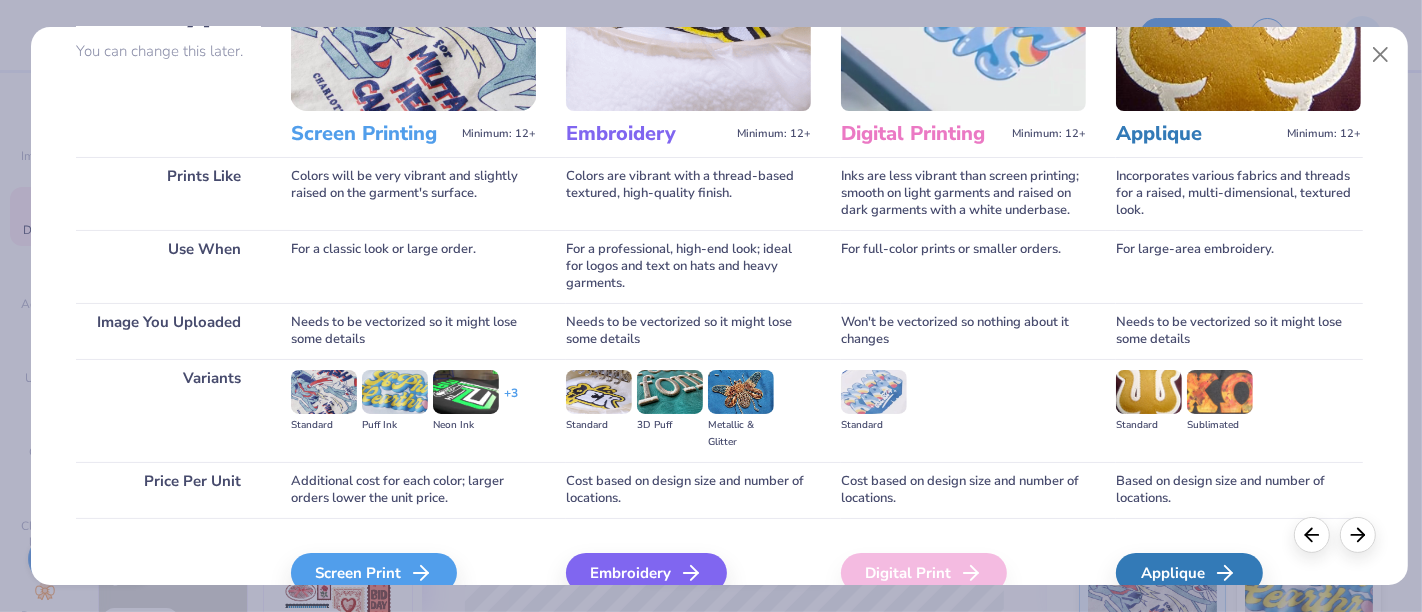scroll, scrollTop: 283, scrollLeft: 0, axis: vertical 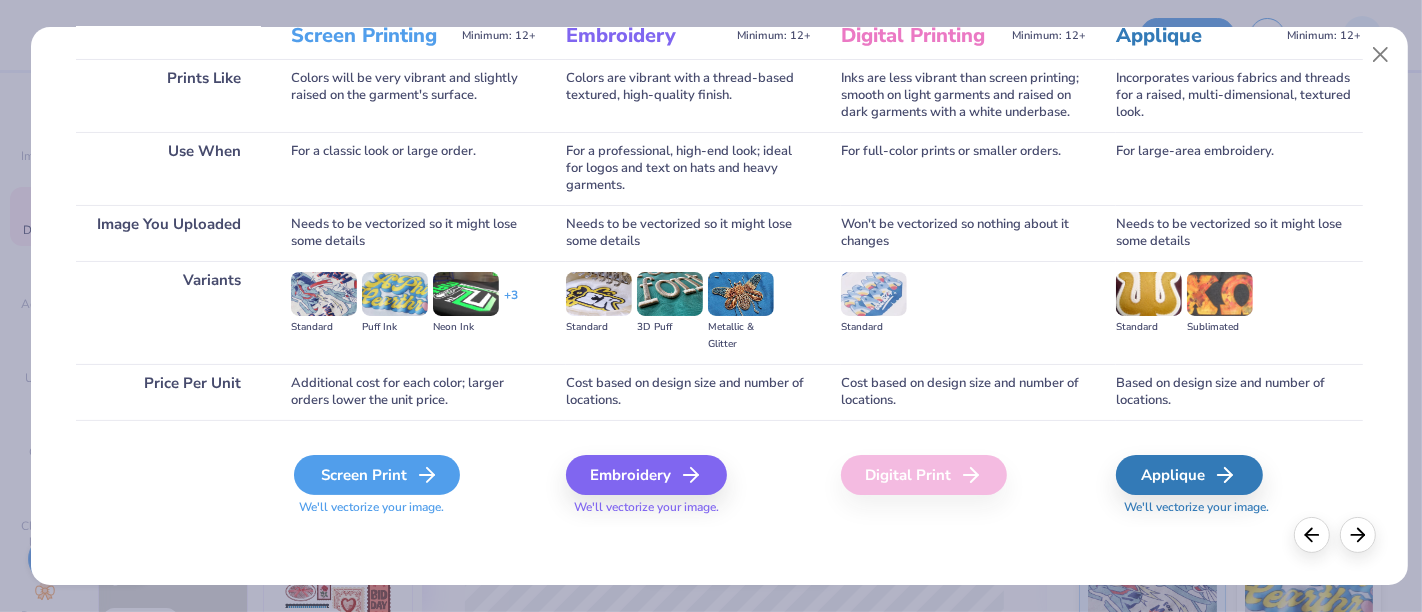 click on "Screen Print" at bounding box center (377, 475) 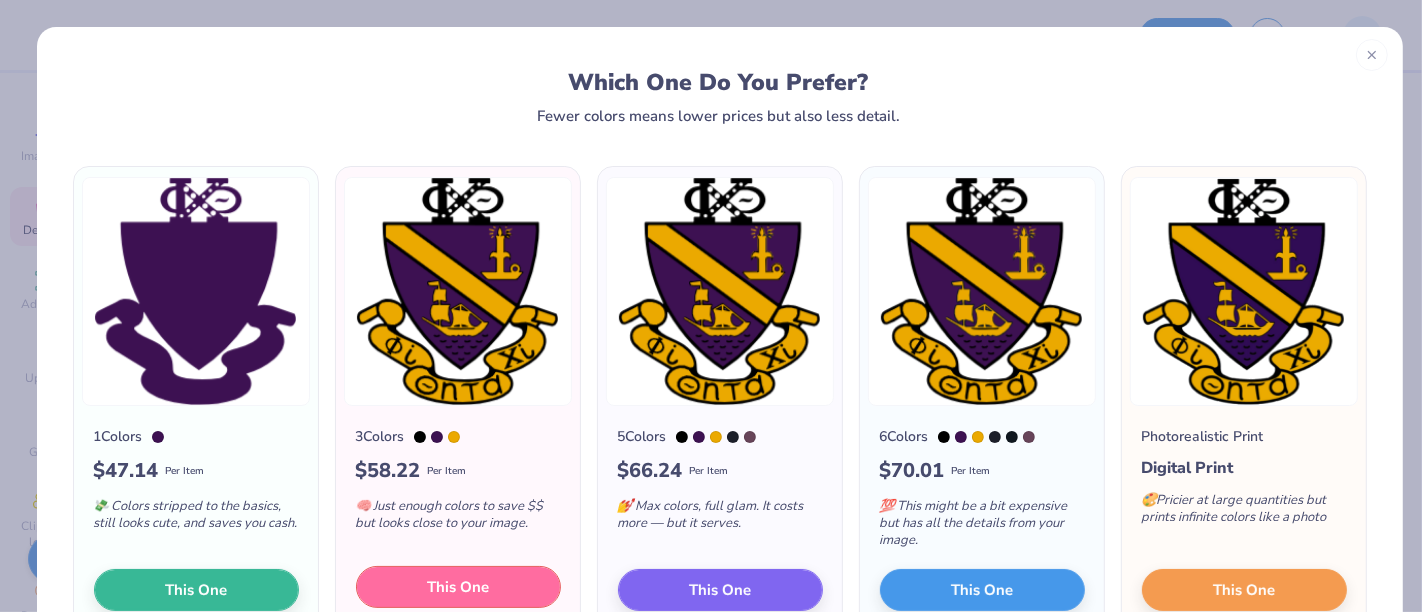 click on "This One" at bounding box center [458, 587] 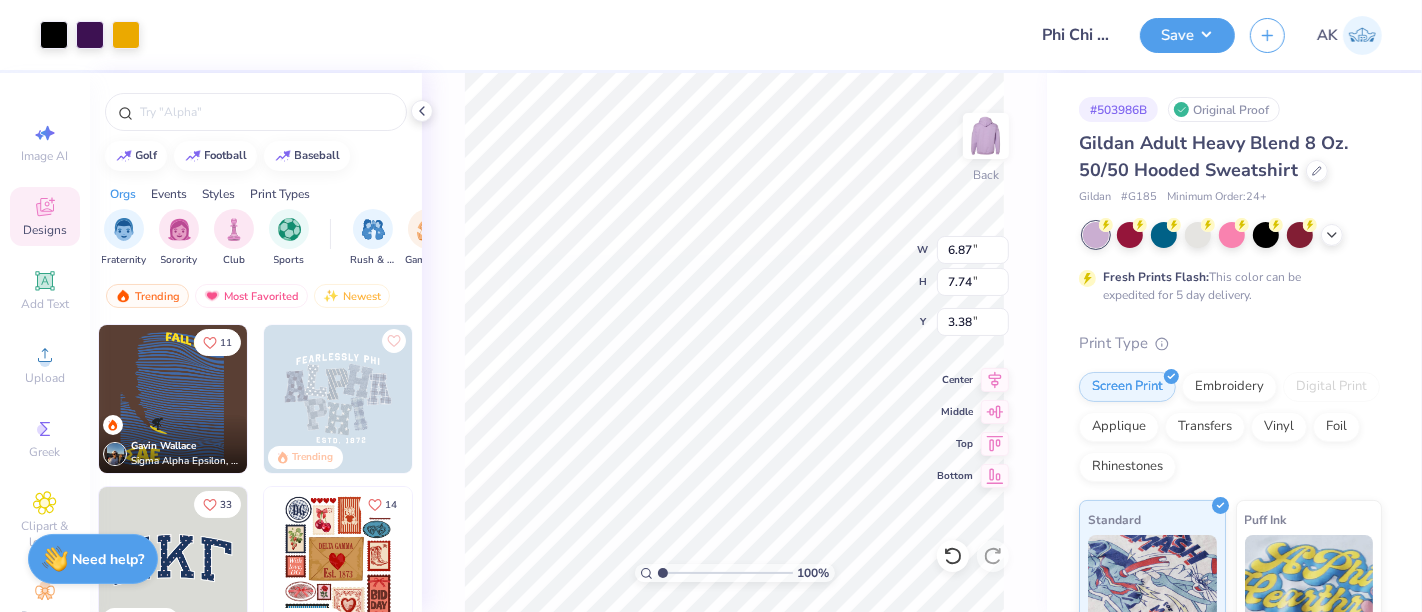 type on "3.38" 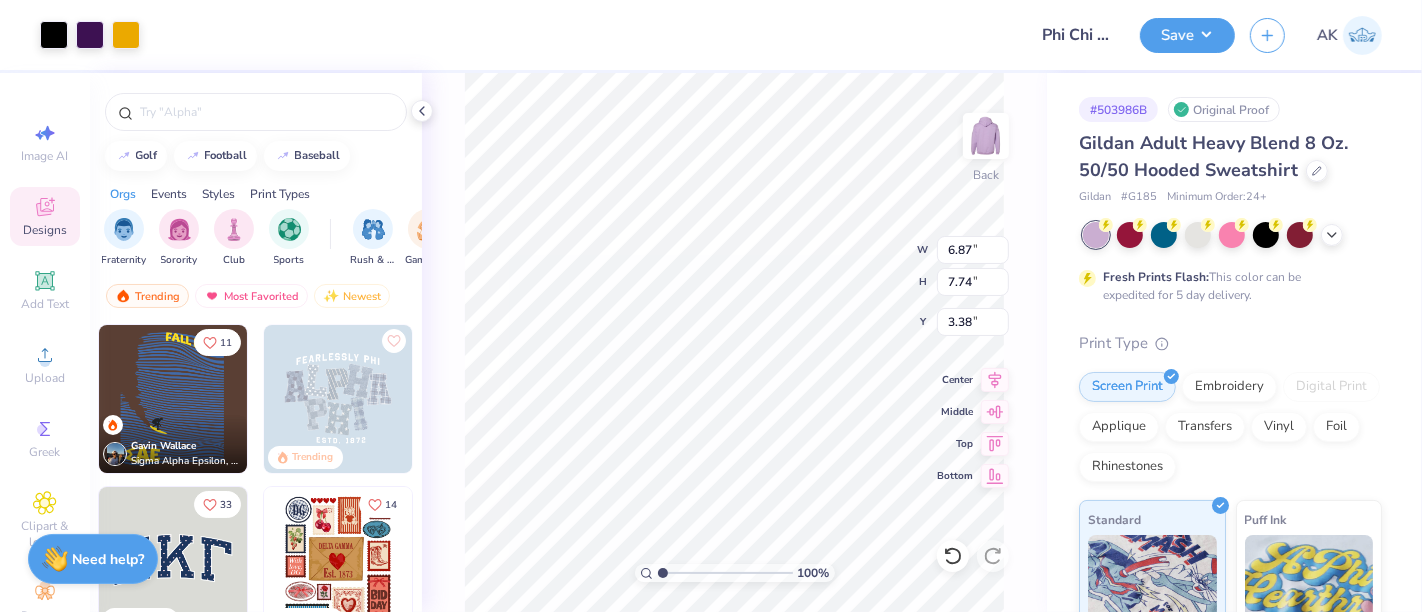 type on "3.80" 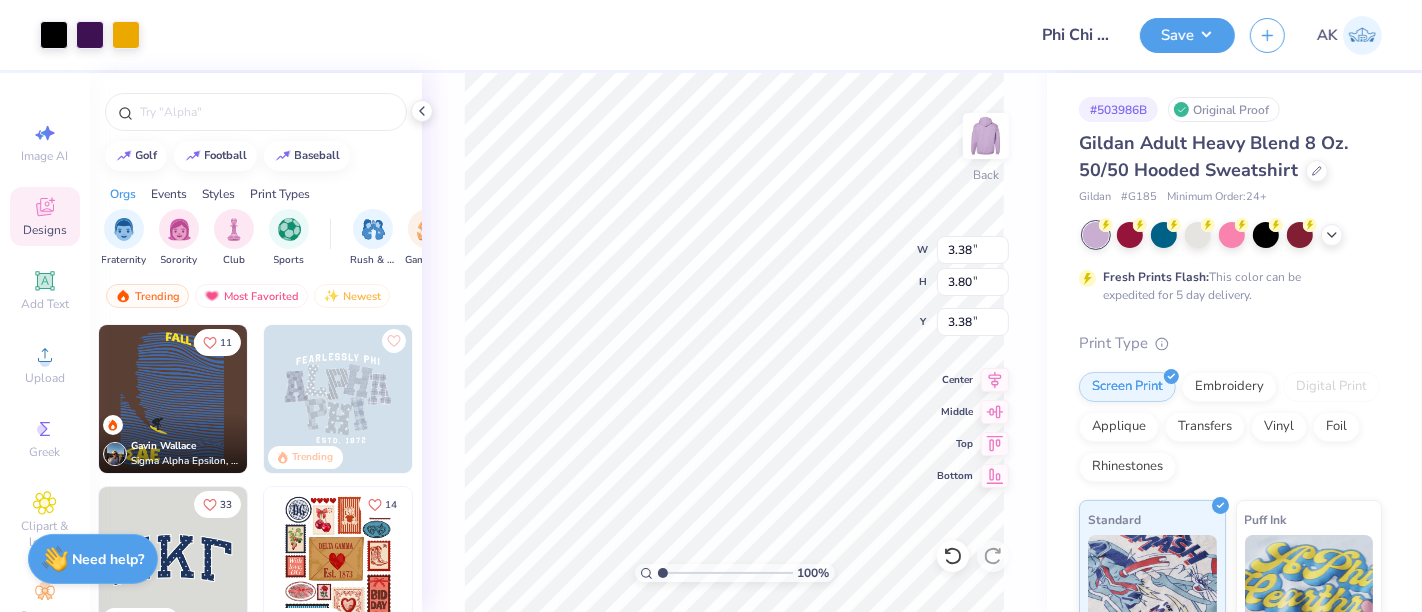 type on "3.00" 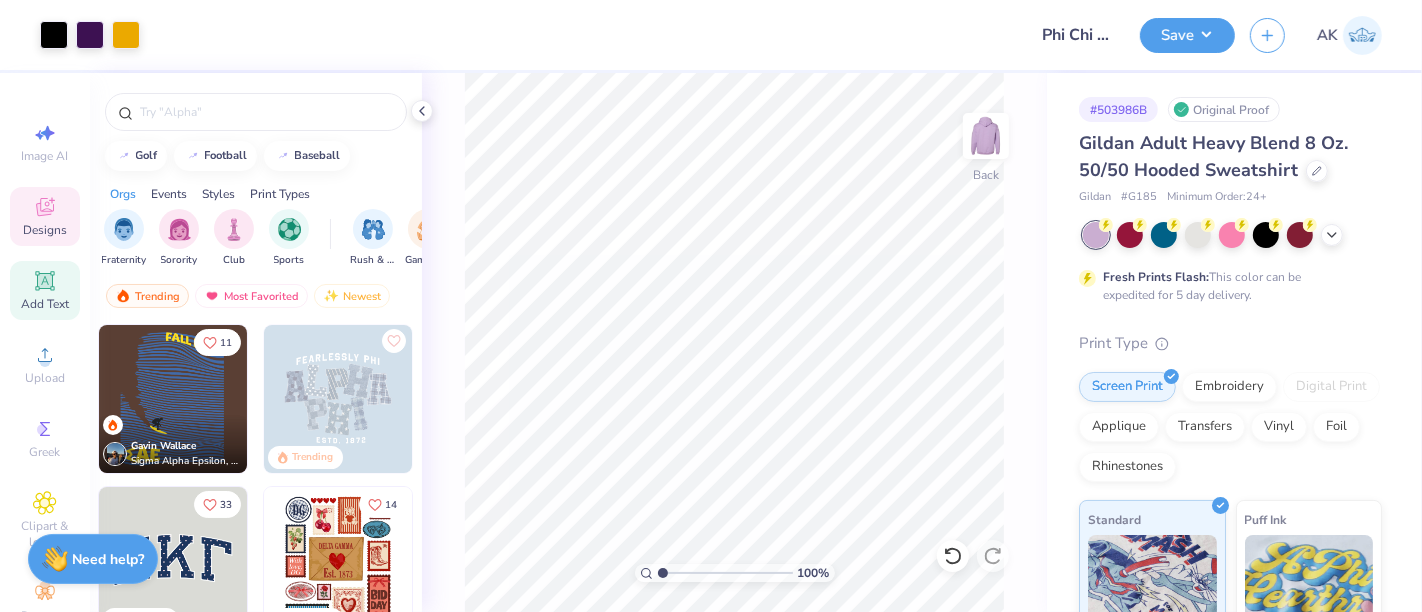 click 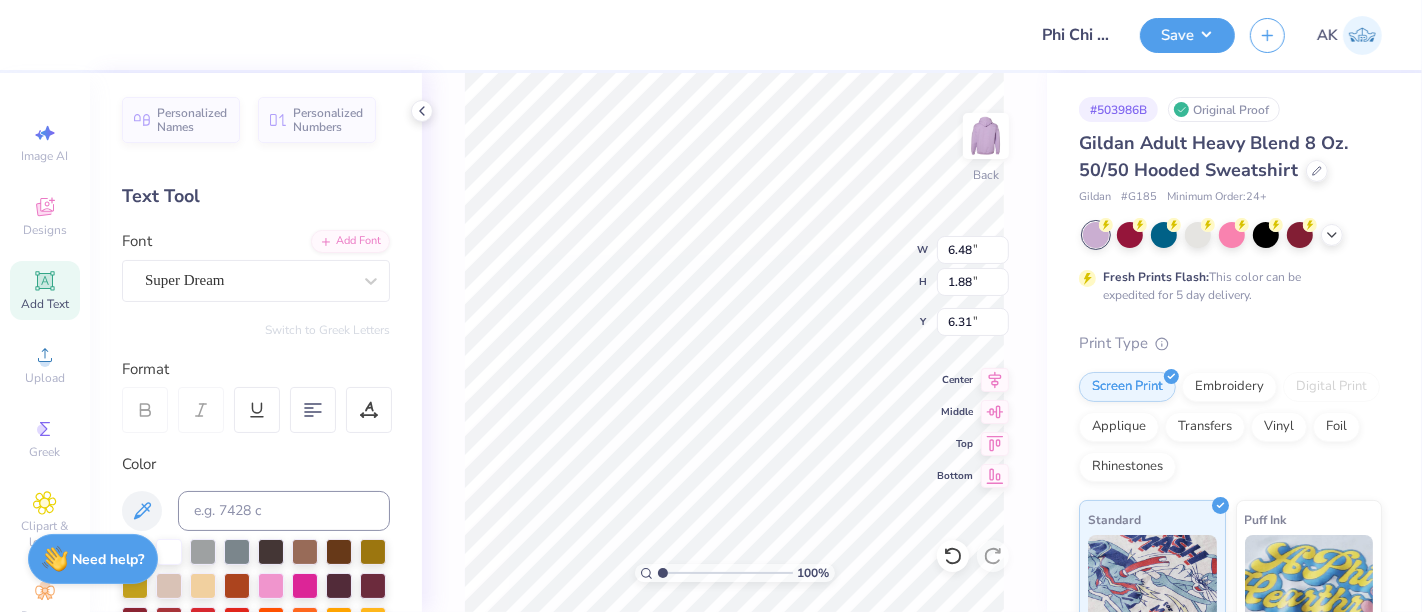 scroll, scrollTop: 18, scrollLeft: 5, axis: both 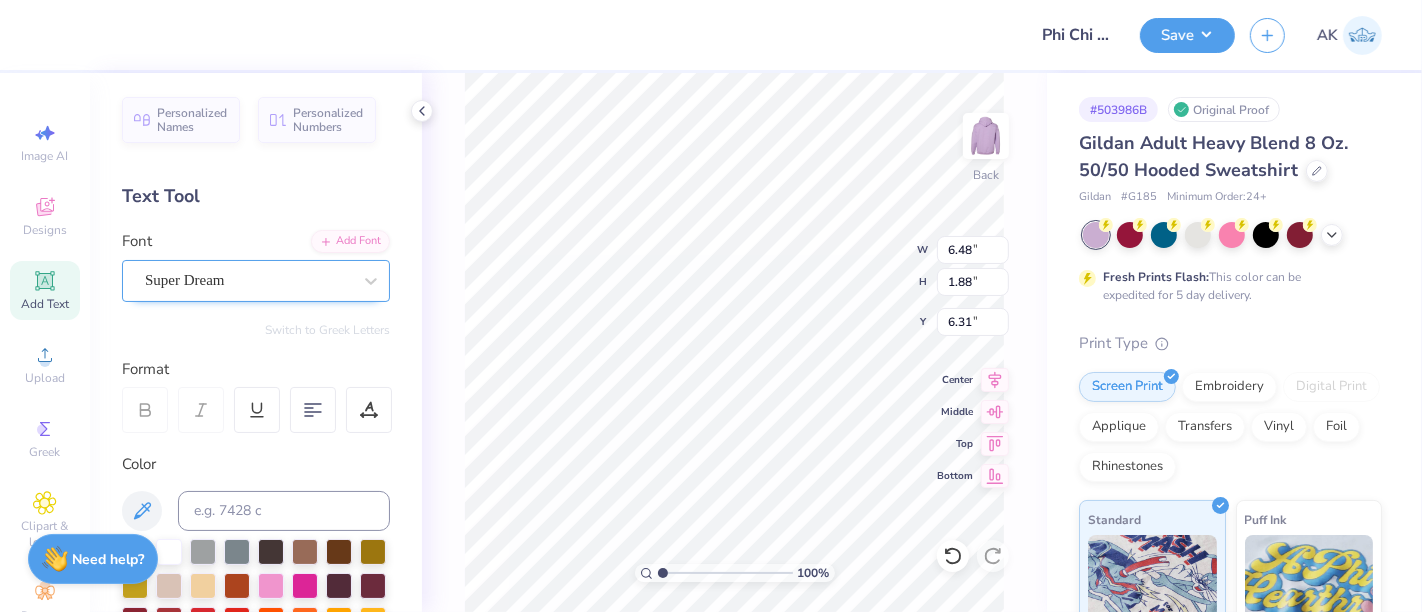 type on "Phi Chi Theta" 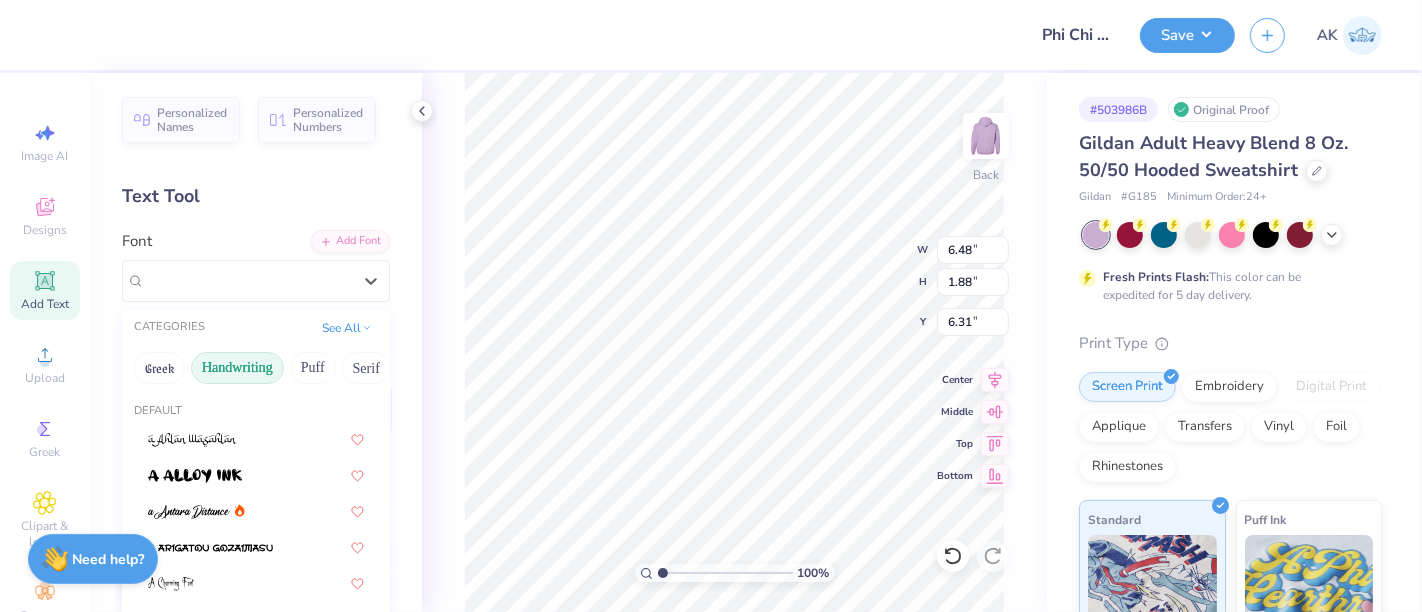 click on "Handwriting" at bounding box center (237, 368) 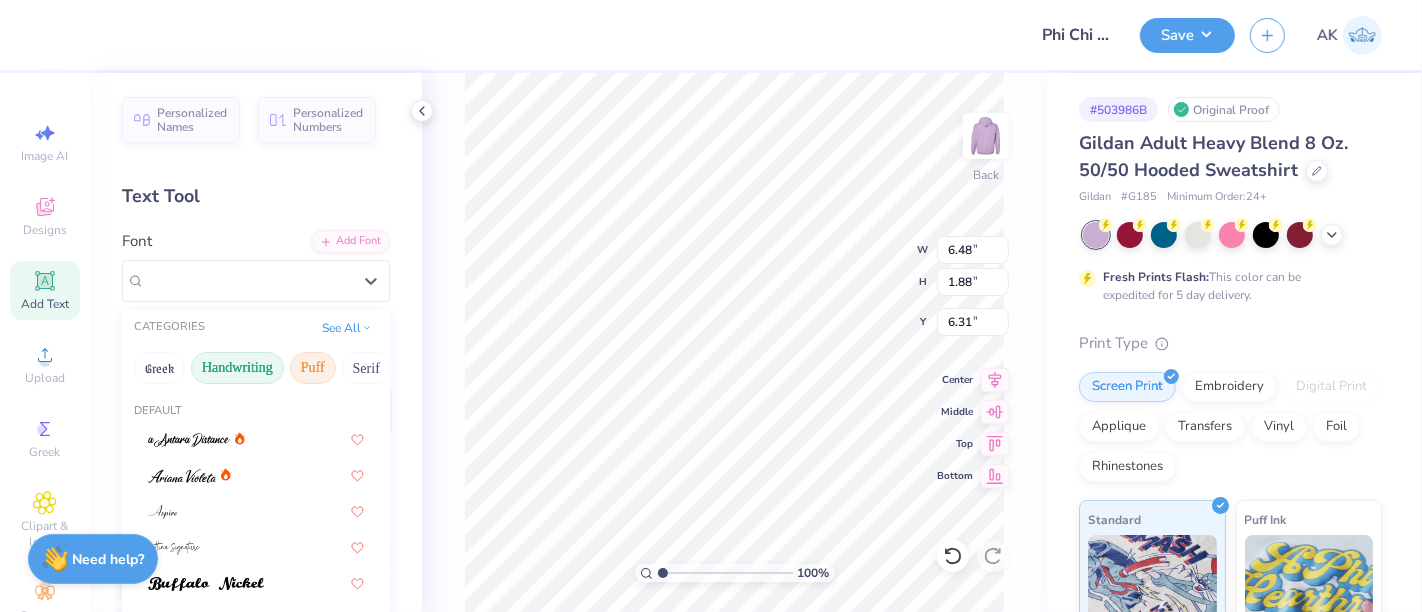click on "Puff" at bounding box center (313, 368) 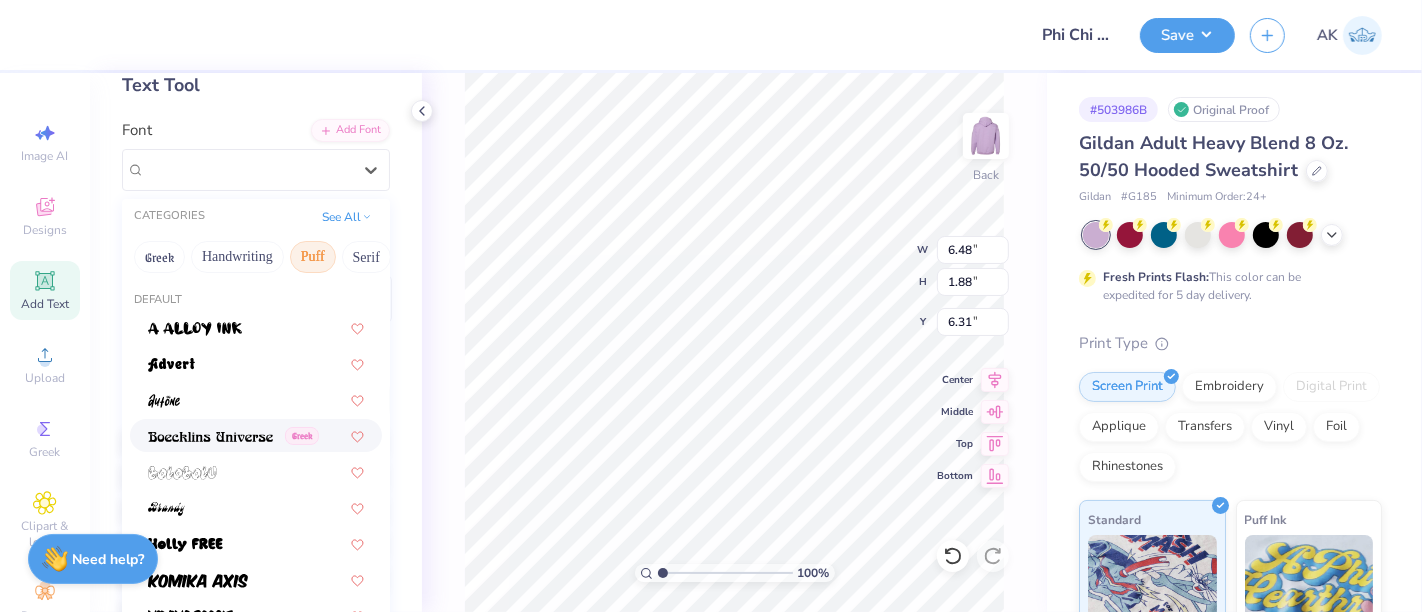 scroll, scrollTop: 111, scrollLeft: 0, axis: vertical 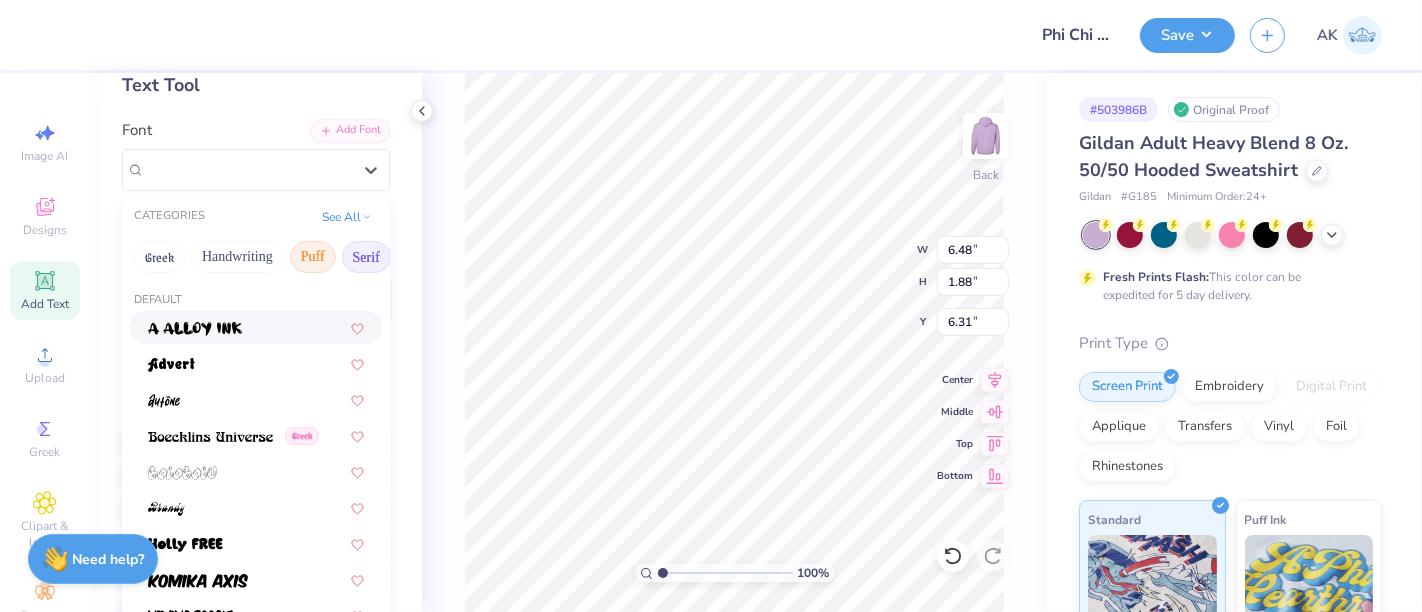 click on "Serif" at bounding box center (366, 257) 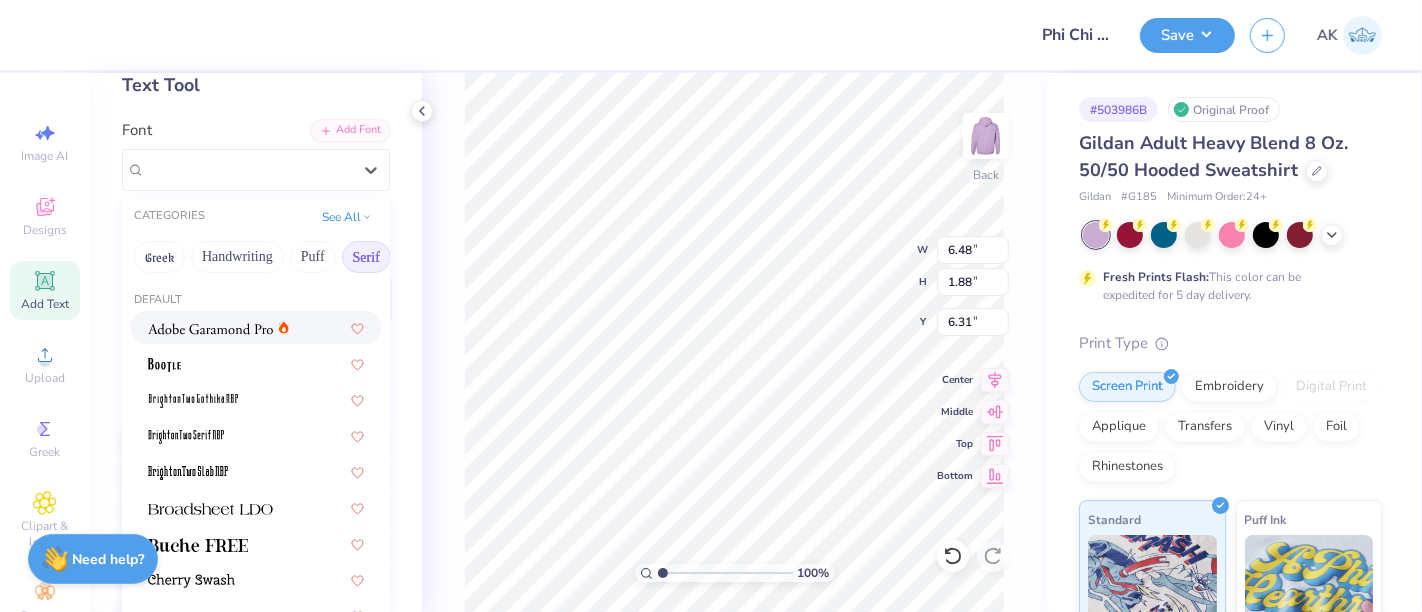 click at bounding box center (210, 329) 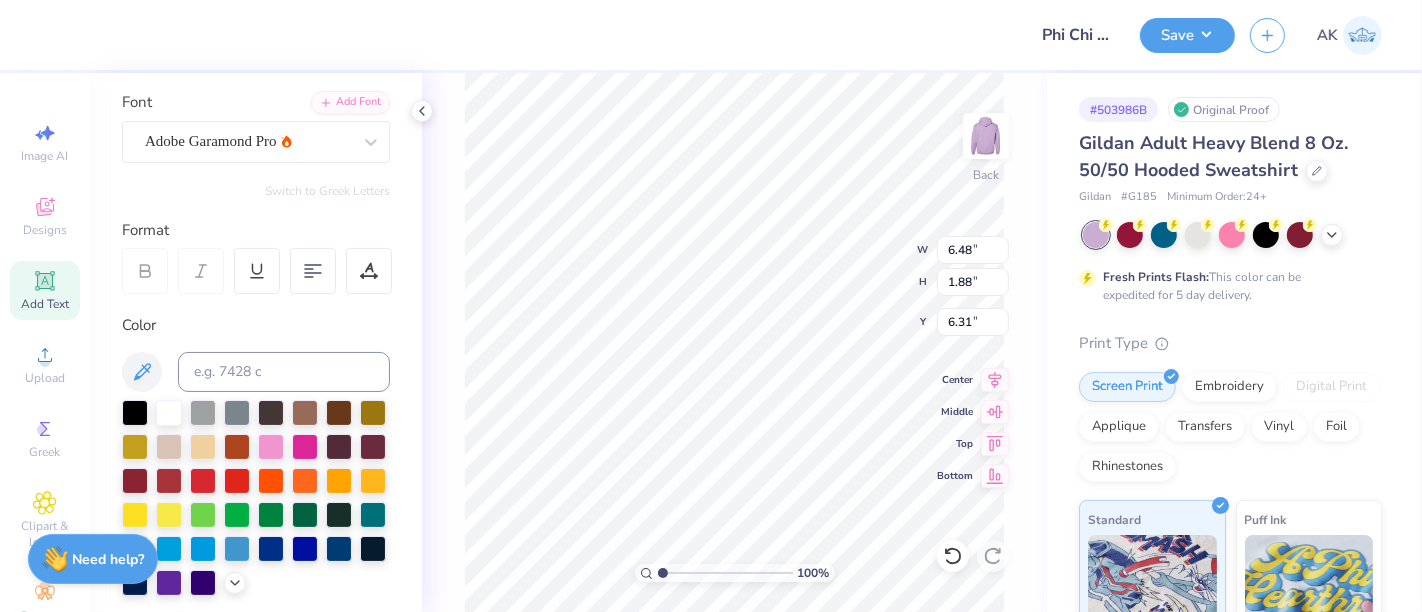 scroll, scrollTop: 111, scrollLeft: 0, axis: vertical 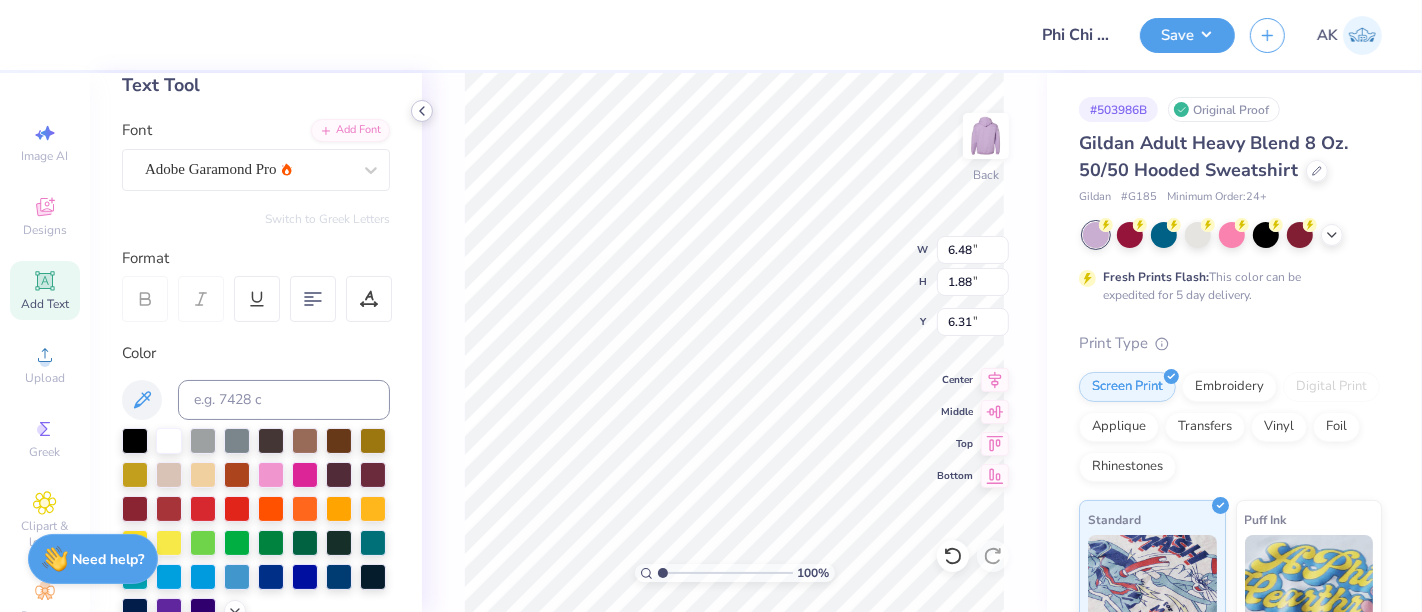 click 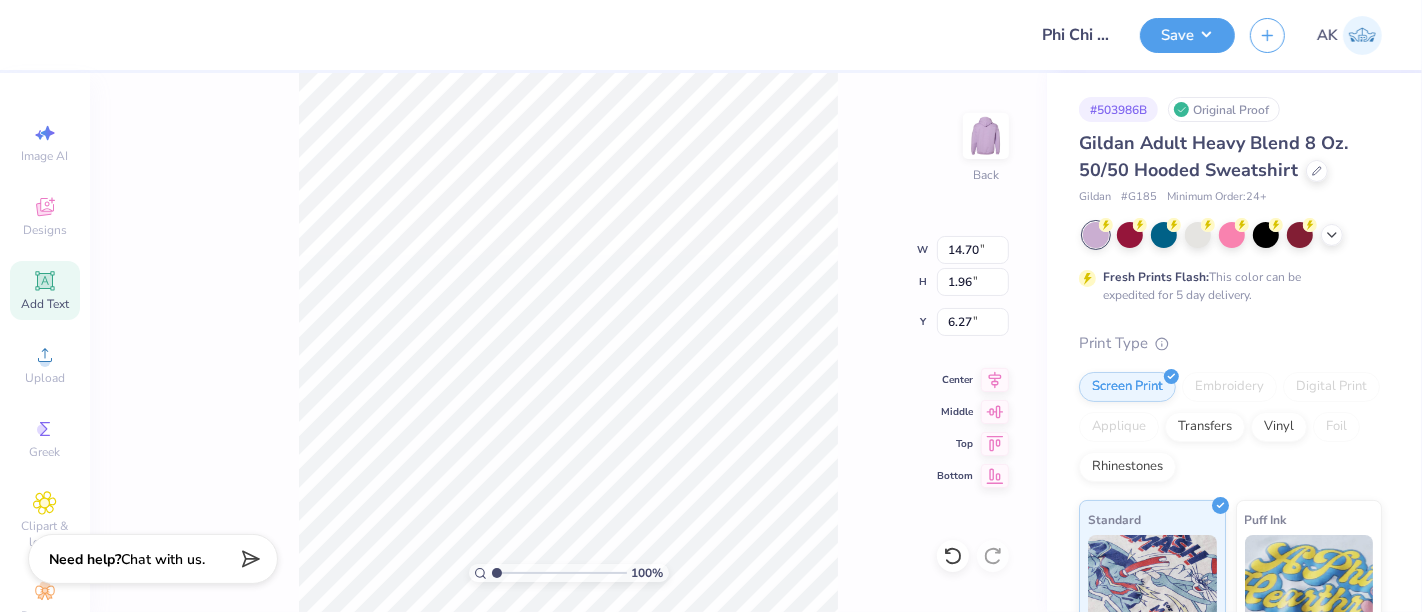 type on "14.70" 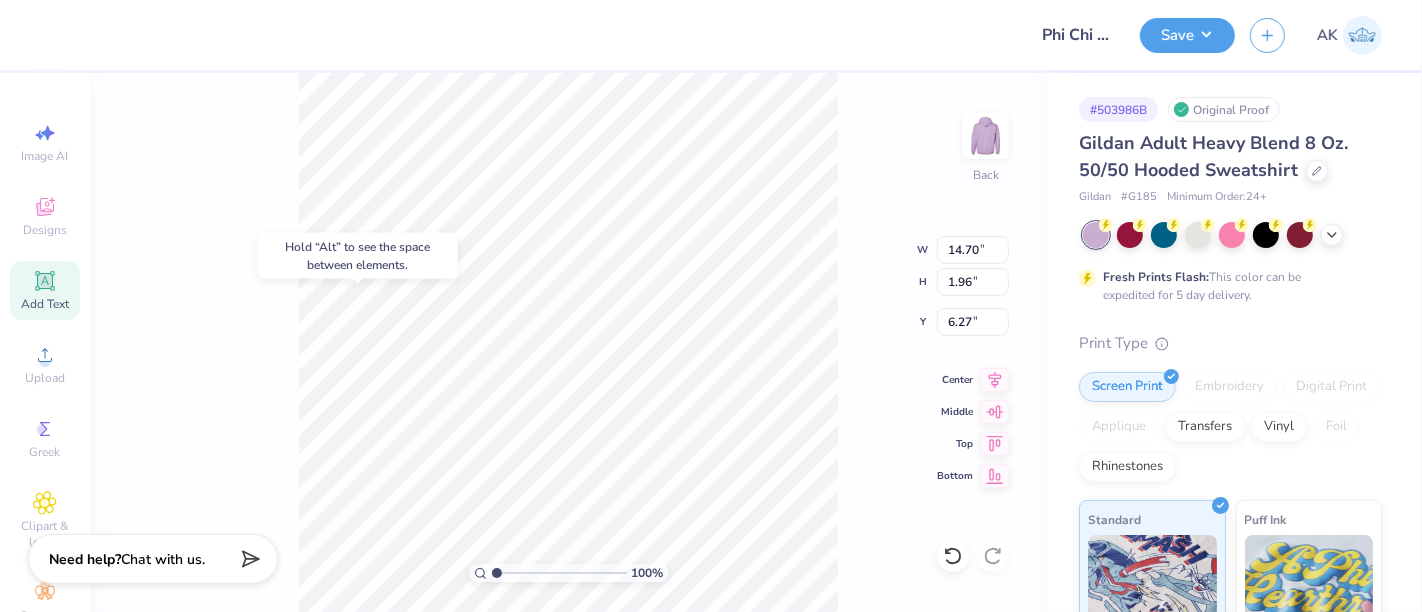 type on "6.80" 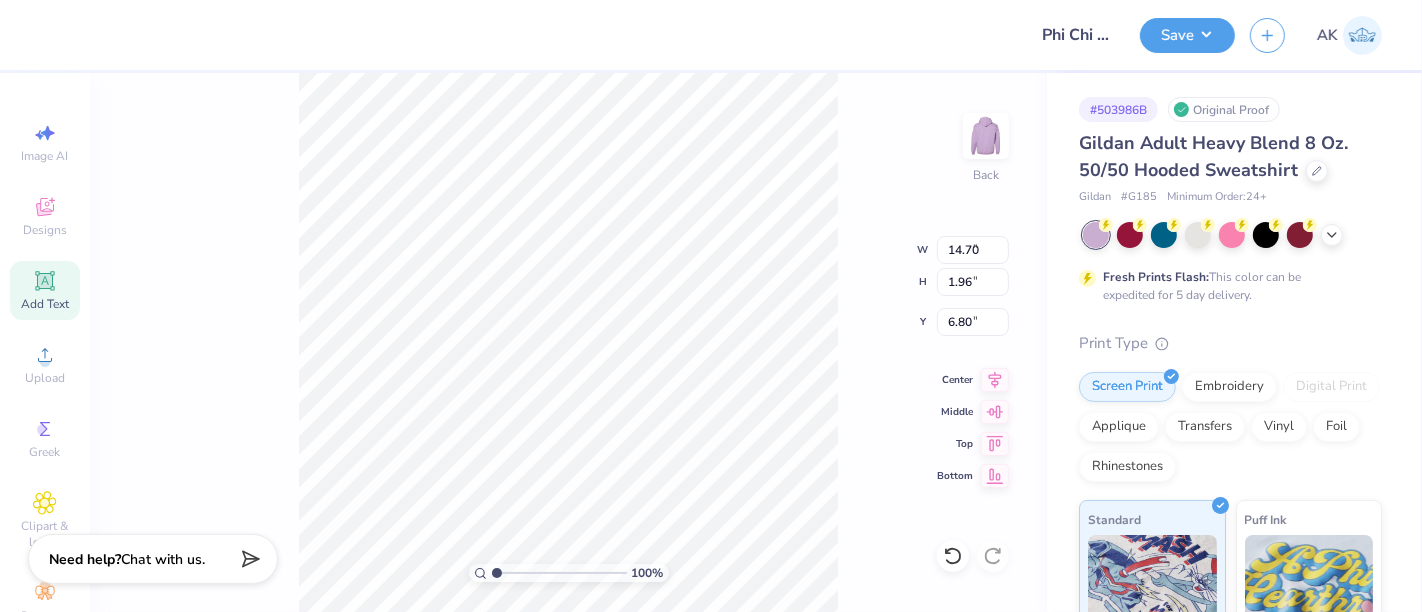 type on "5.10" 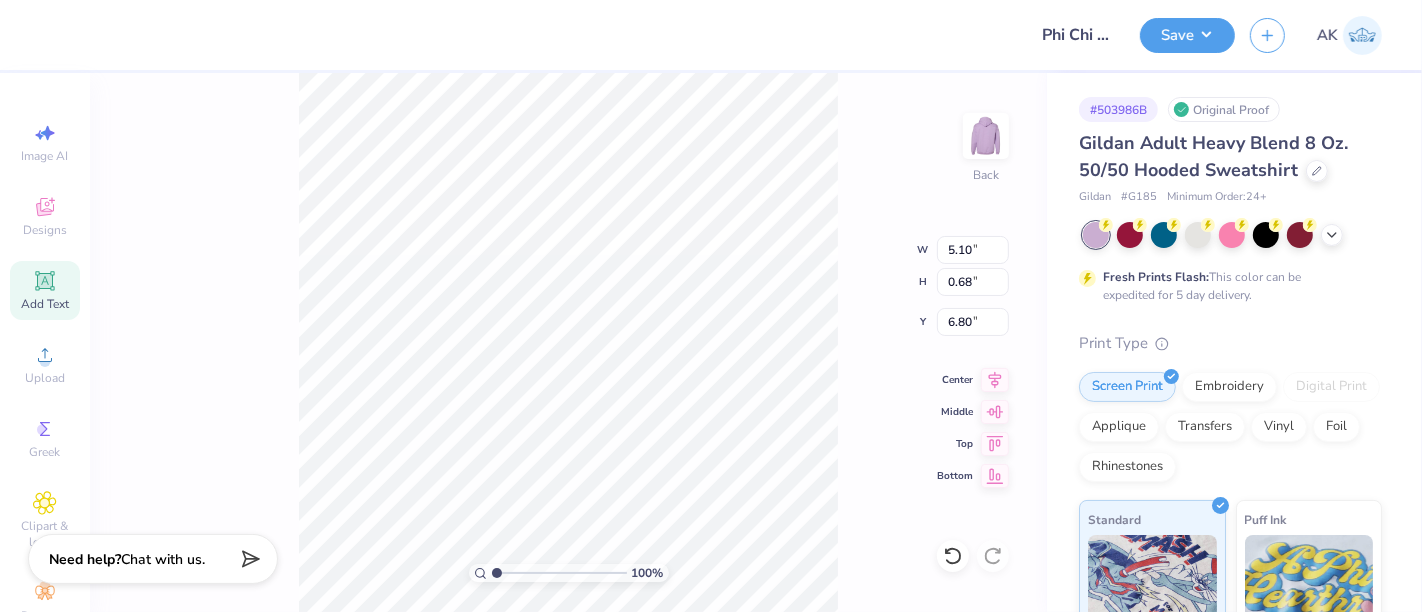type on "7.25" 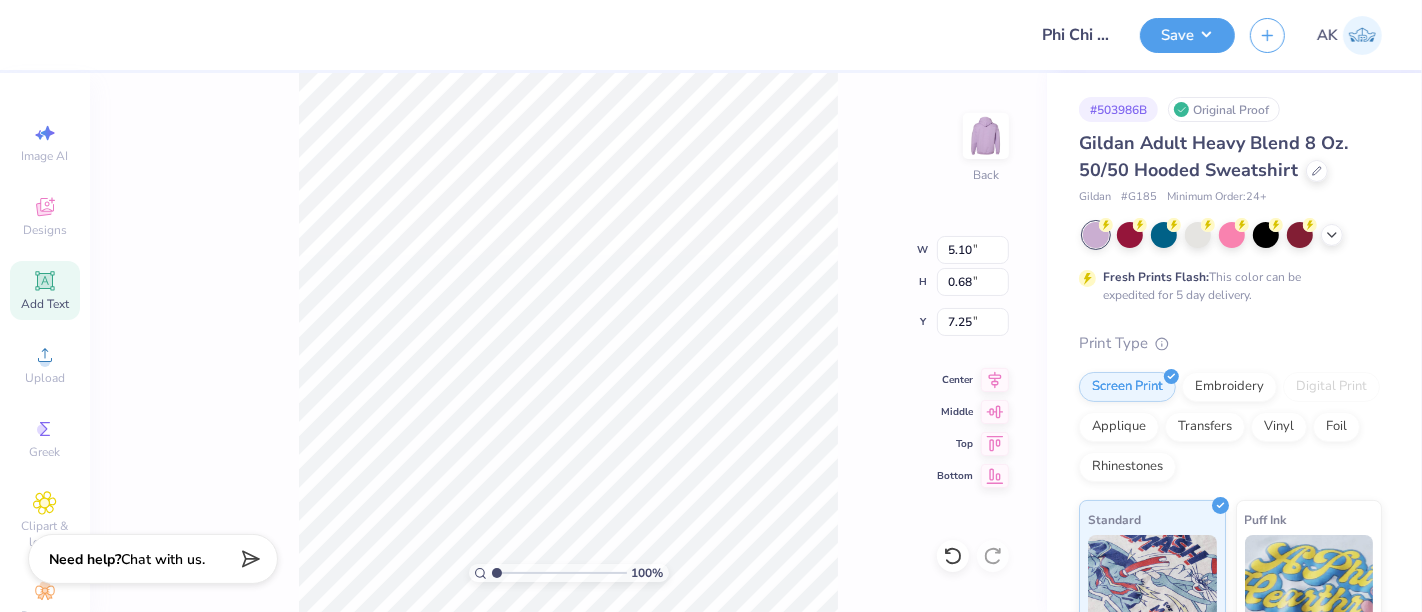type on "4.14" 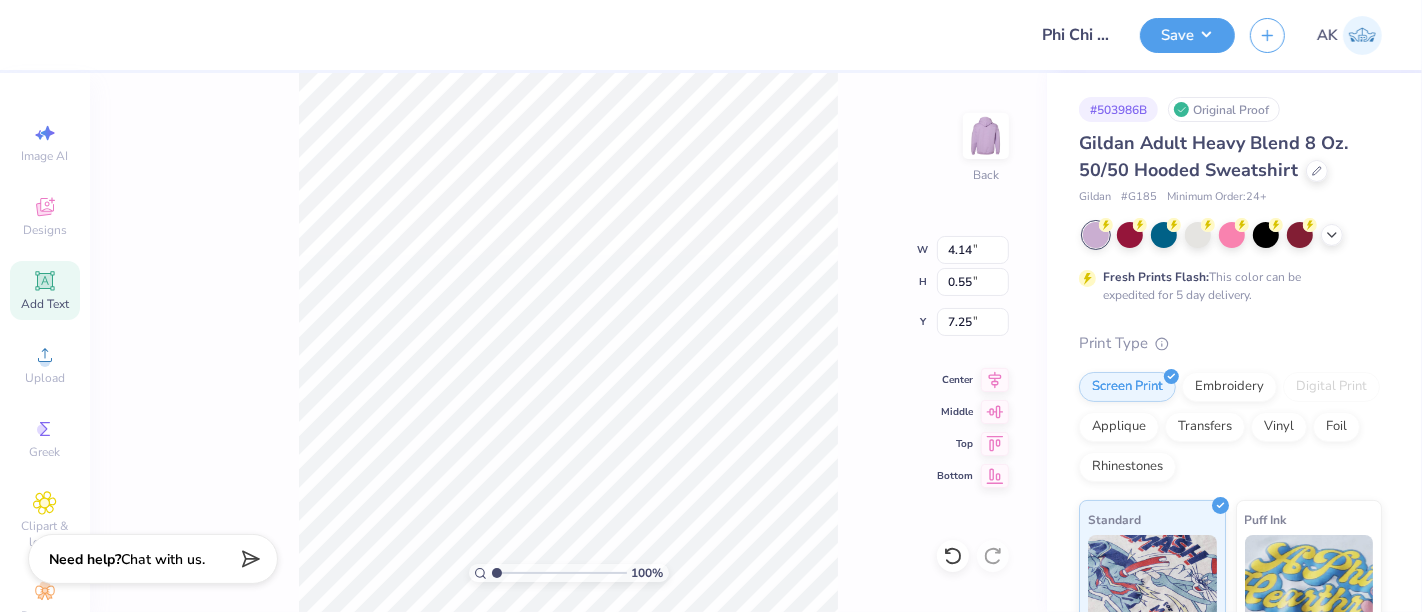 type on "3.38" 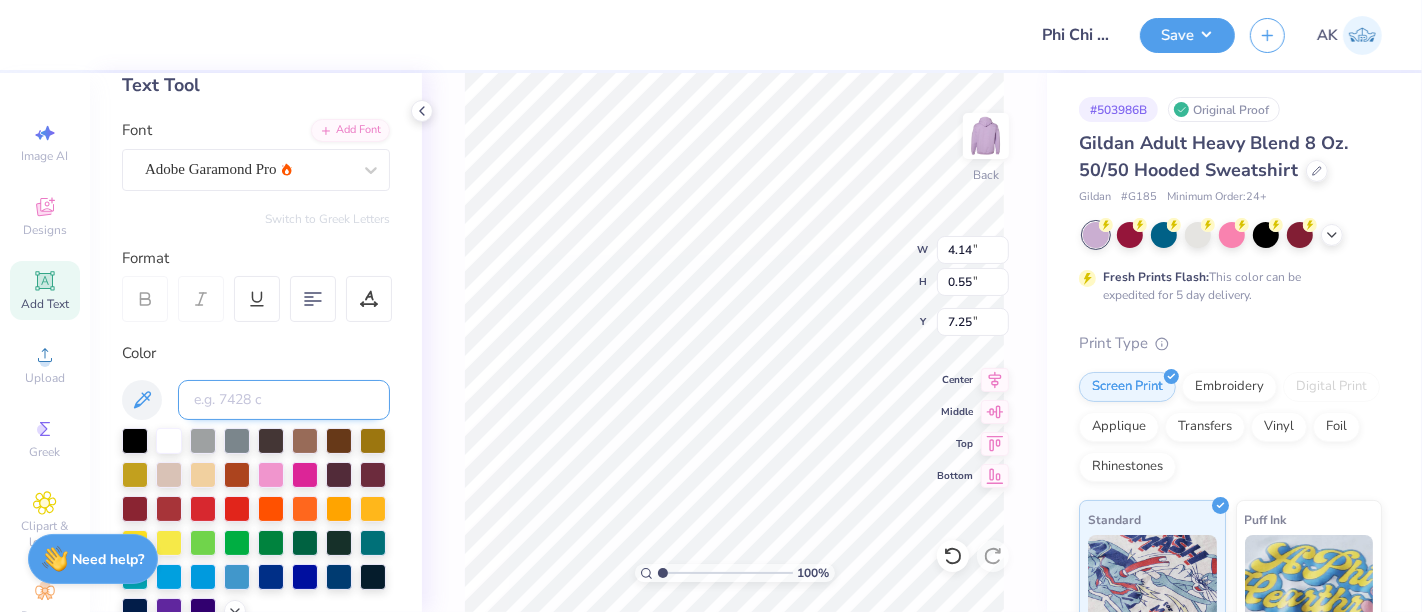 click at bounding box center (284, 400) 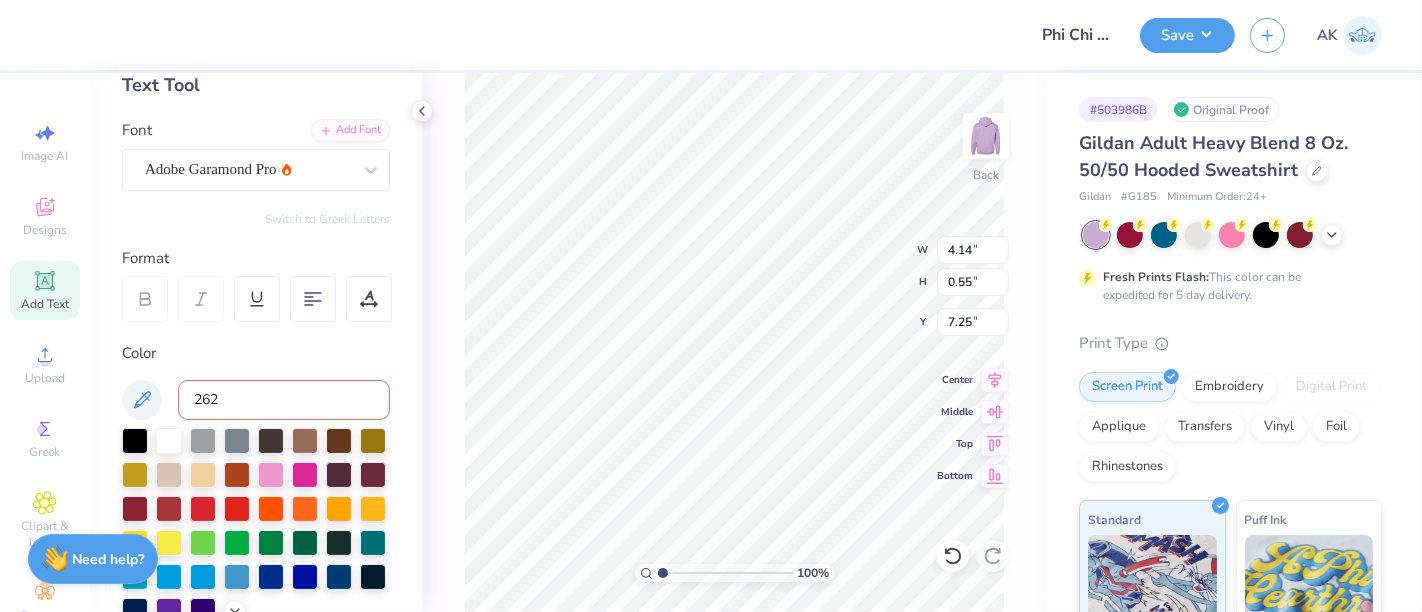 type on "2627" 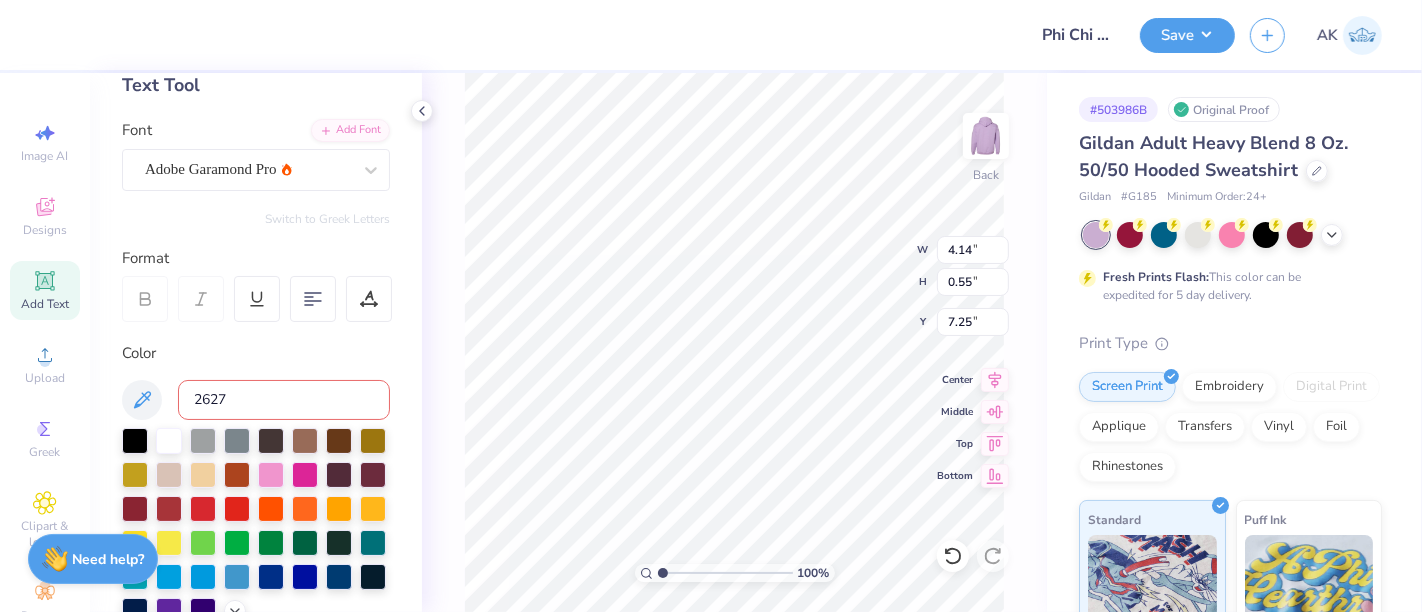 type 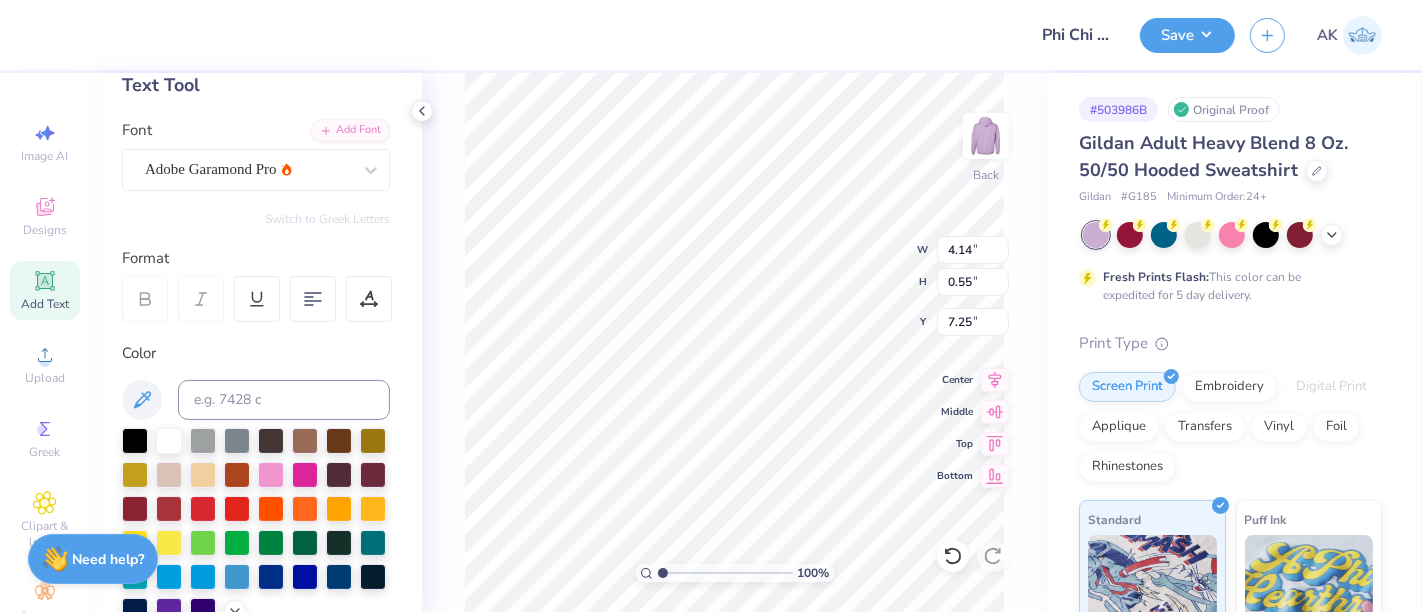 click 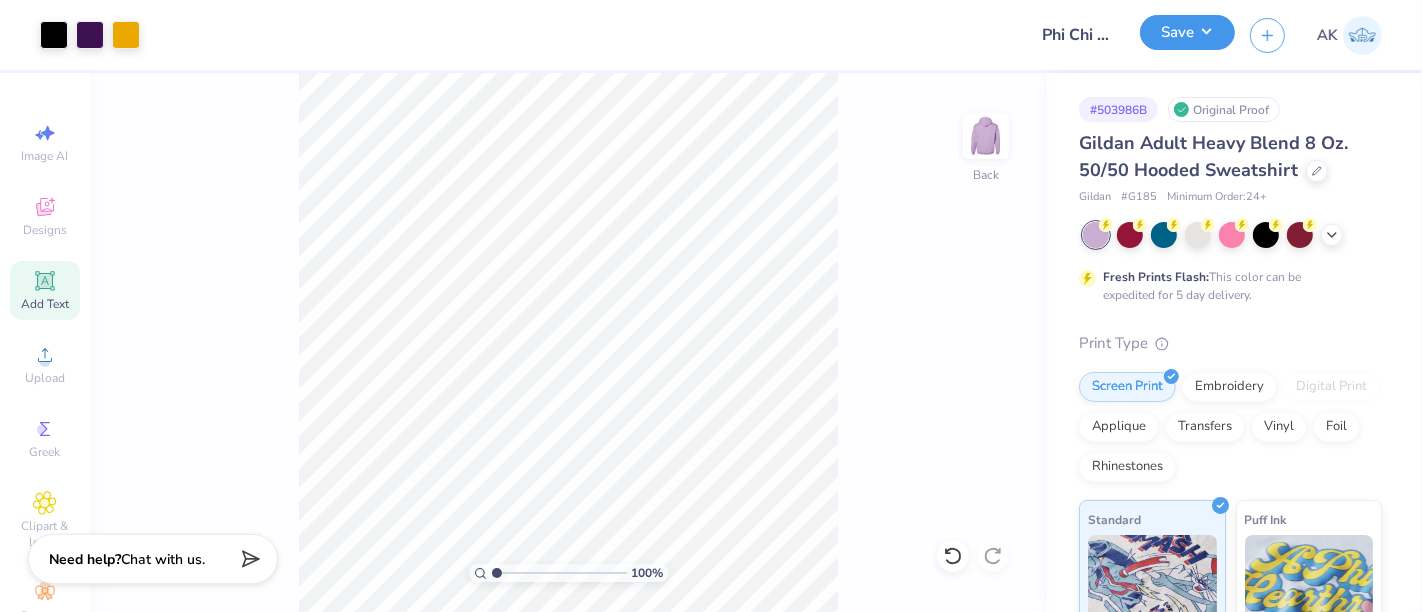 click on "Save" at bounding box center [1187, 32] 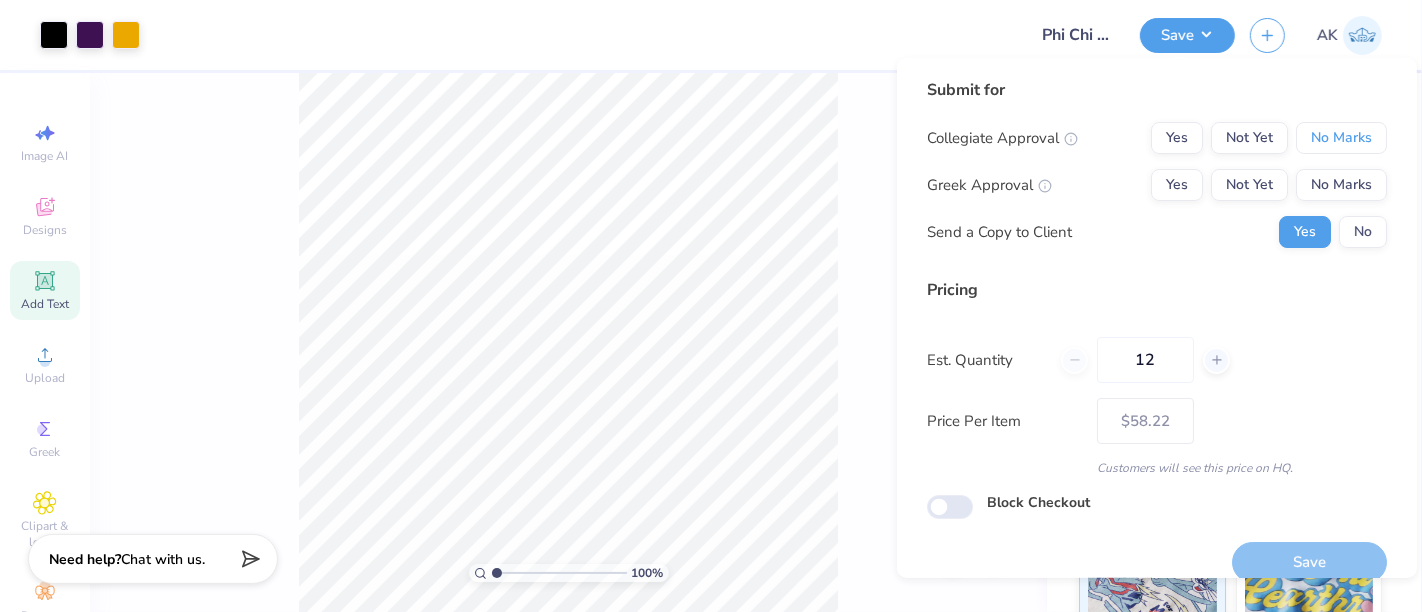 drag, startPoint x: 1309, startPoint y: 132, endPoint x: 1237, endPoint y: 165, distance: 79.20227 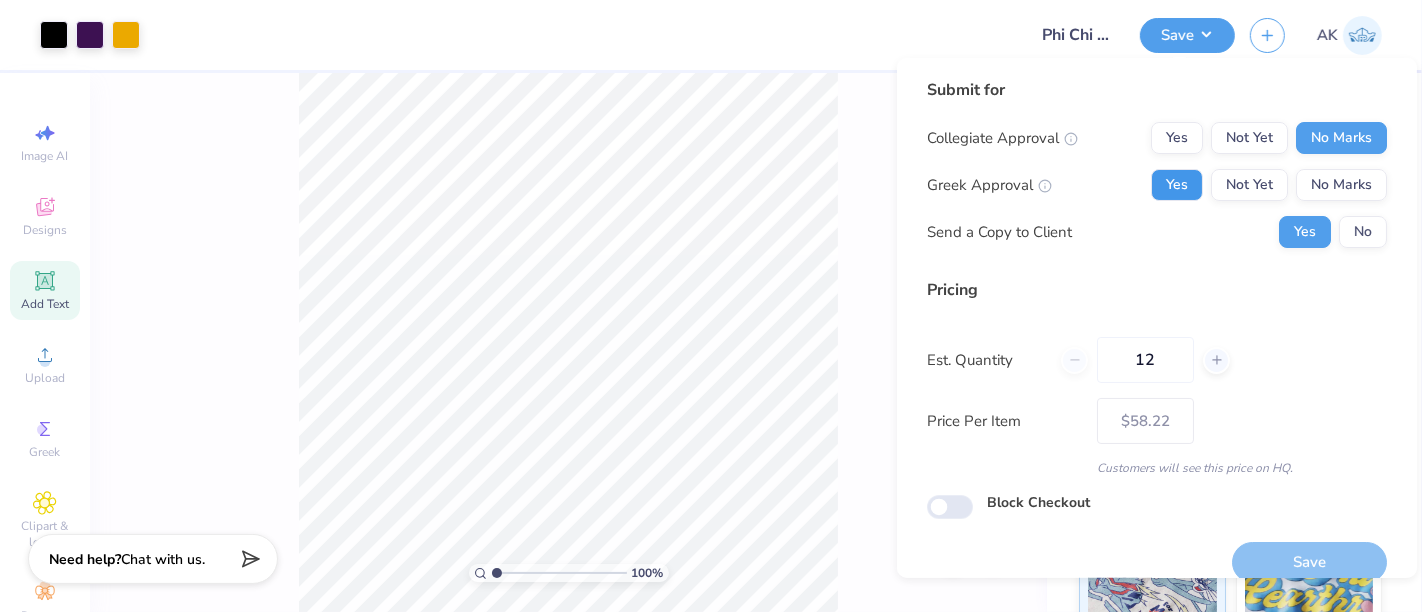 click on "Yes" at bounding box center [1177, 185] 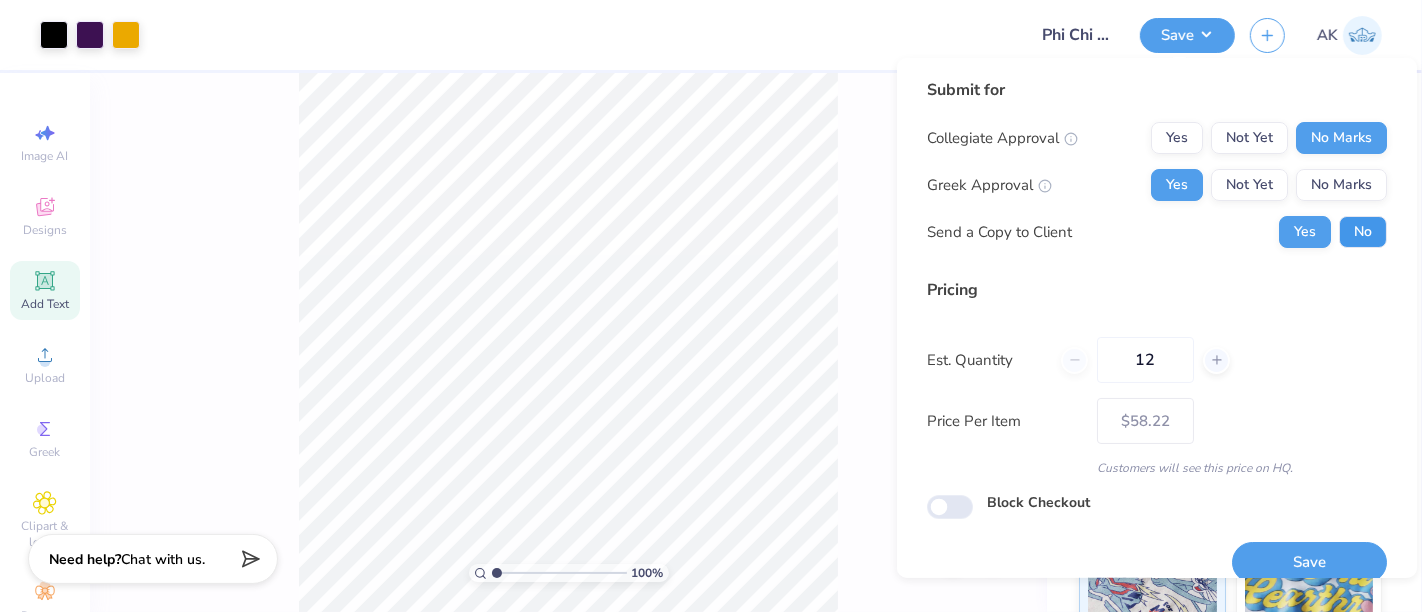 click on "No" at bounding box center [1363, 232] 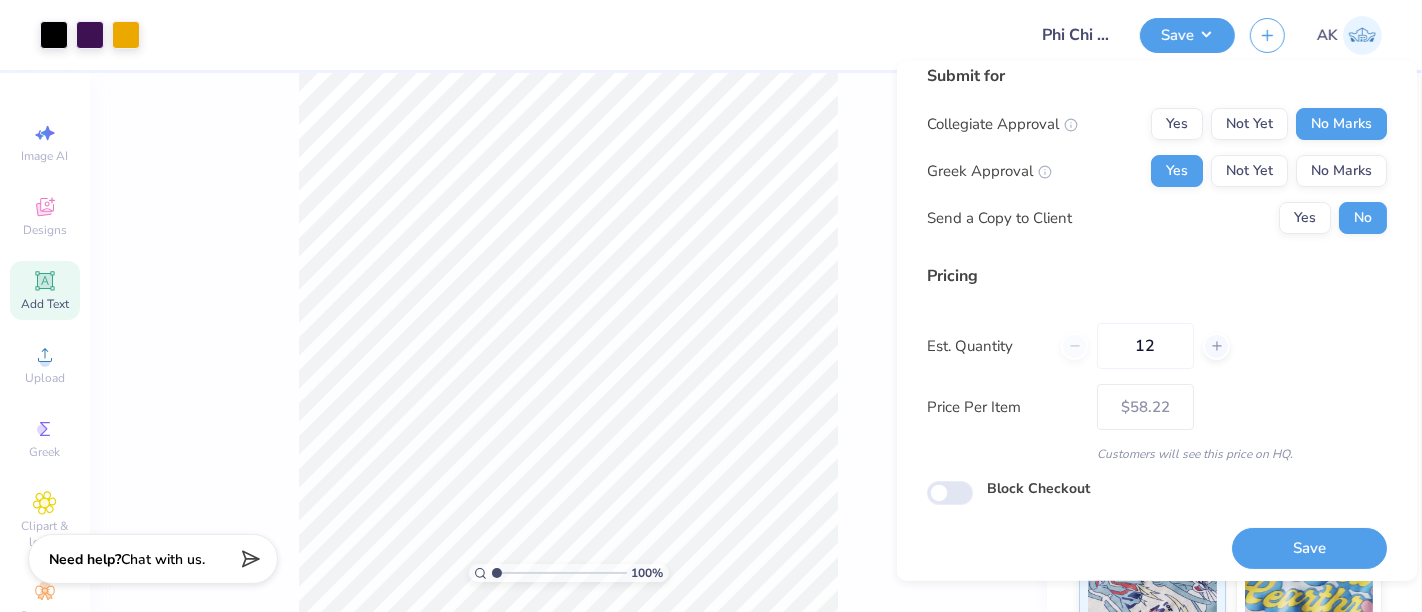 scroll, scrollTop: 22, scrollLeft: 0, axis: vertical 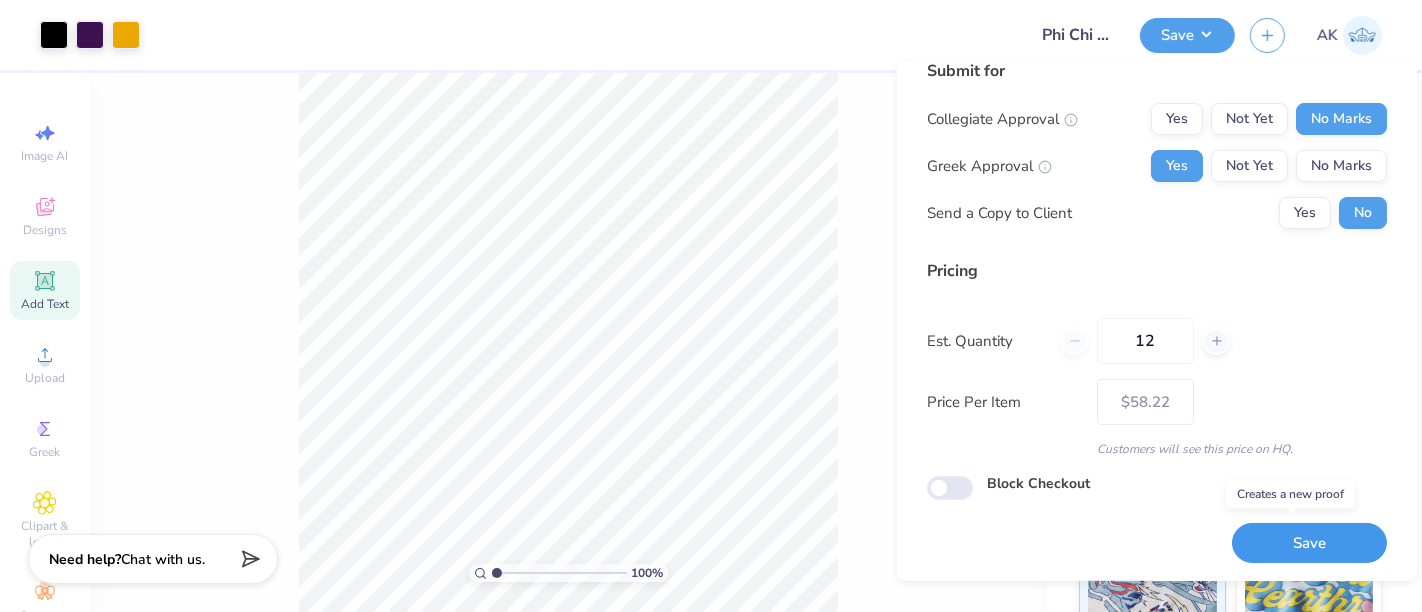 click on "Save" at bounding box center (1309, 543) 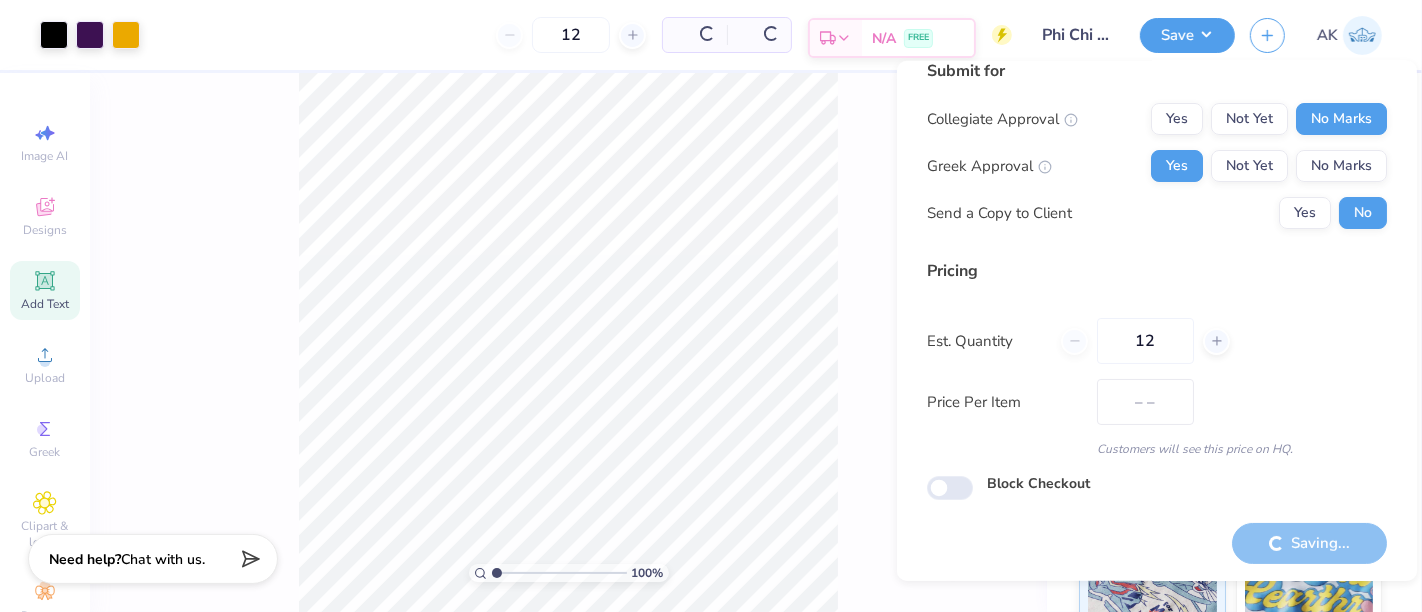 type on "– –" 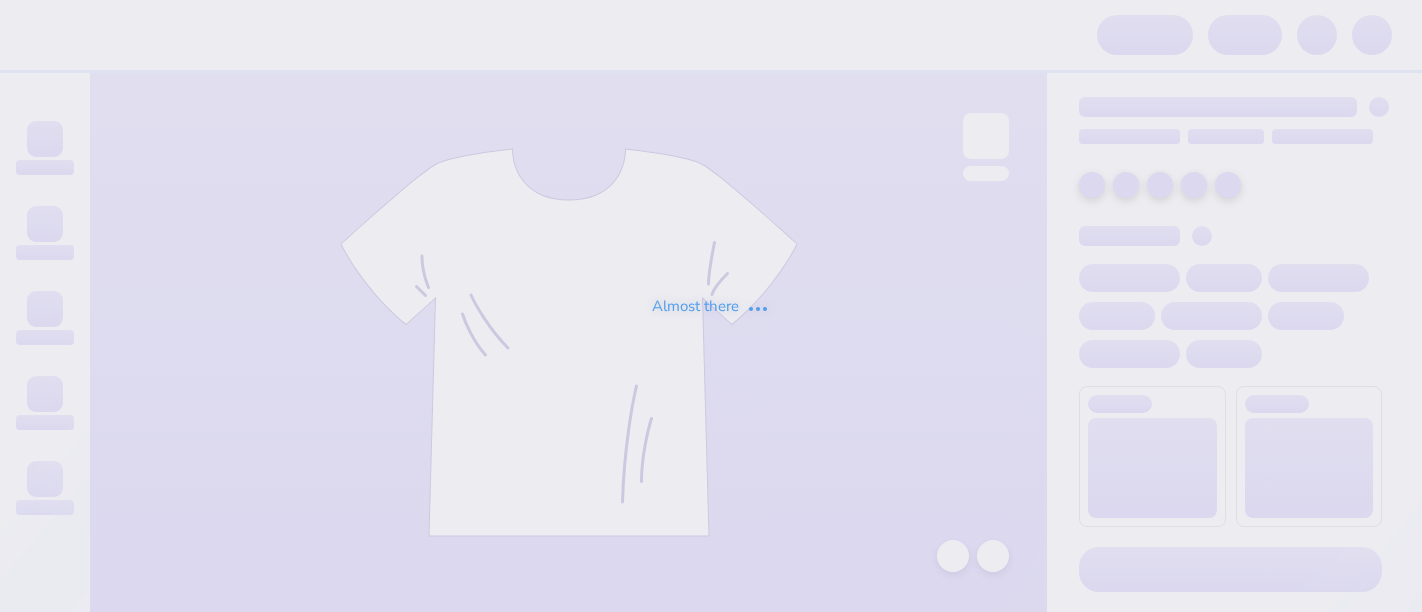 scroll, scrollTop: 0, scrollLeft: 0, axis: both 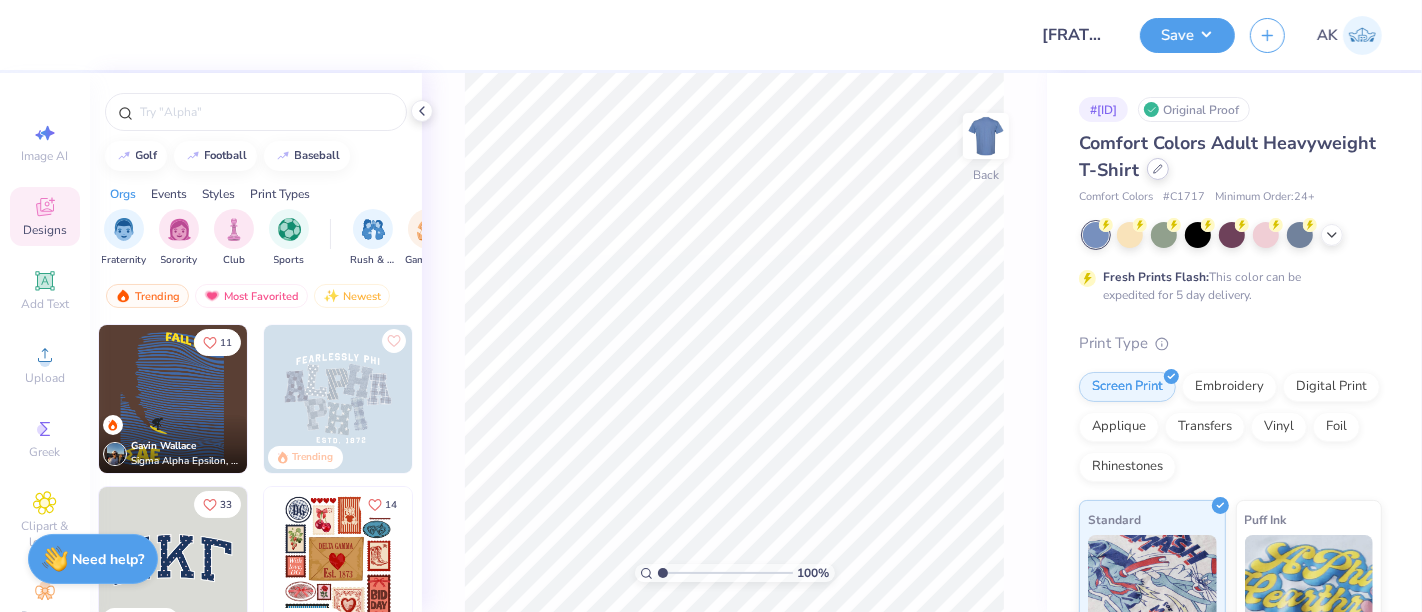 click at bounding box center (1158, 169) 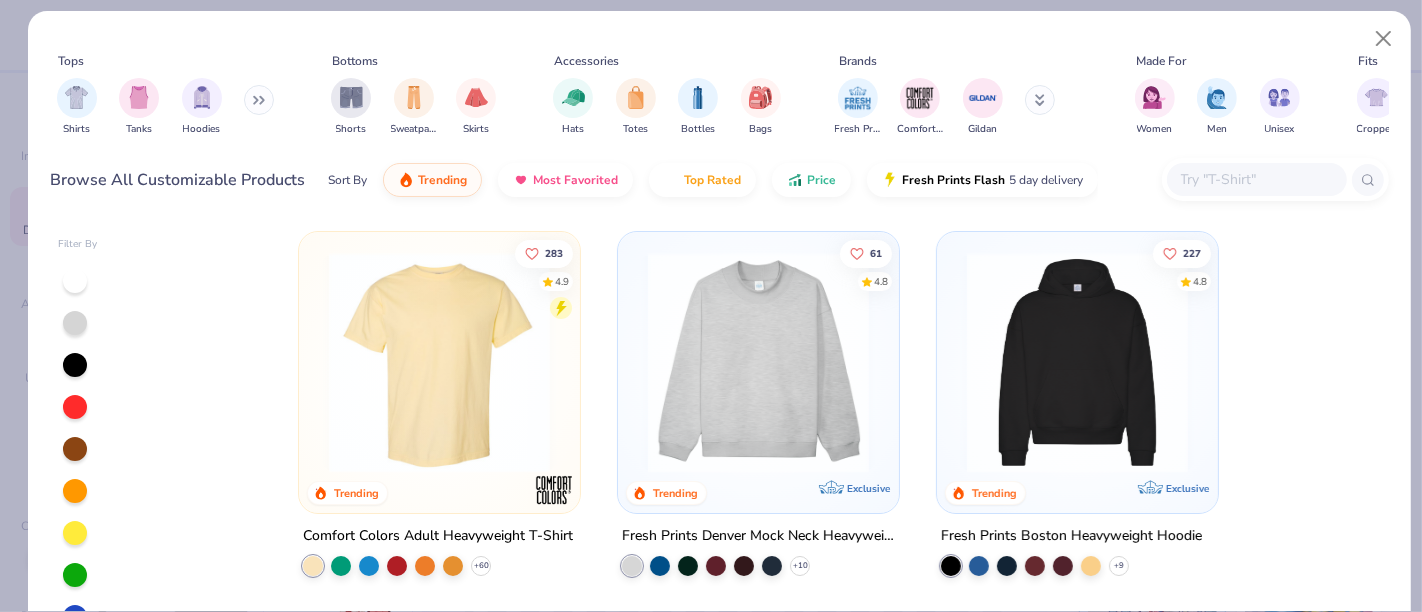 click at bounding box center (758, 362) 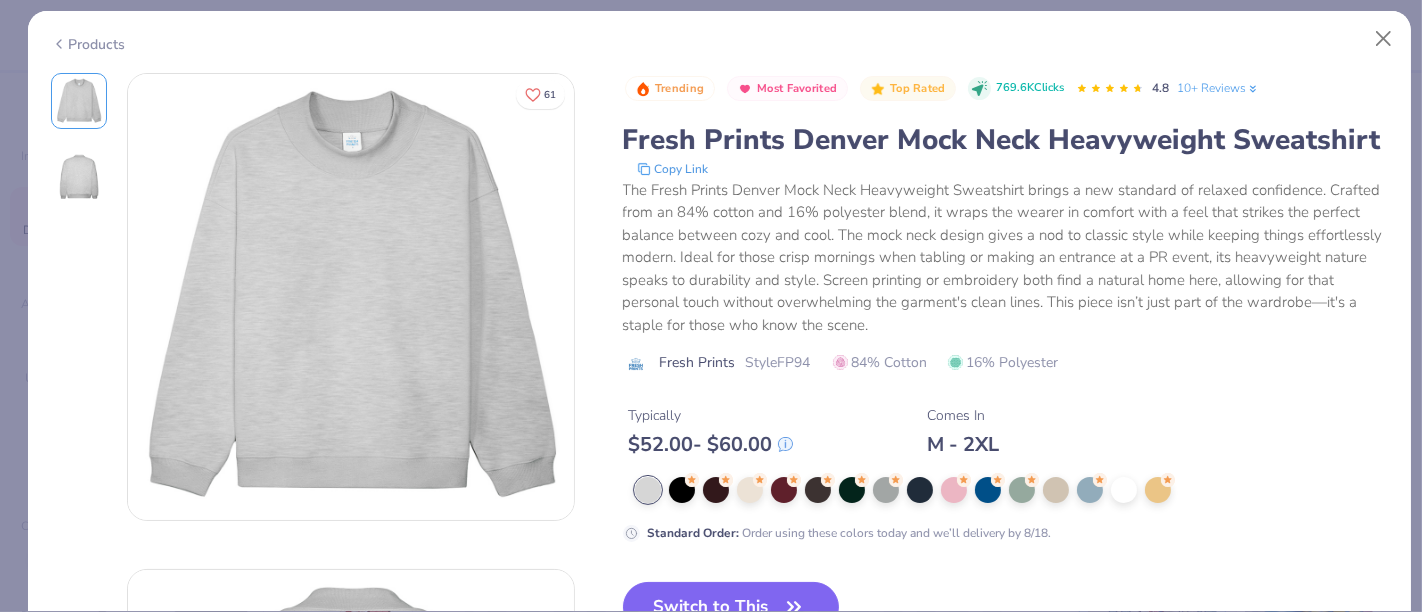 click on "Products" at bounding box center (88, 44) 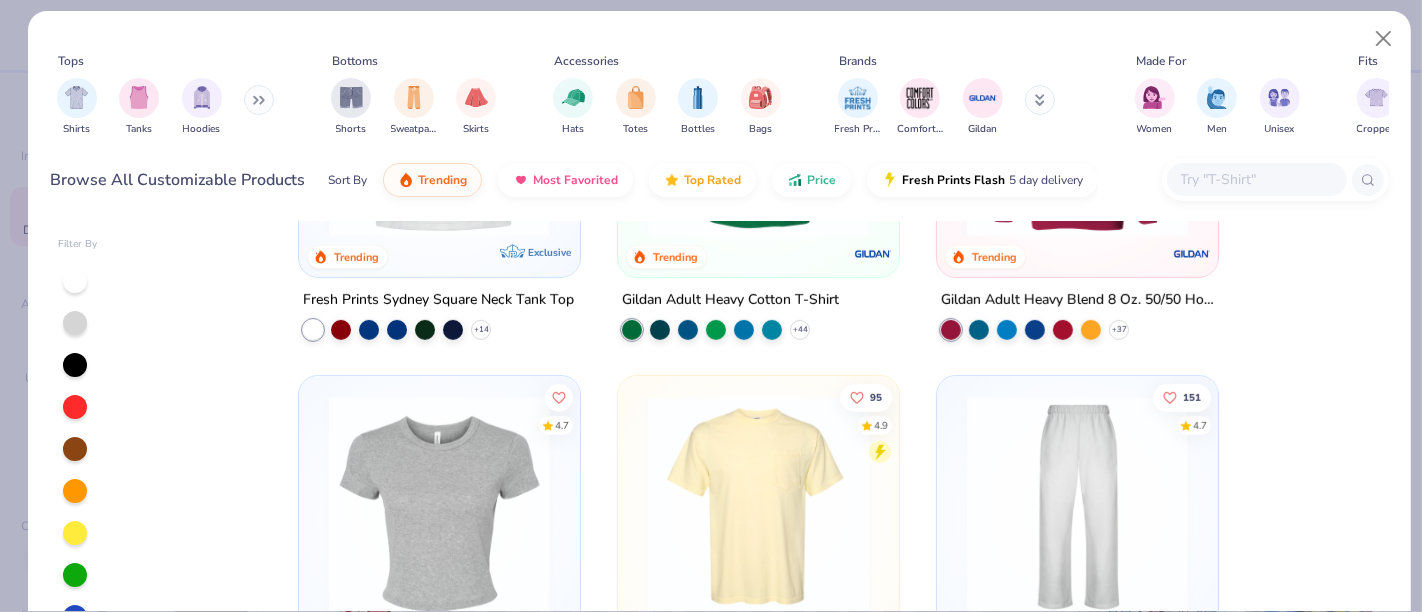 scroll, scrollTop: 1111, scrollLeft: 0, axis: vertical 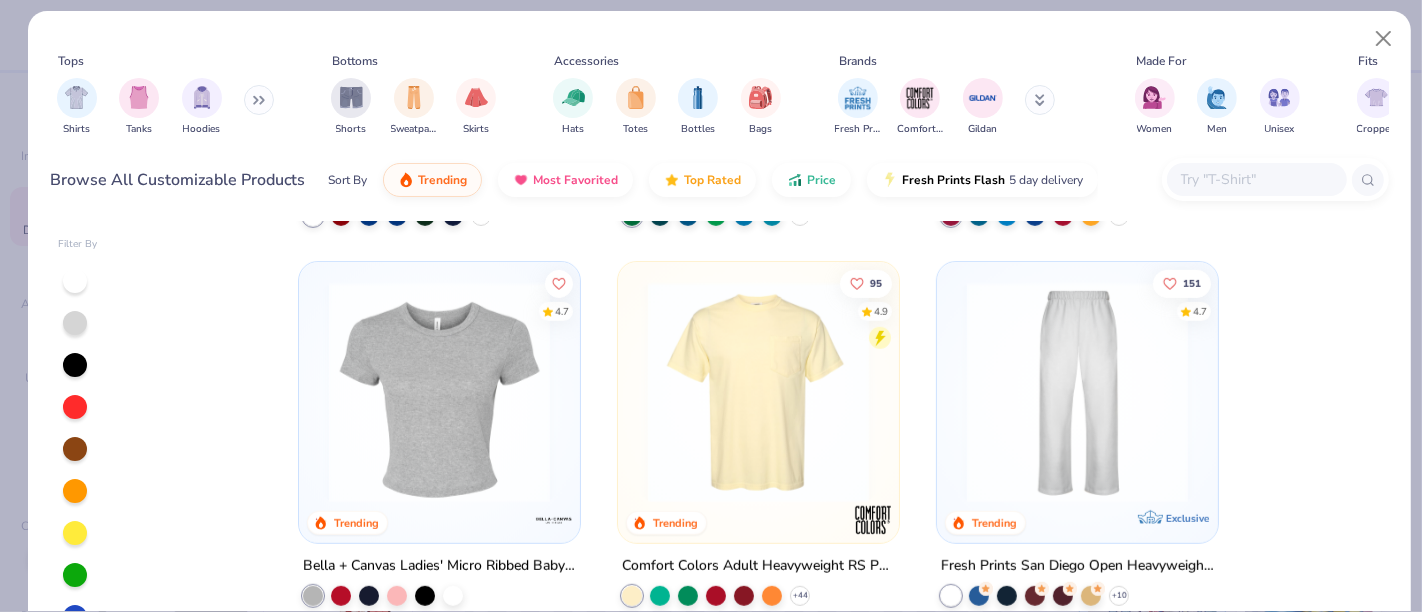 click at bounding box center [1256, 179] 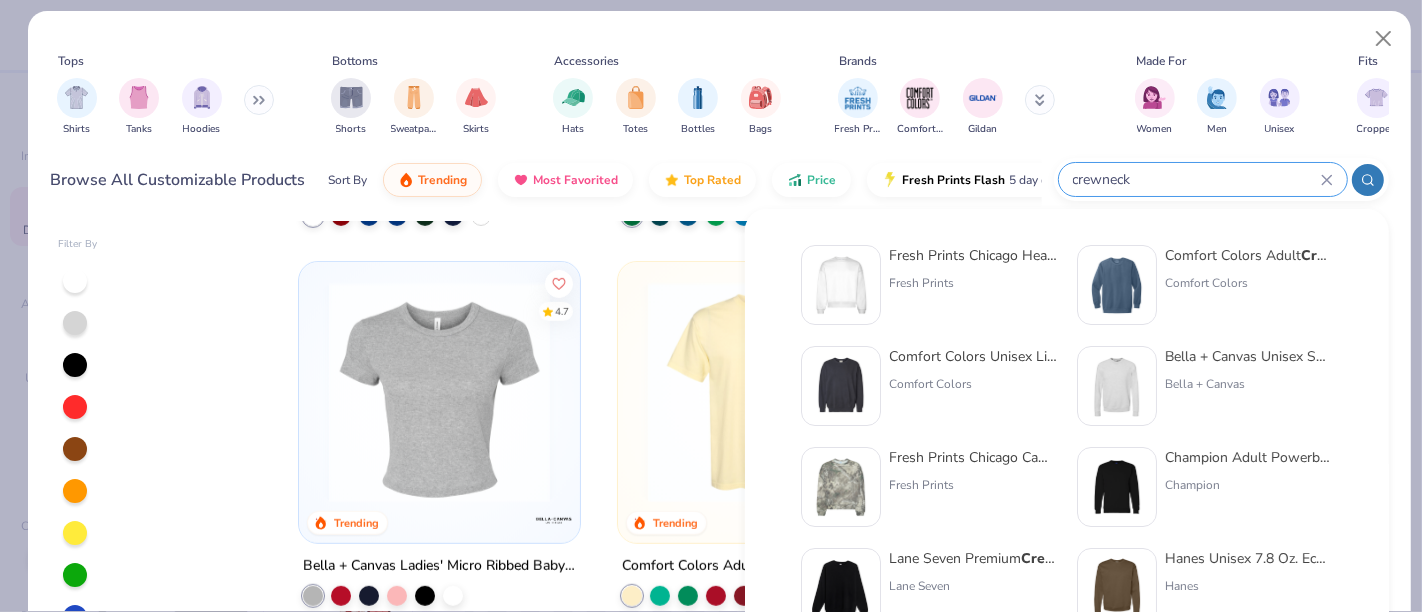 type on "crewneck" 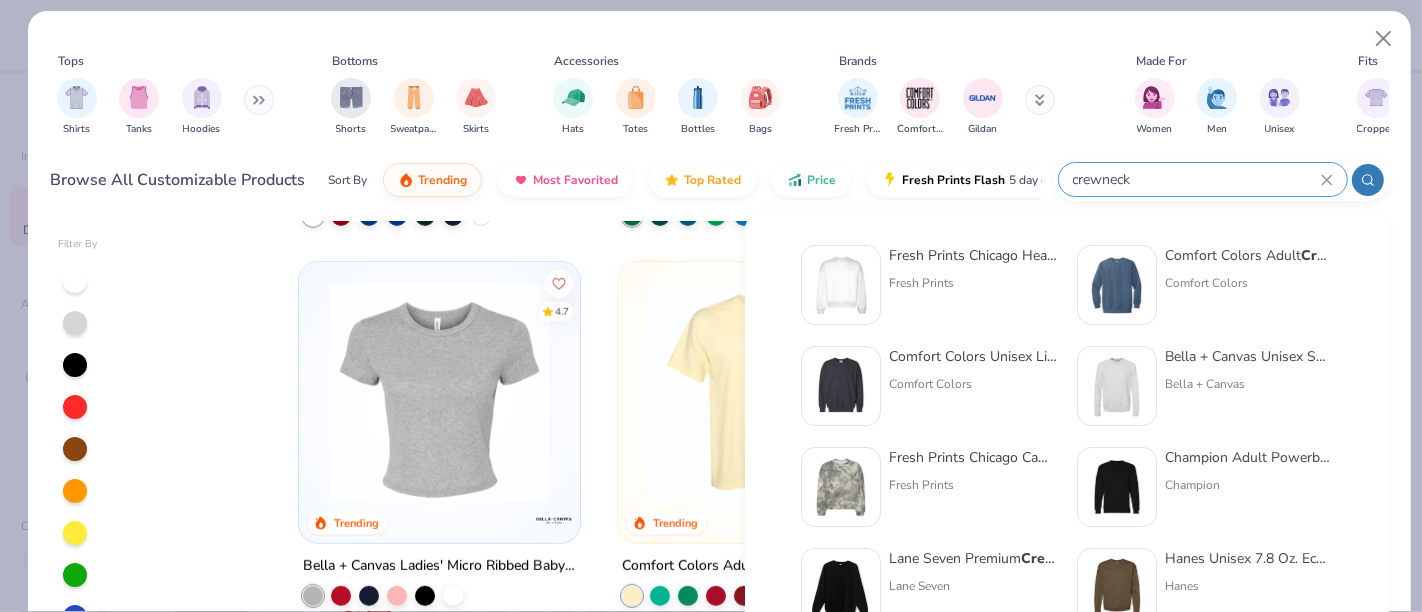click at bounding box center [1117, 285] 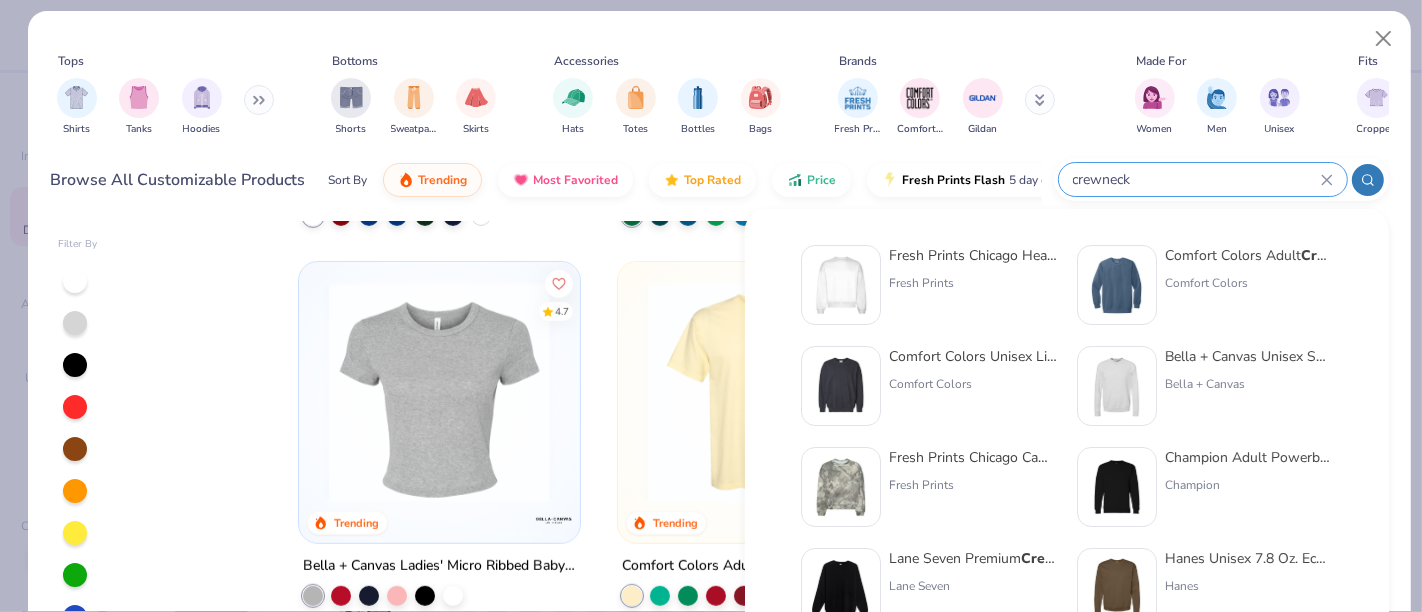 type 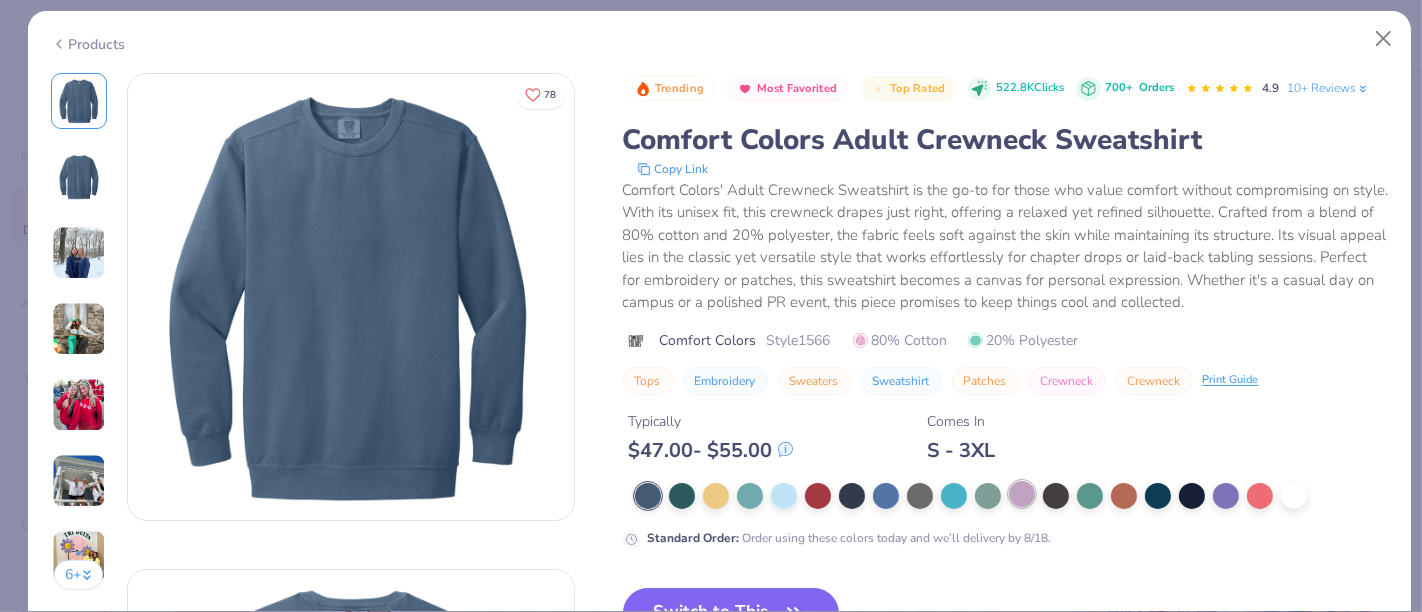 click at bounding box center (1022, 494) 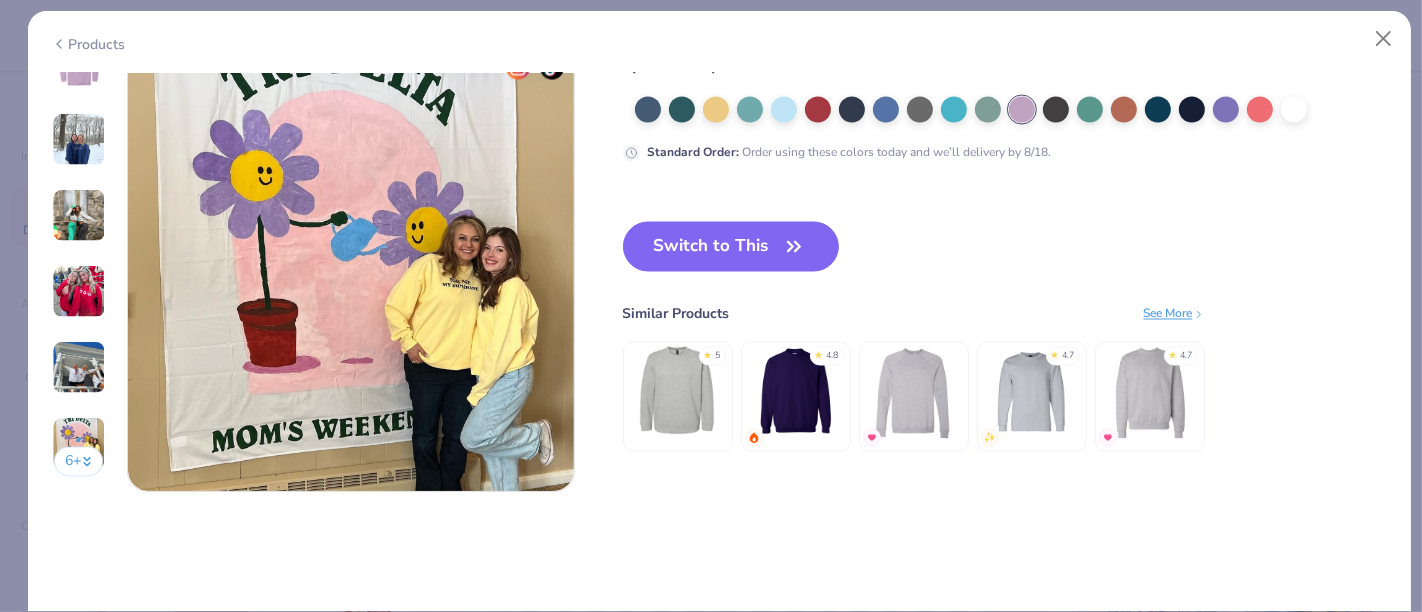 scroll, scrollTop: 3000, scrollLeft: 0, axis: vertical 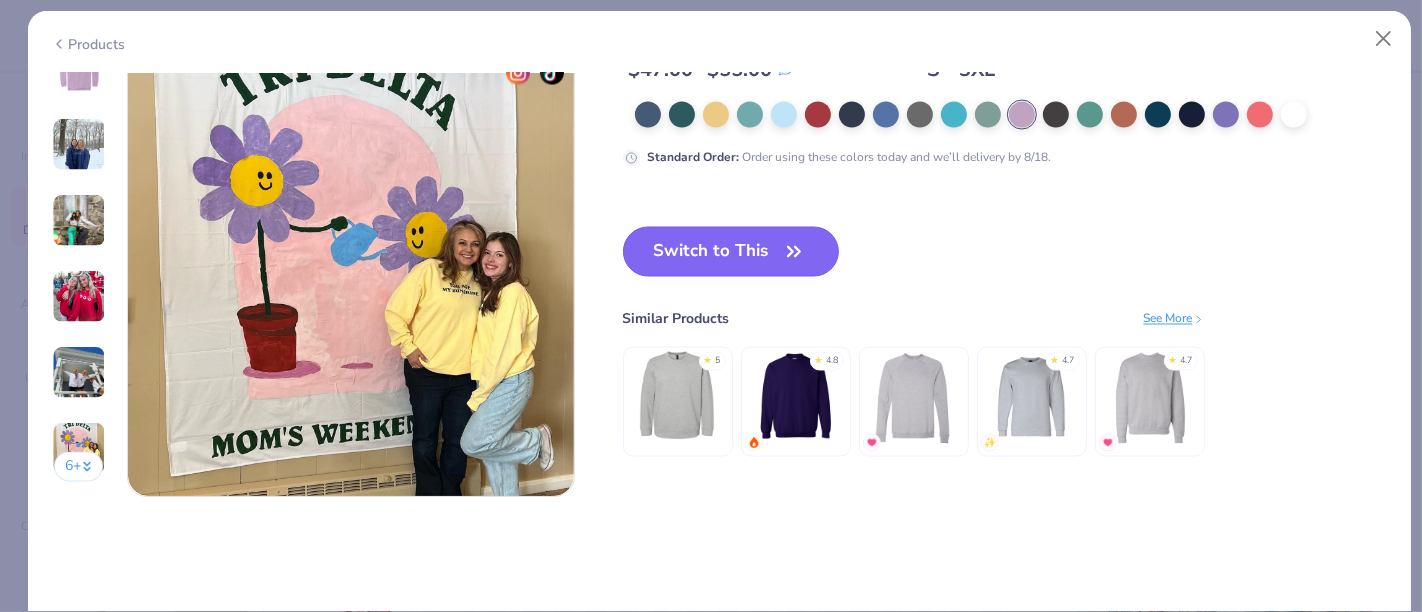 click on "Switch to This" at bounding box center (731, 252) 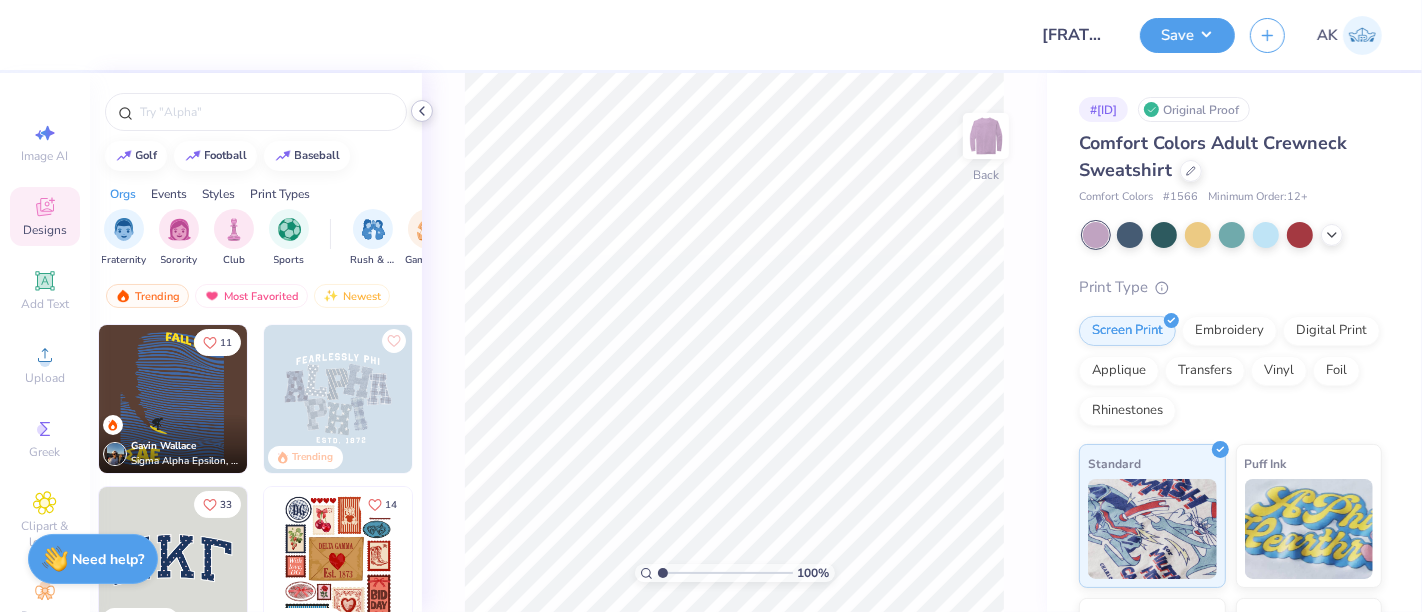 click 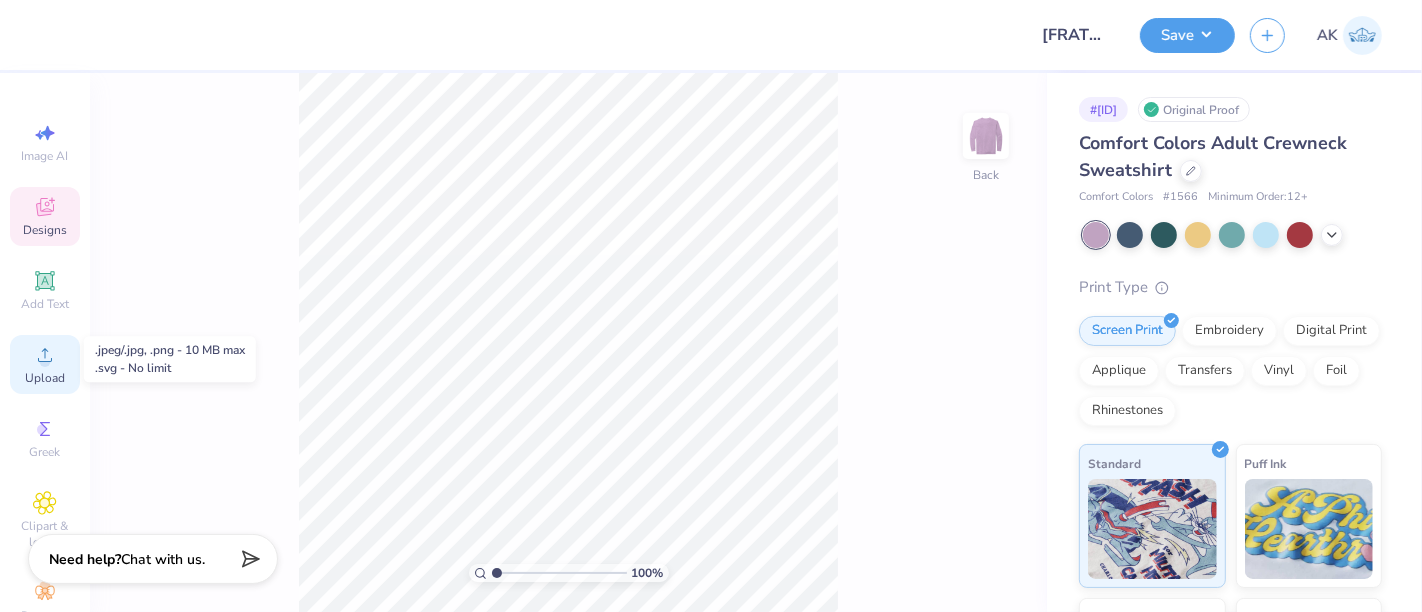 click 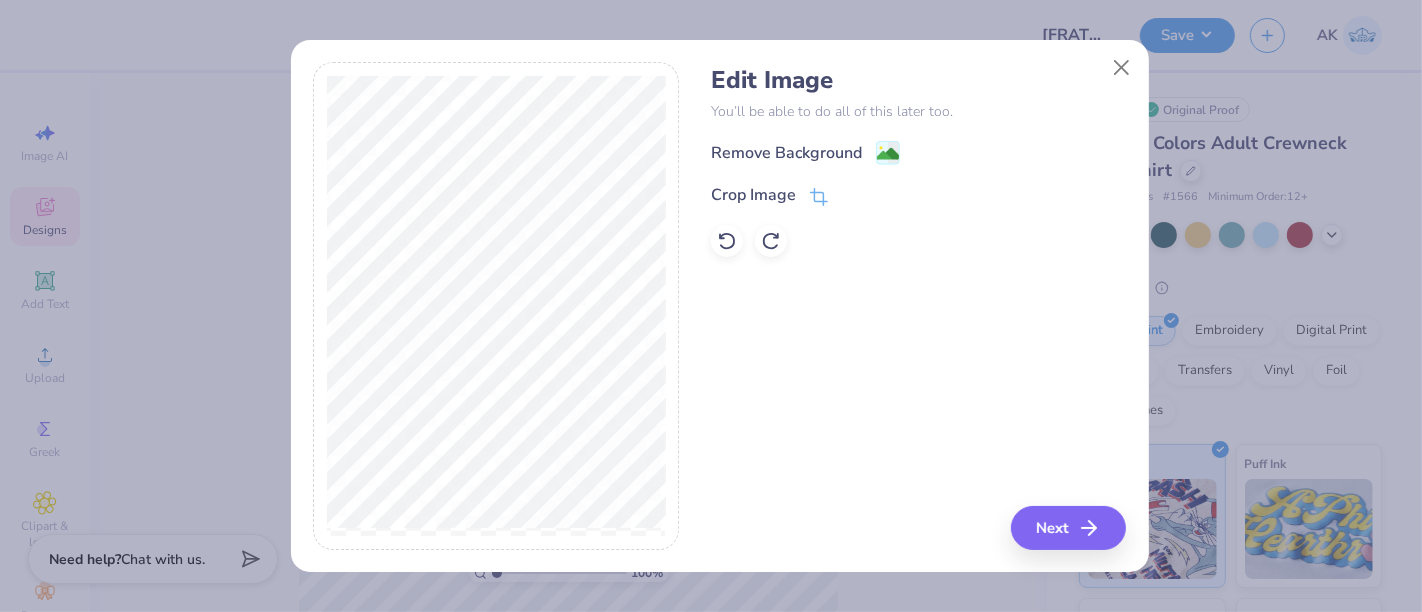 click on "Remove Background Crop Image" at bounding box center [918, 198] 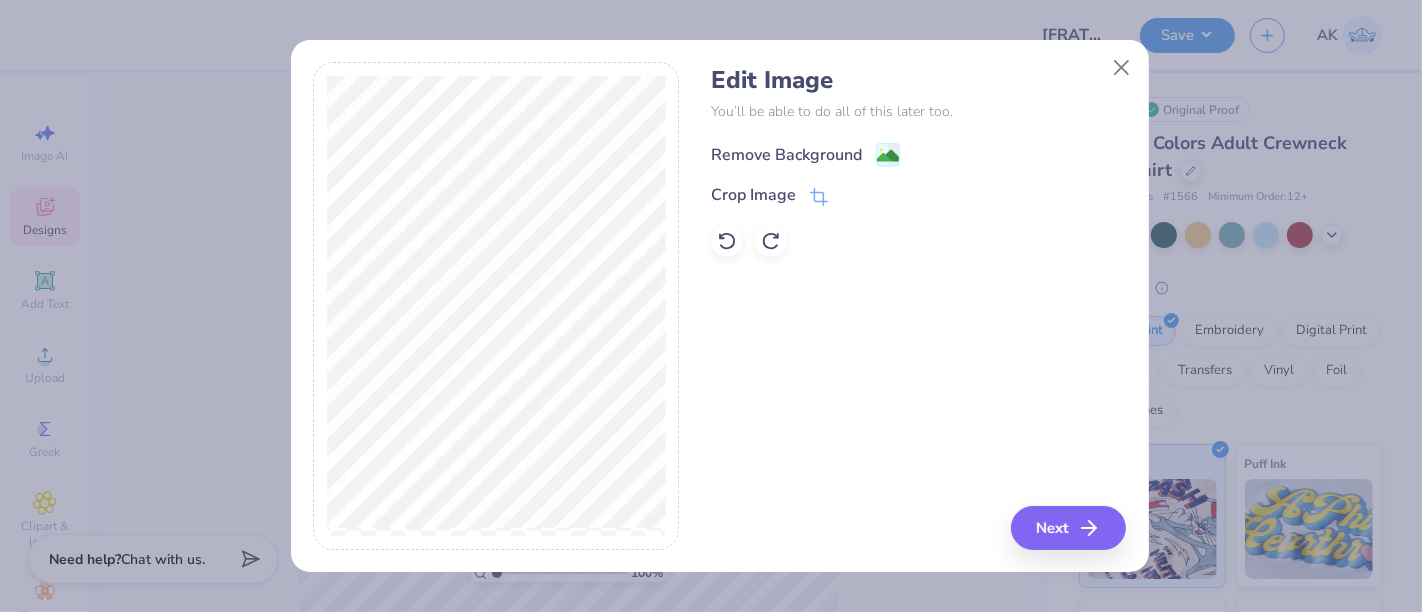 click 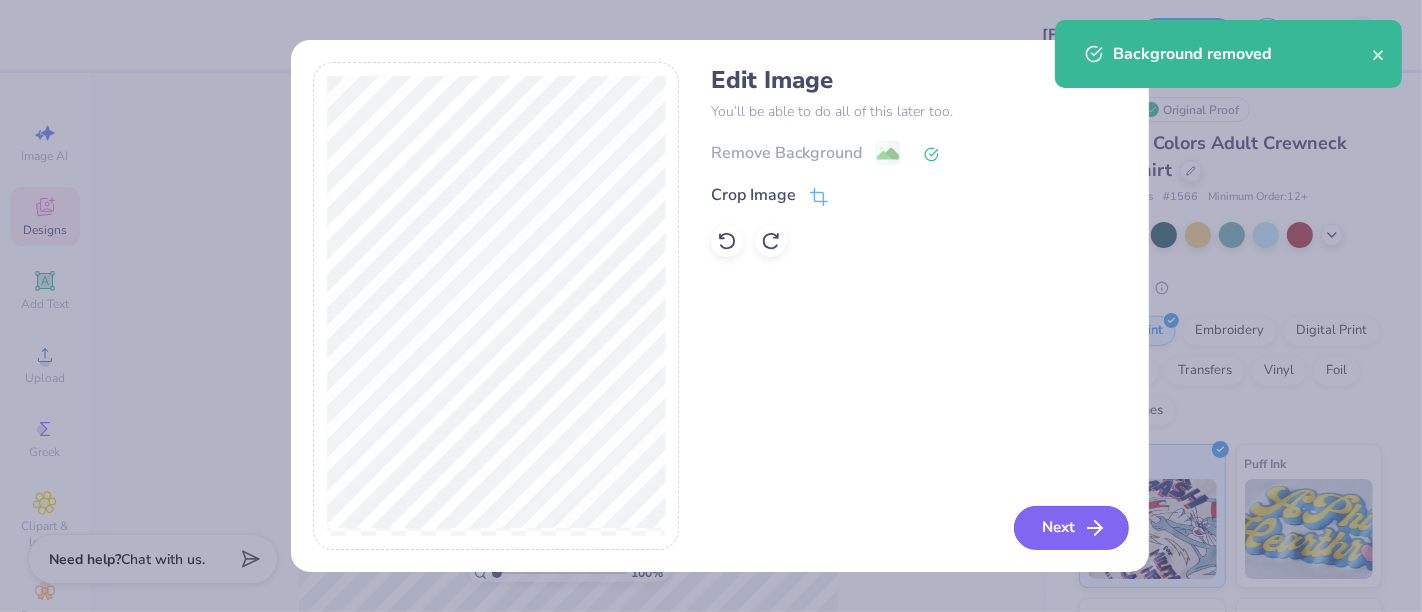 click on "Next" at bounding box center [1071, 528] 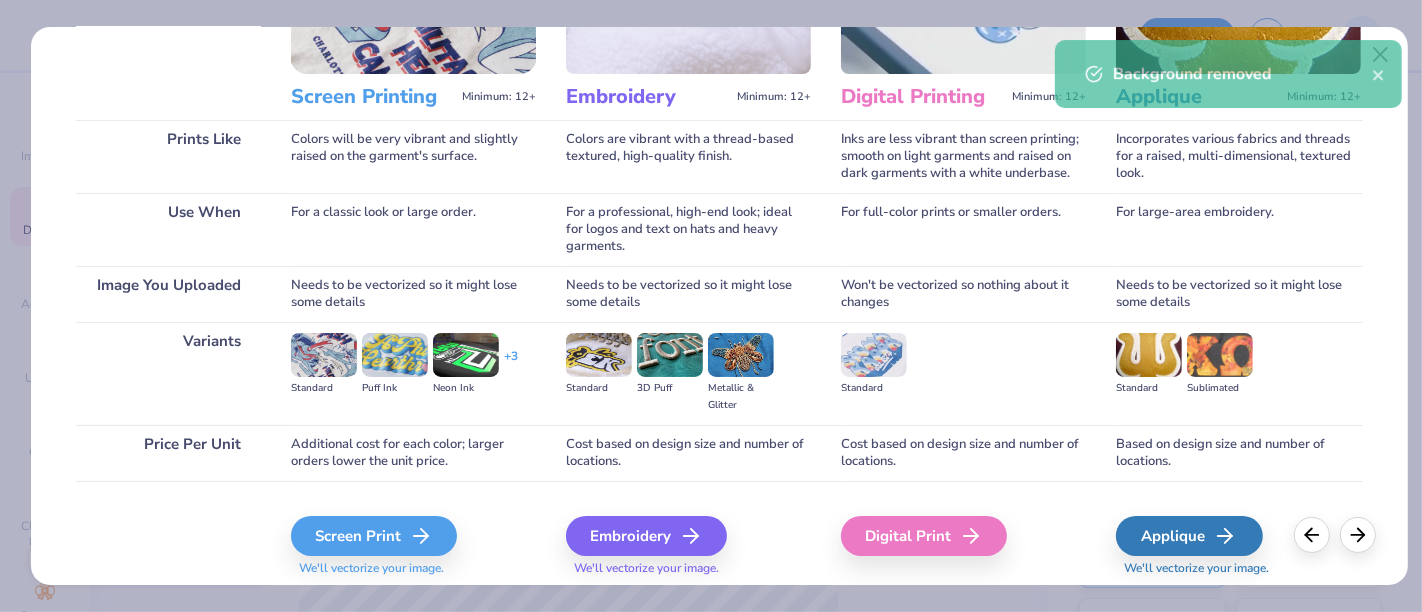 scroll, scrollTop: 283, scrollLeft: 0, axis: vertical 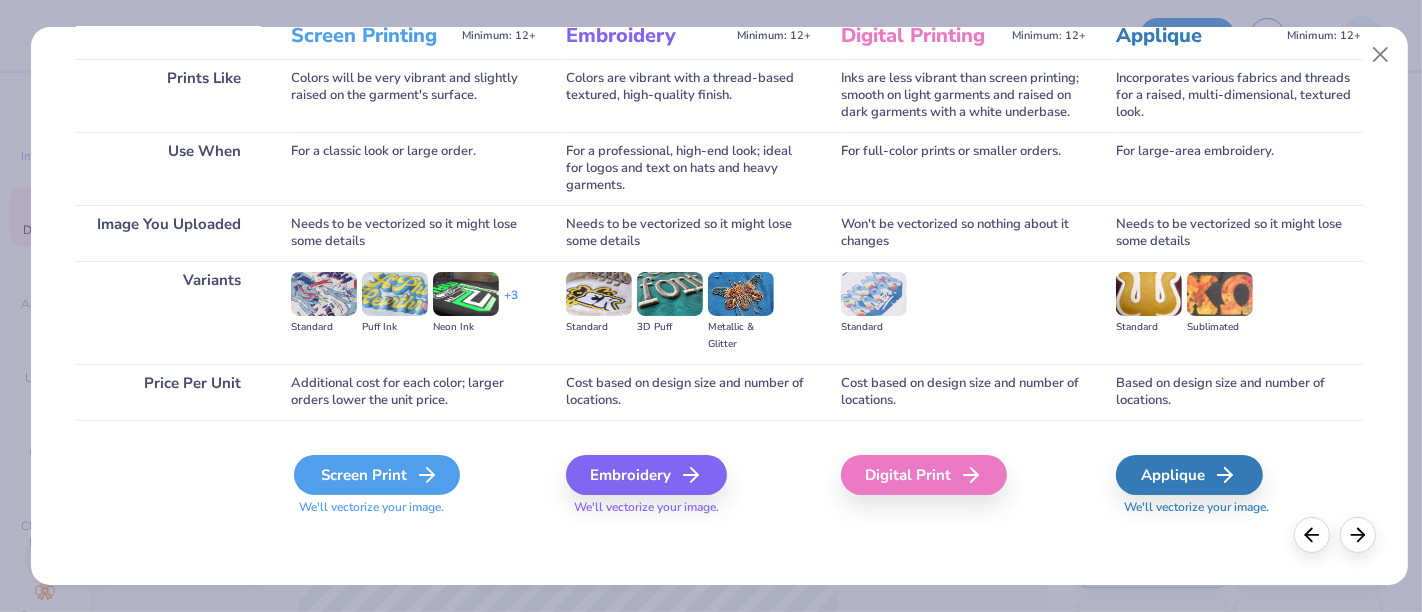 click on "Screen Print" at bounding box center (377, 475) 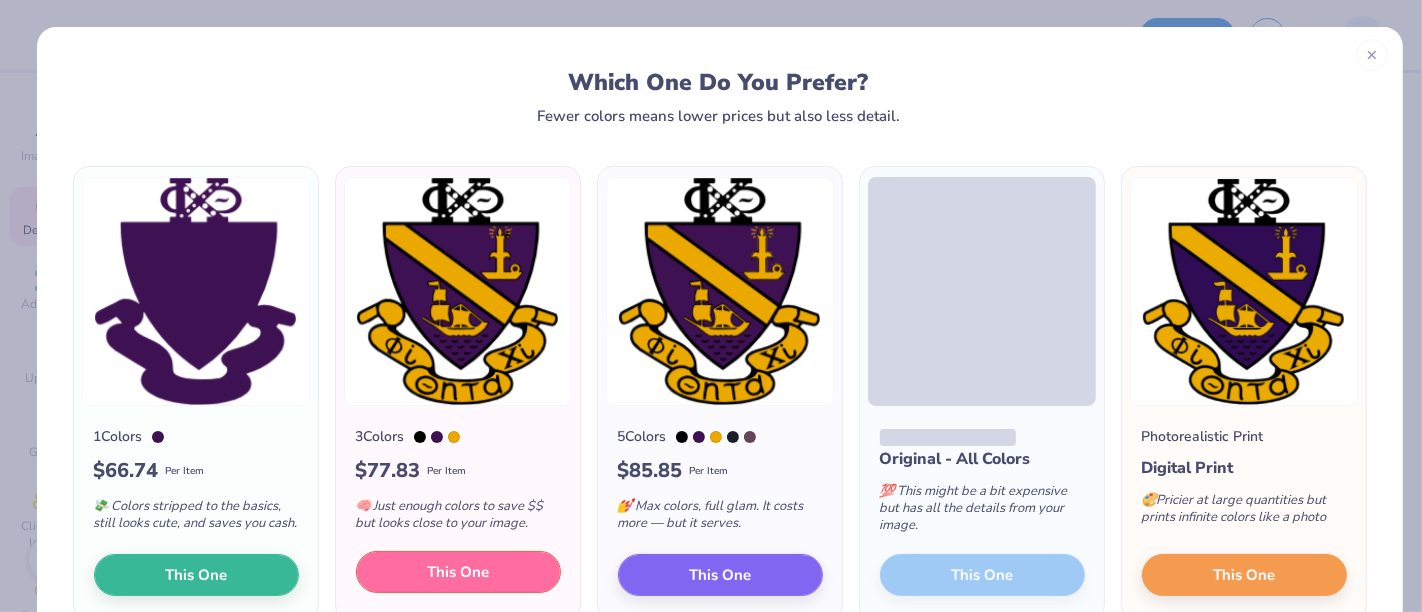 click on "This One" at bounding box center (458, 572) 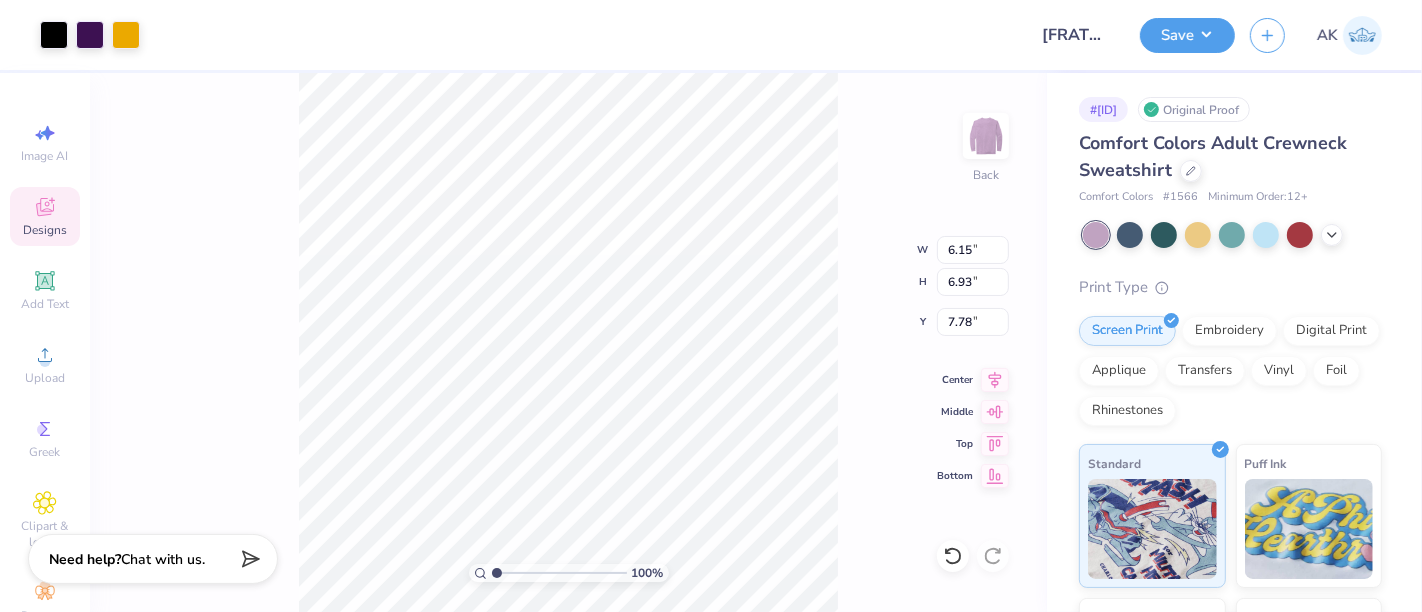 type on "3.28" 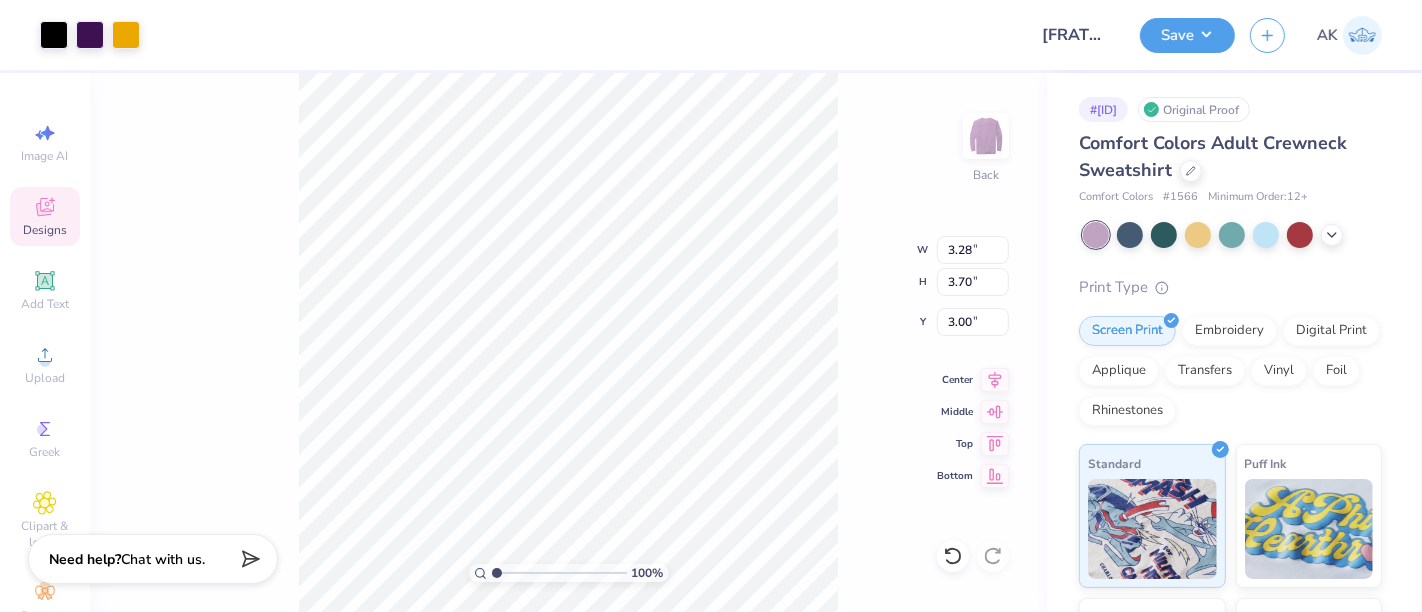 type on "3.00" 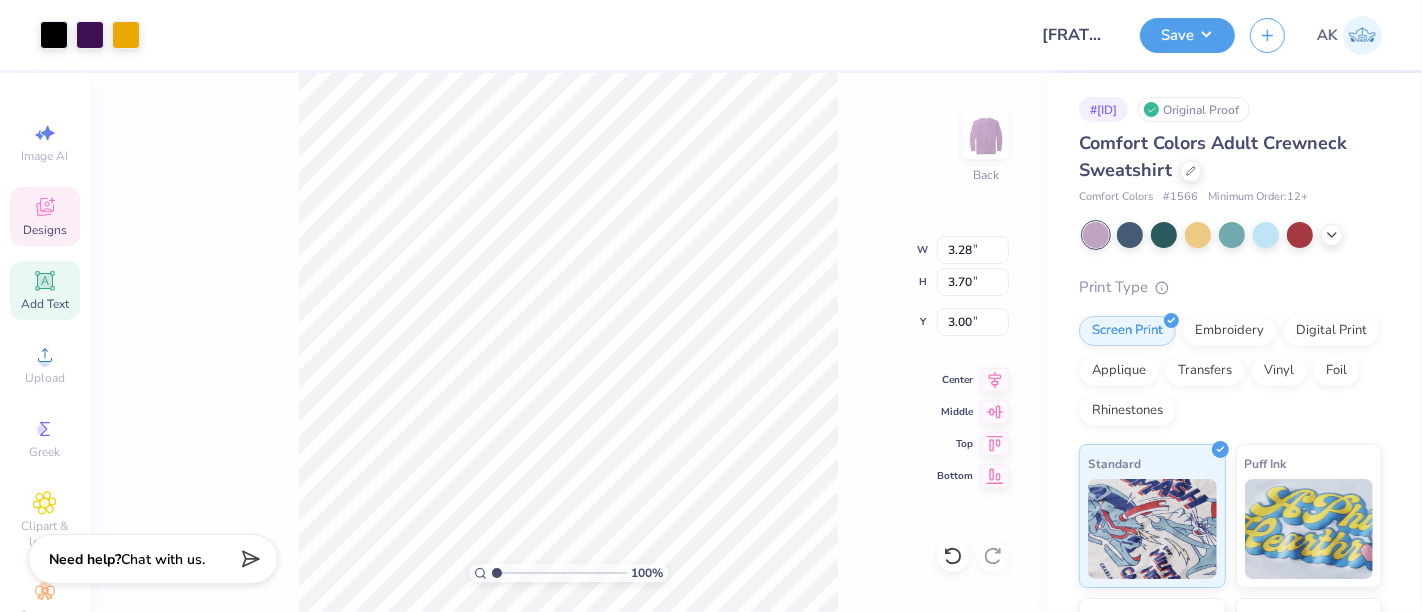 click on "Add Text" at bounding box center (45, 304) 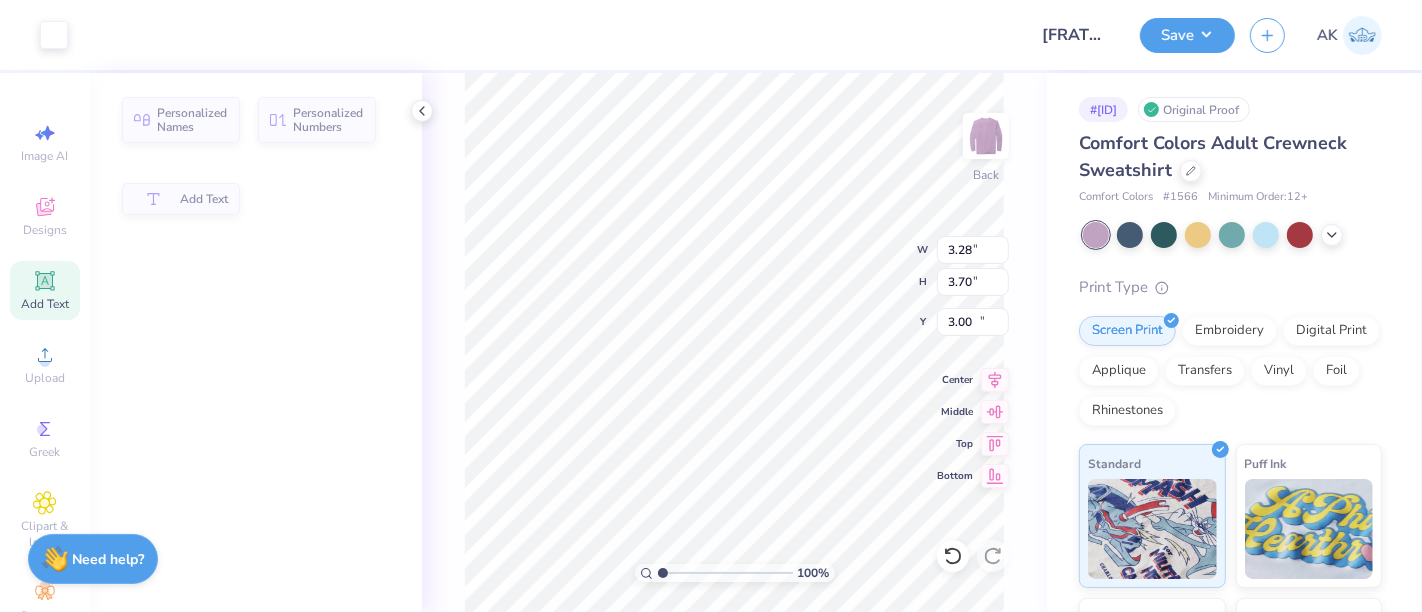 type on "5.81" 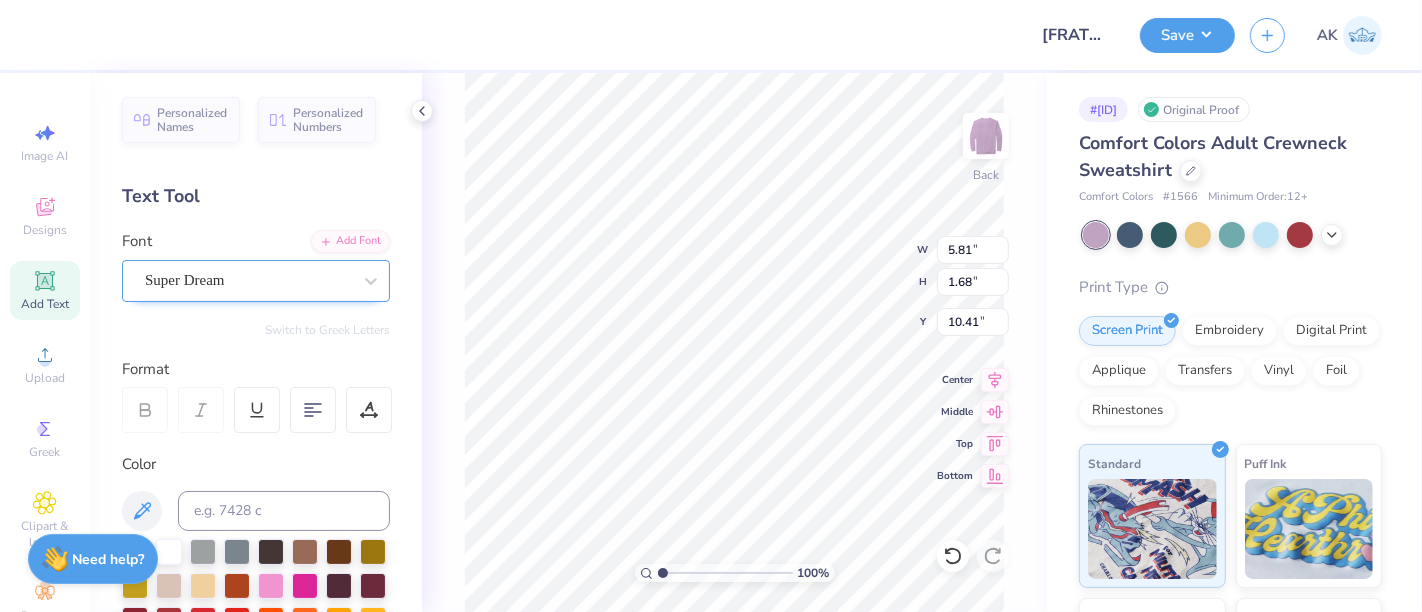 click on "Super Dream" at bounding box center [248, 280] 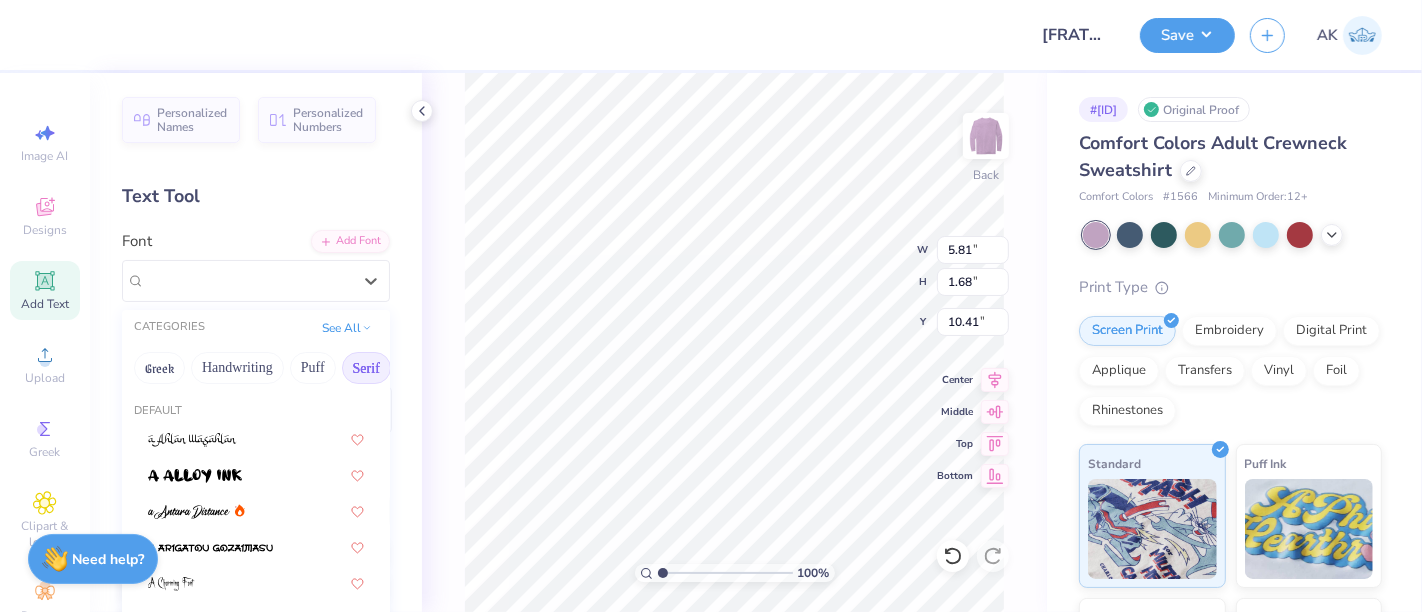 click on "Serif" at bounding box center (366, 368) 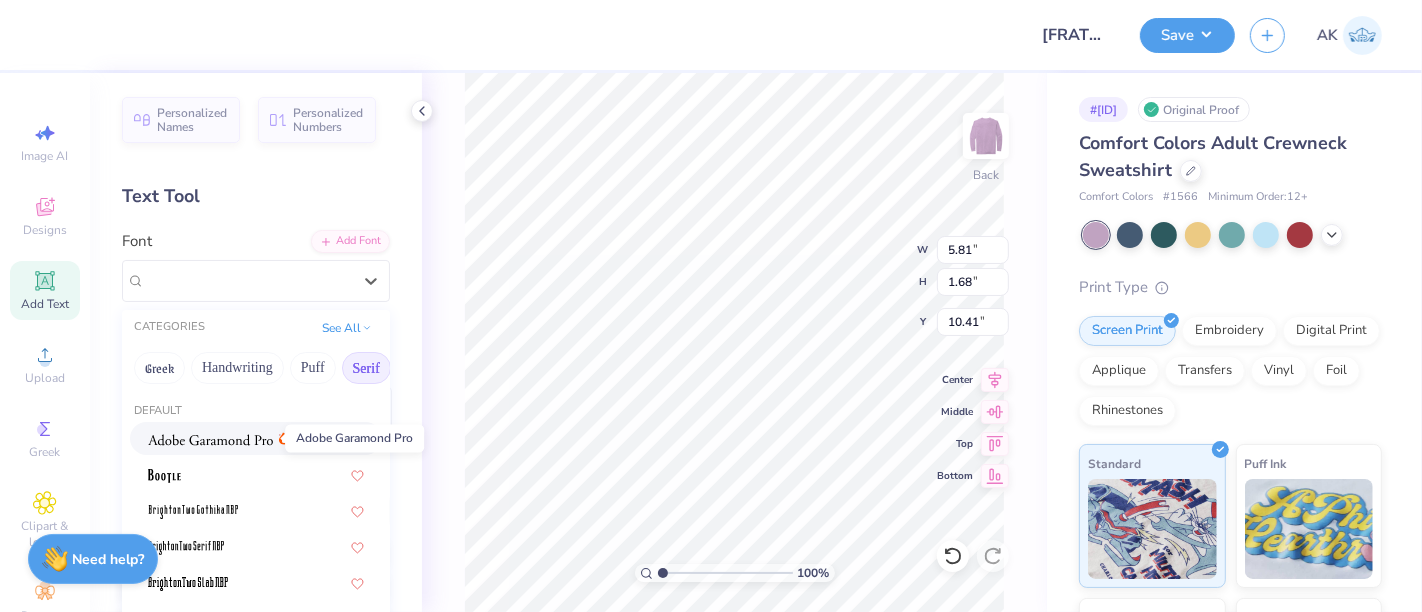 drag, startPoint x: 248, startPoint y: 446, endPoint x: 418, endPoint y: 419, distance: 172.13077 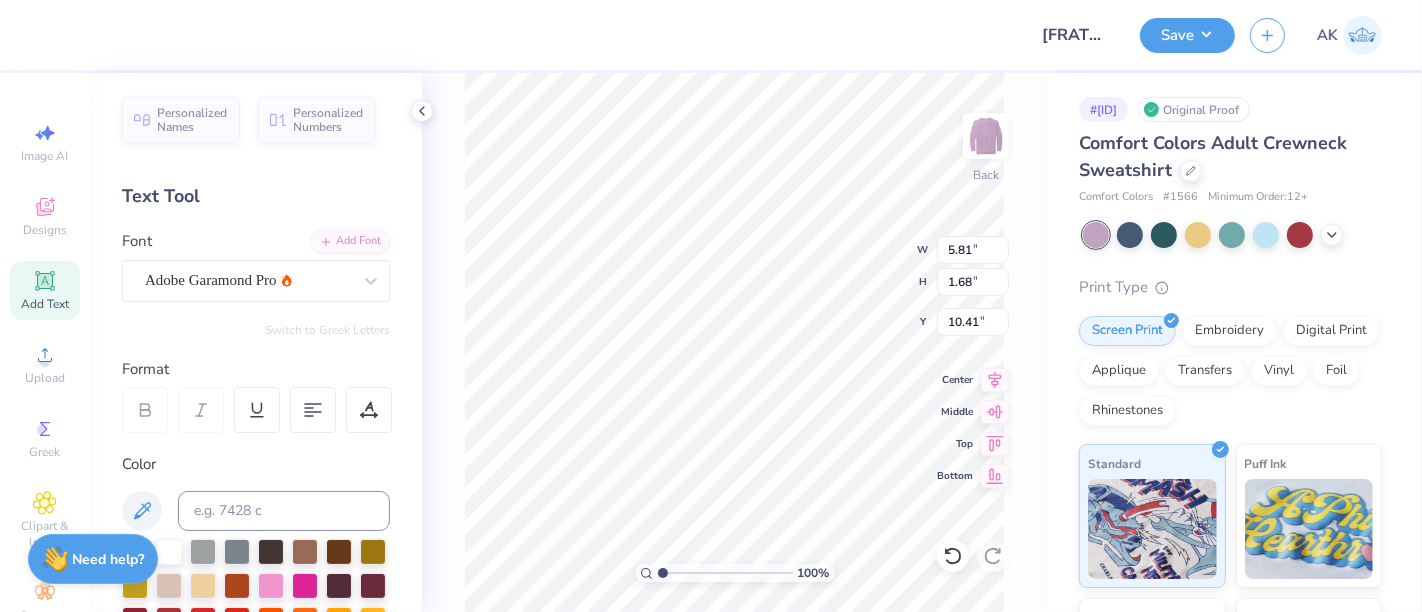 type on "6.07" 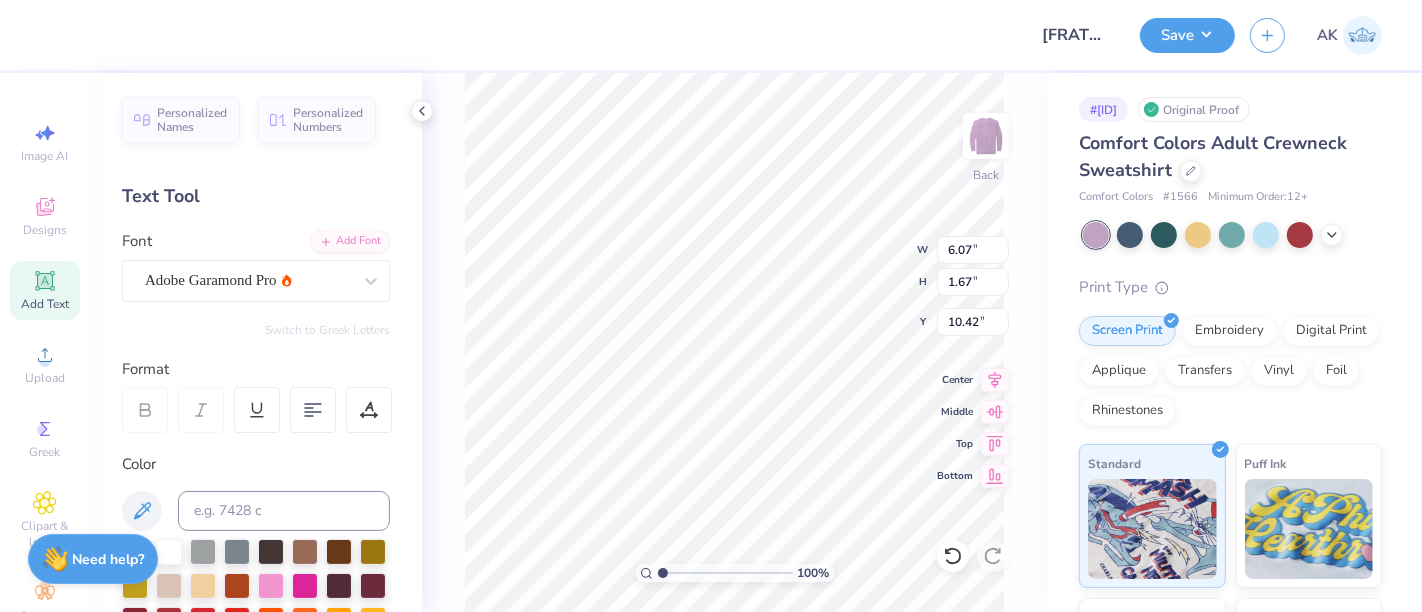 scroll, scrollTop: 18, scrollLeft: 5, axis: both 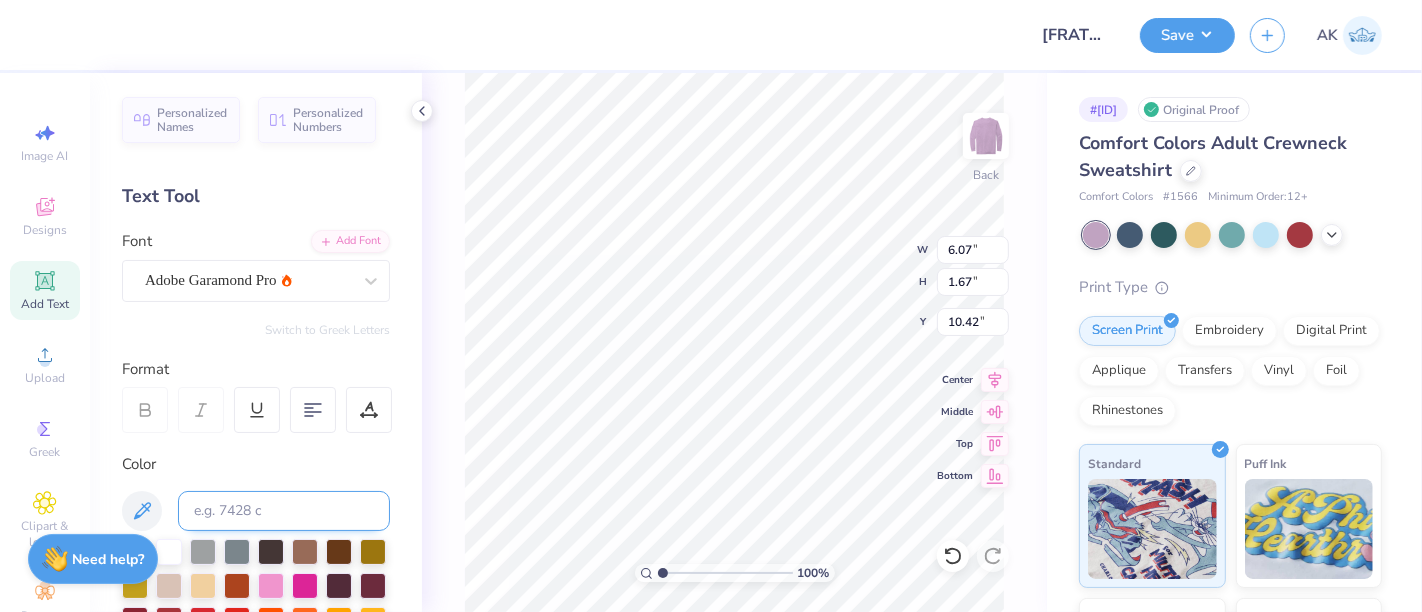 type on "Phi Chi Theta" 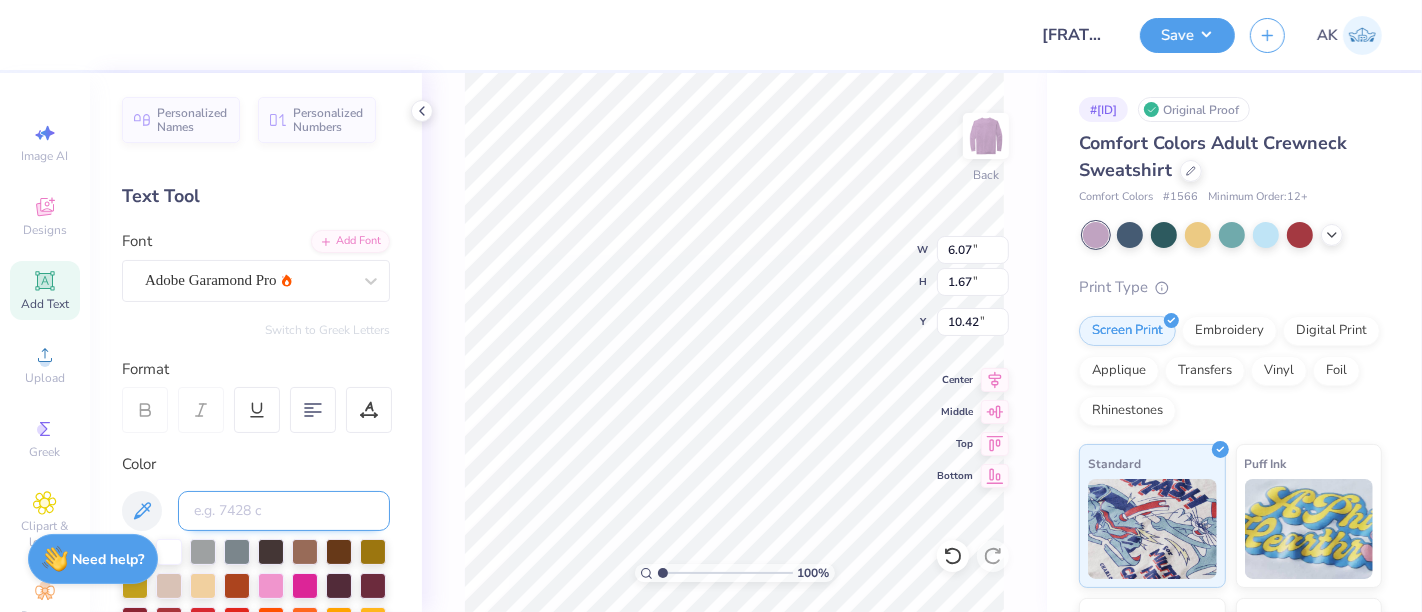 click at bounding box center (284, 511) 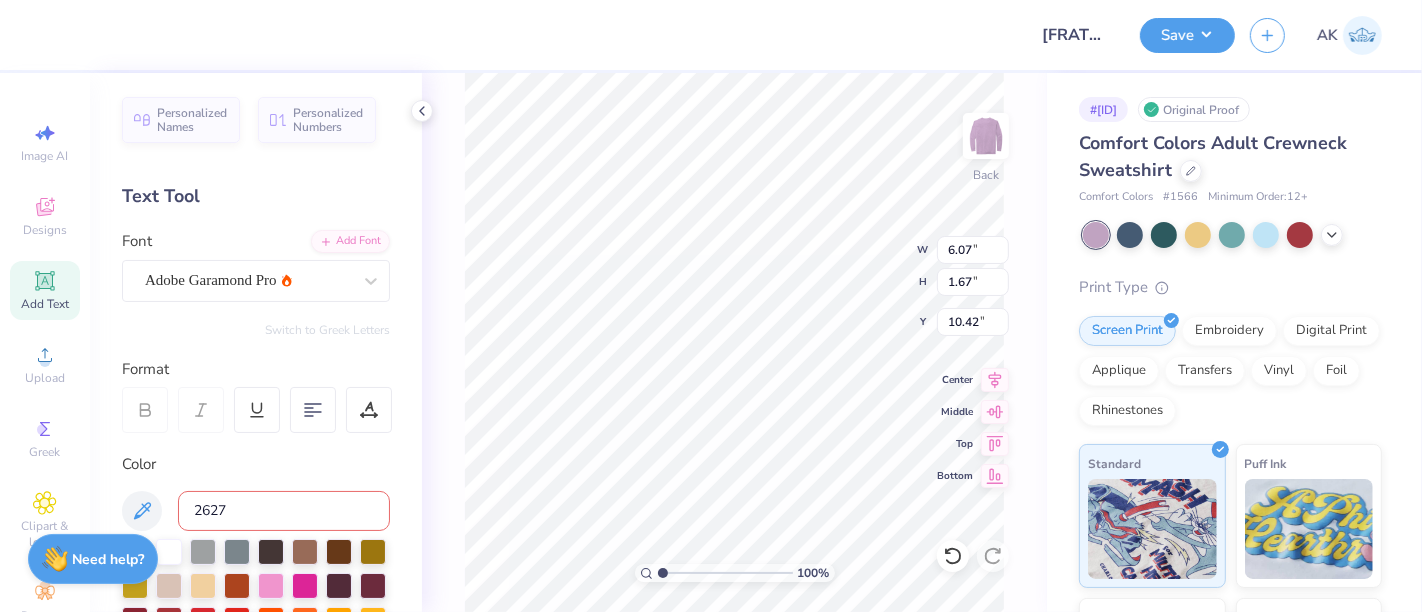type on "2627c" 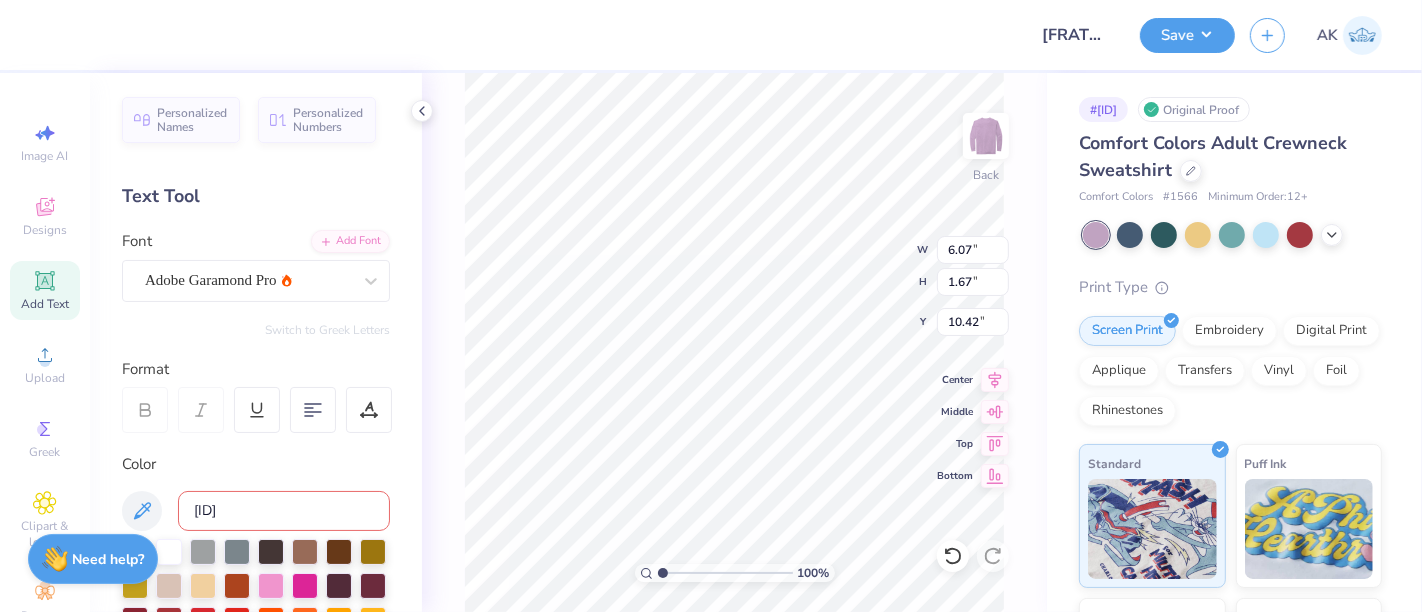 type 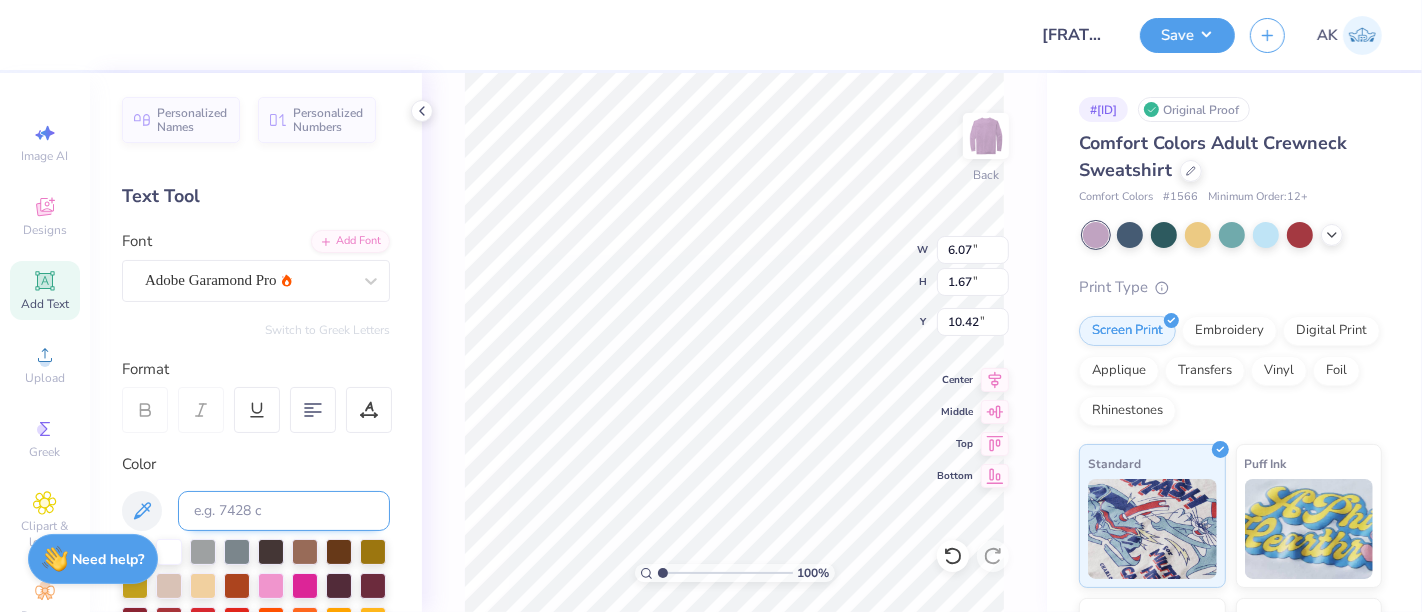 scroll, scrollTop: 18, scrollLeft: 6, axis: both 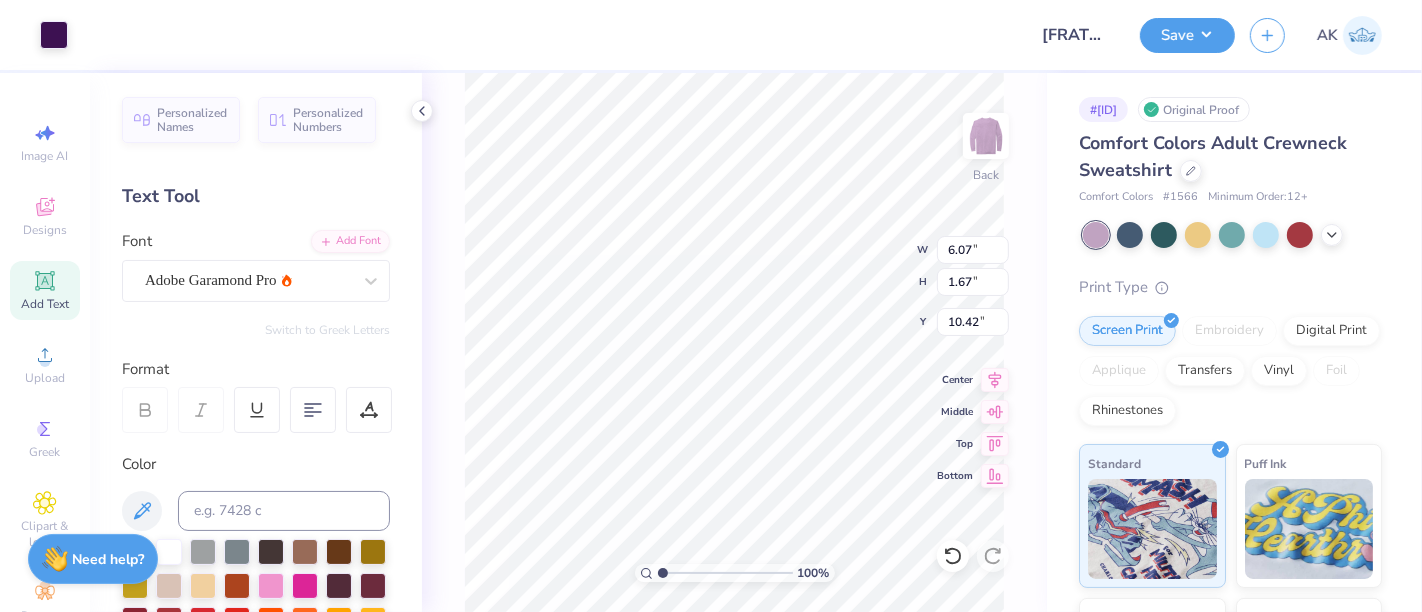 type on "13.17" 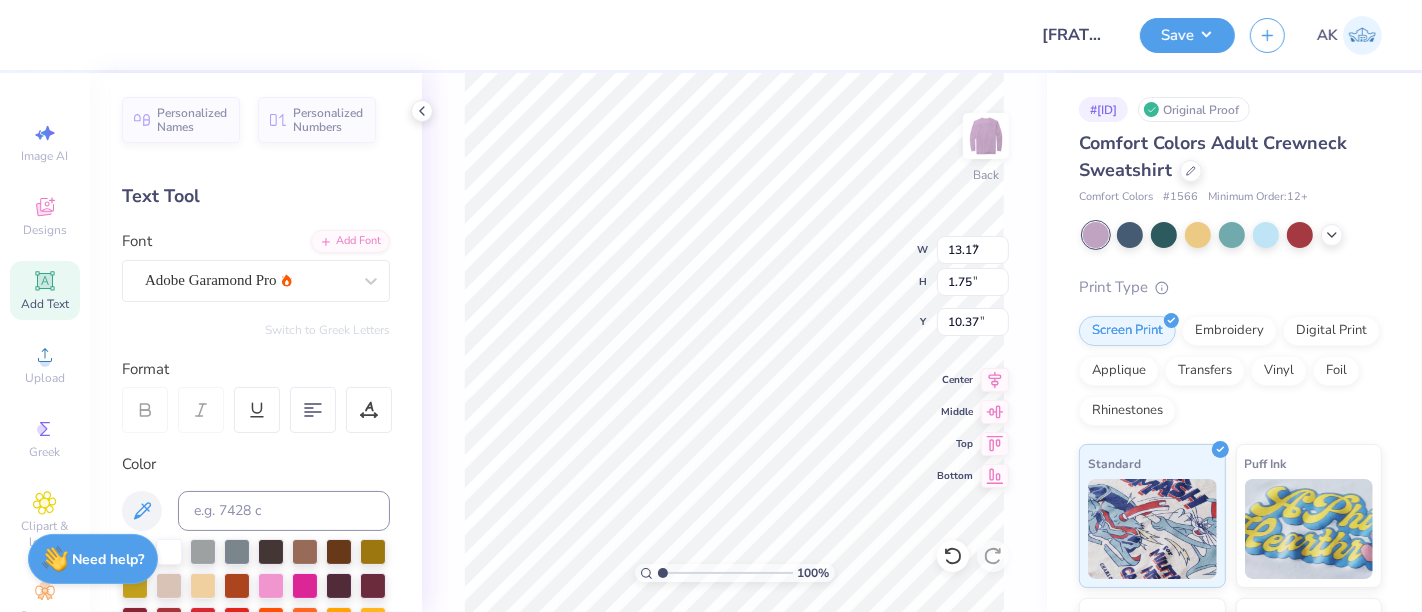 type on "3.19" 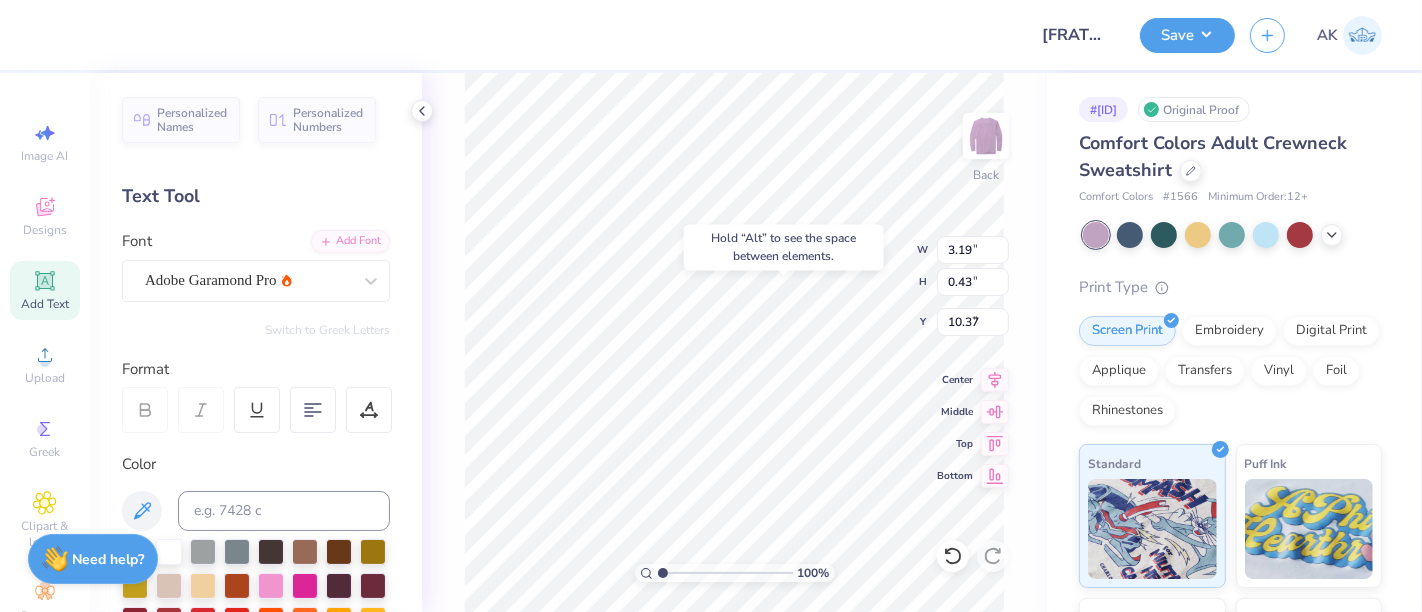 type on "7.08" 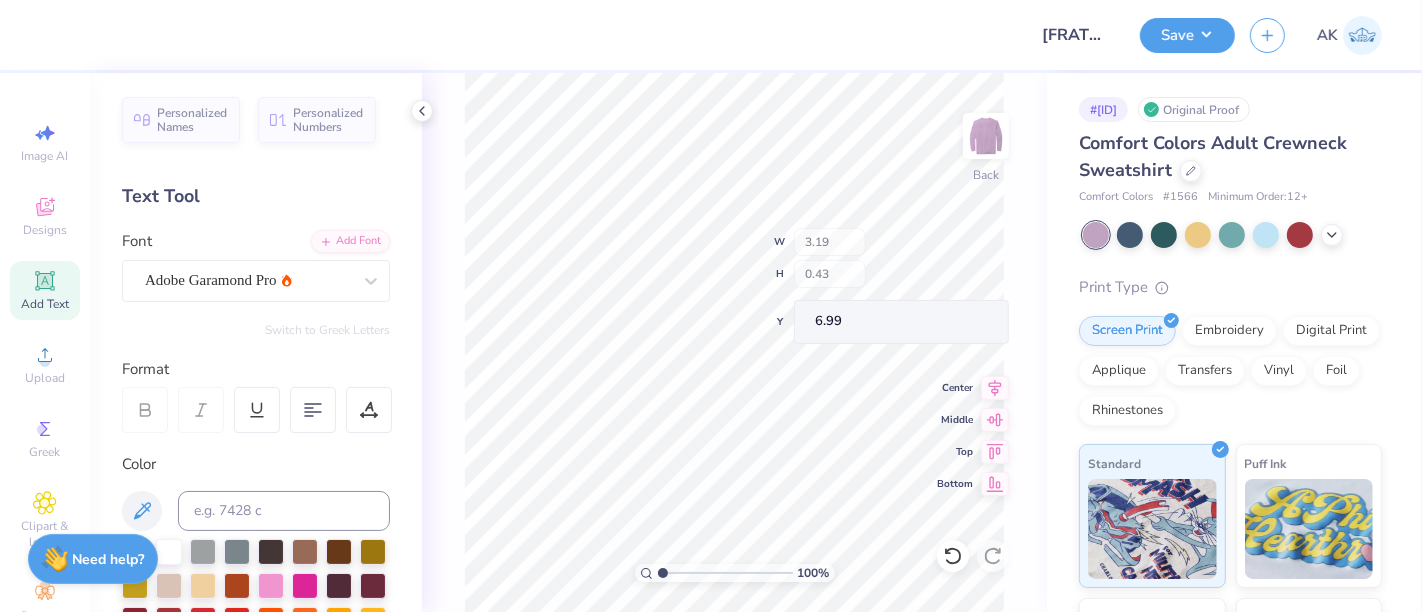 type on "6.99" 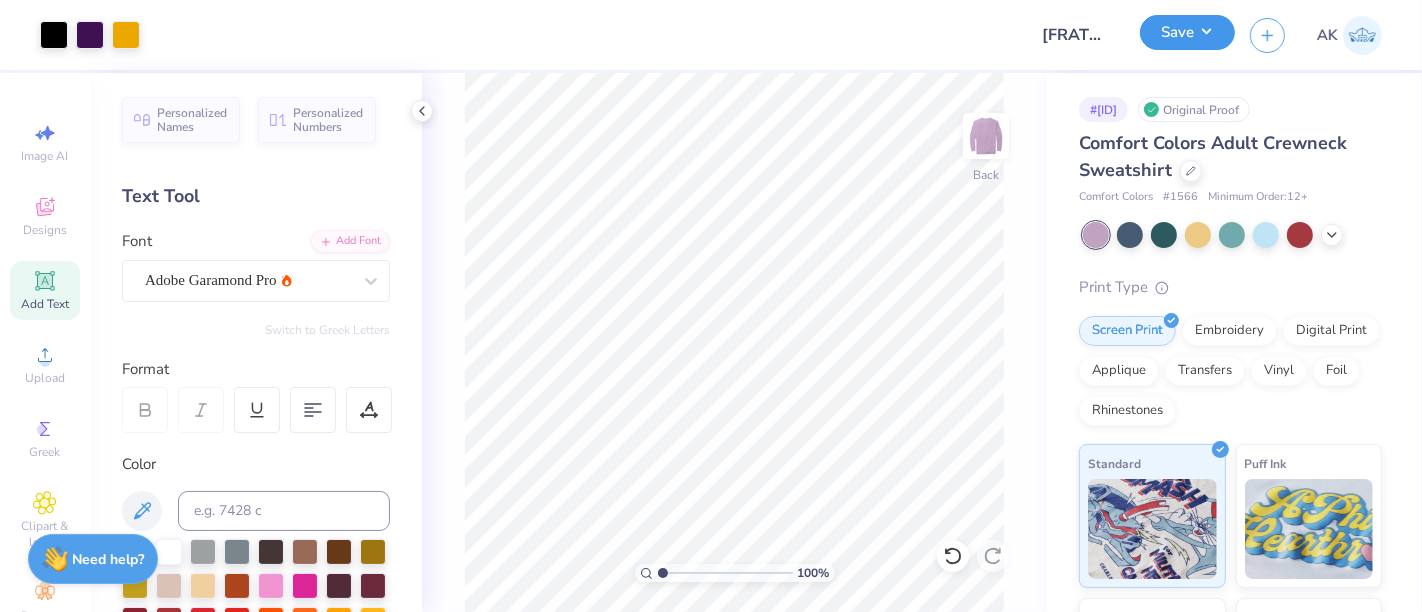 click on "Save" at bounding box center [1187, 32] 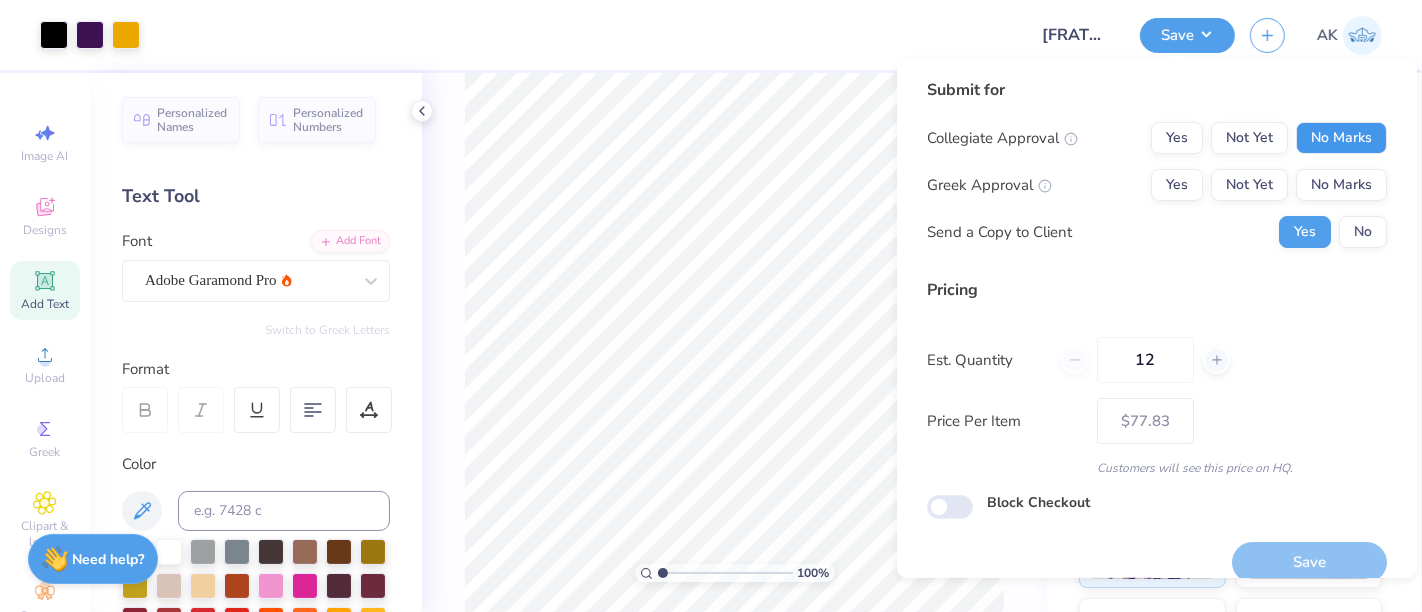 click on "No Marks" at bounding box center (1341, 138) 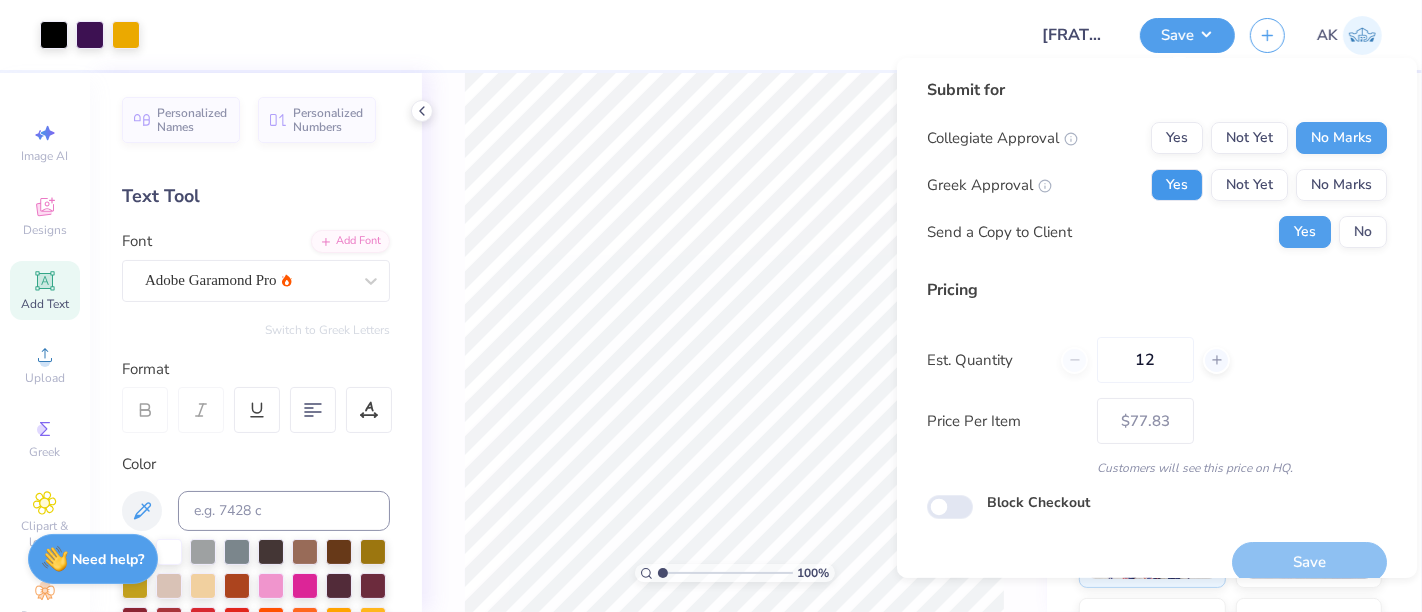 click on "Yes" at bounding box center [1177, 185] 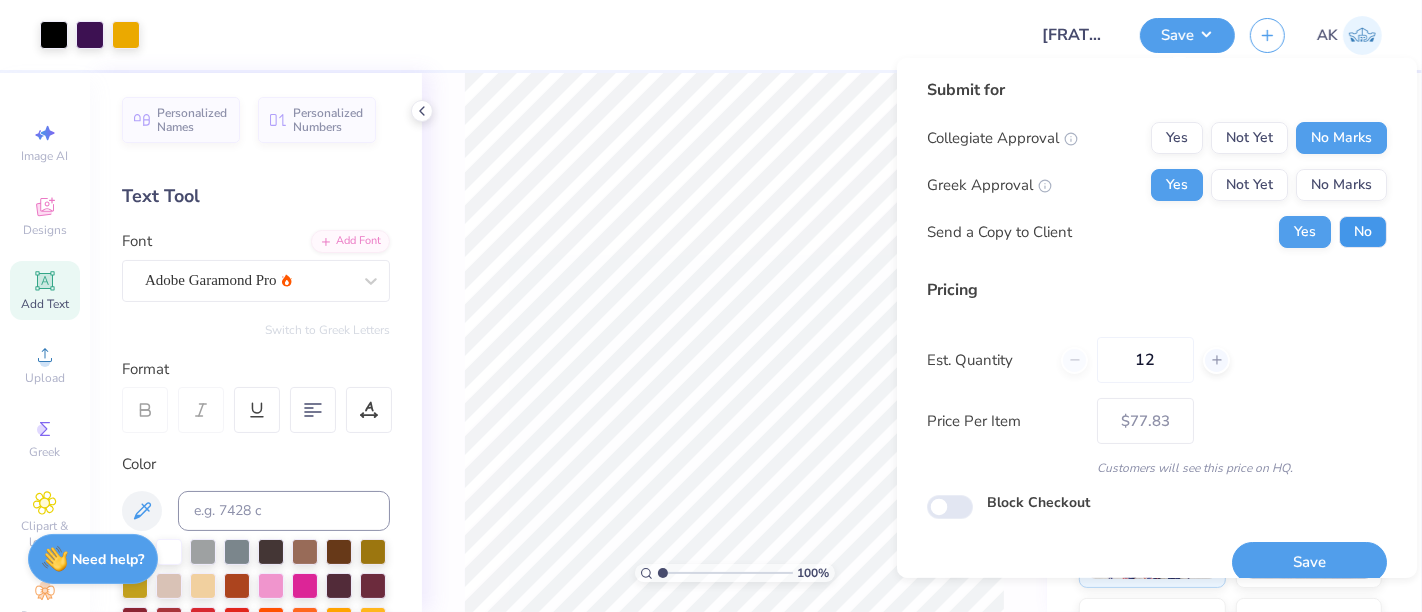 click on "No" at bounding box center [1363, 232] 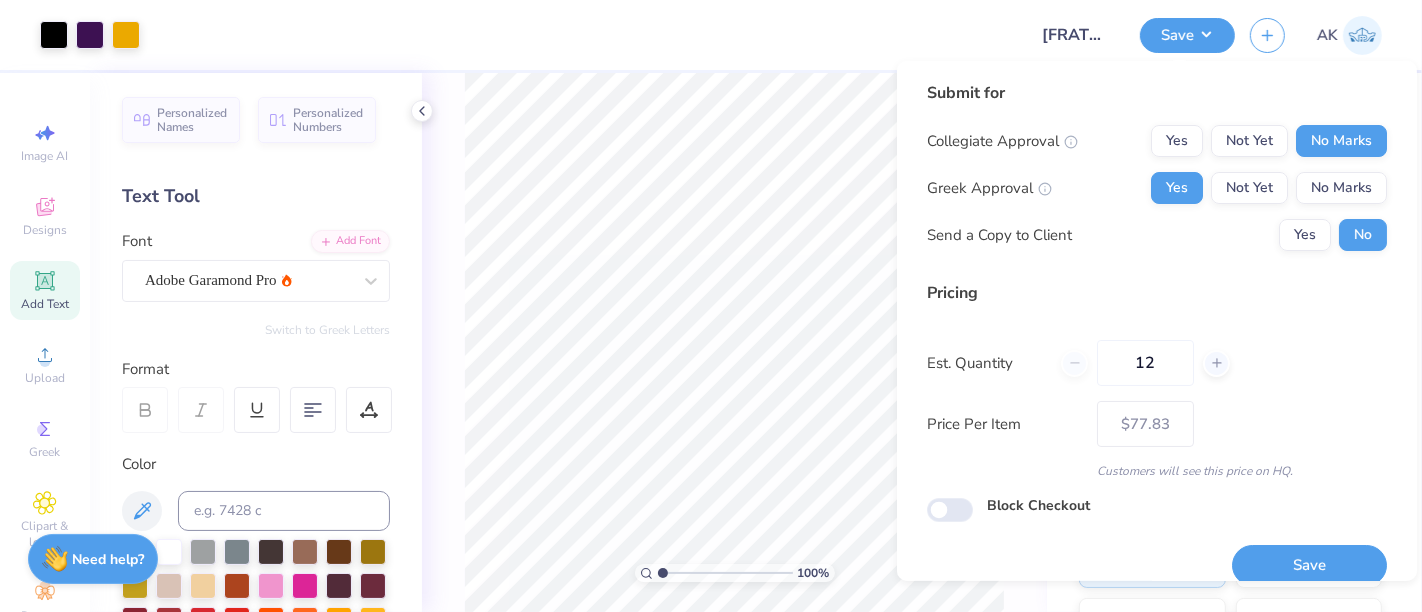 scroll, scrollTop: 22, scrollLeft: 0, axis: vertical 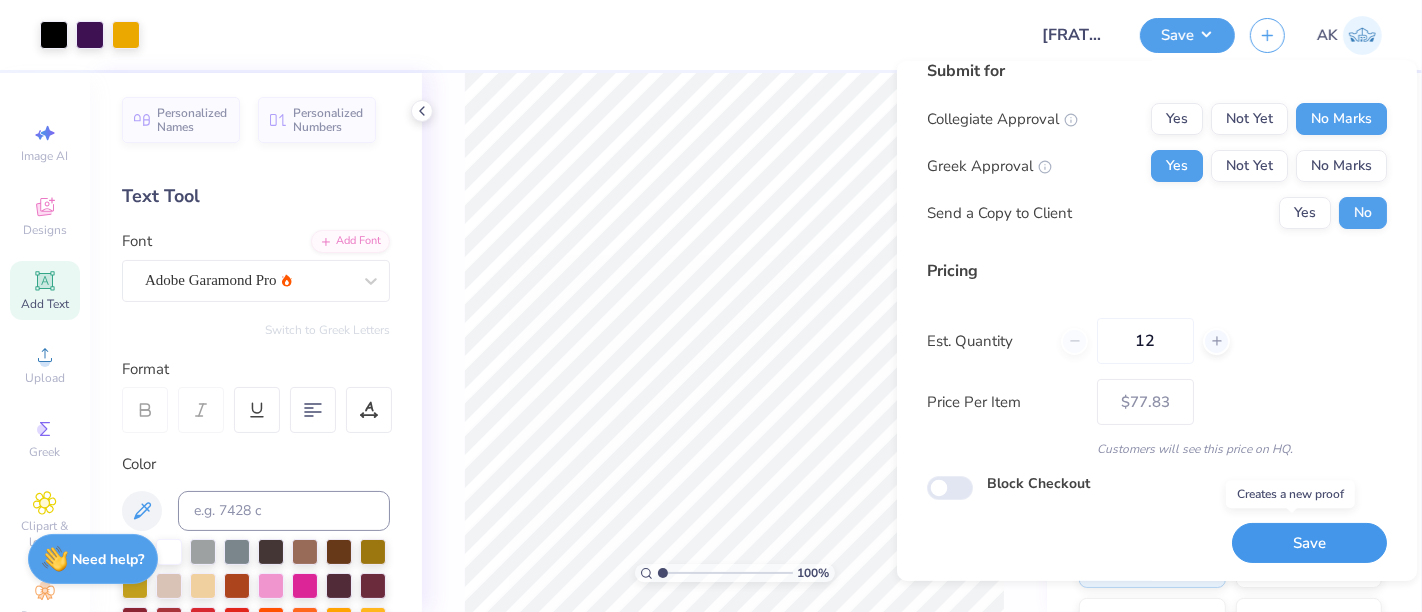 click on "Save" at bounding box center (1309, 543) 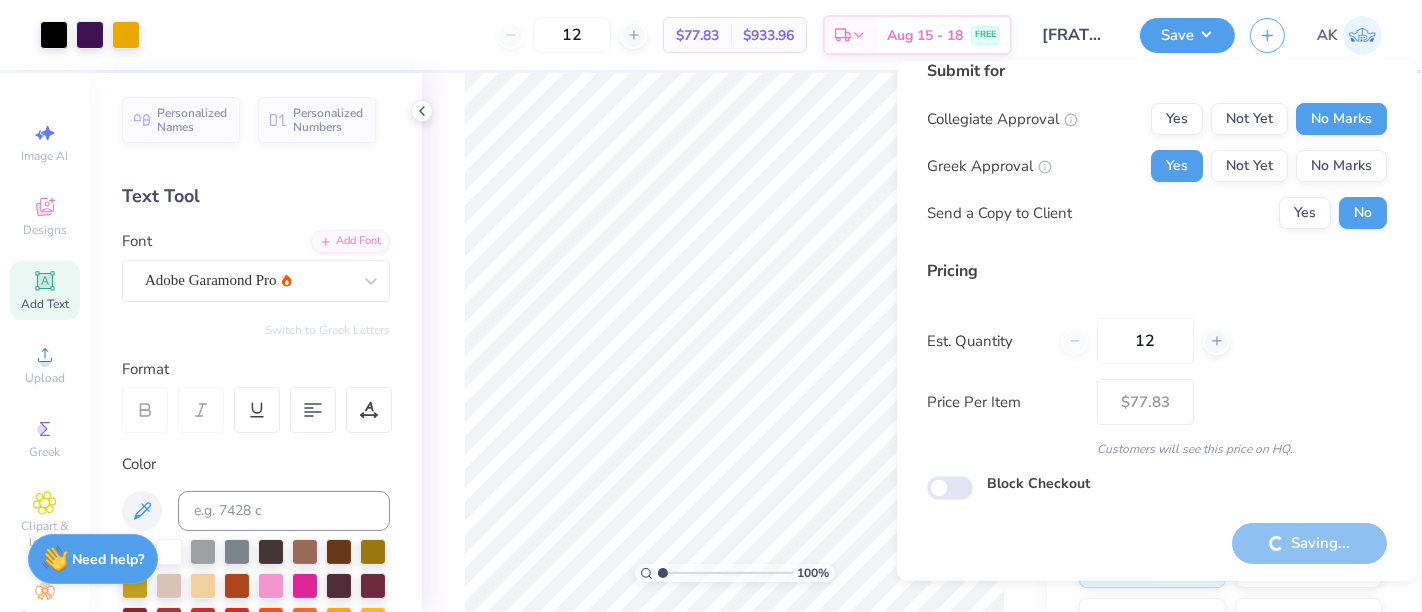 type on "– –" 